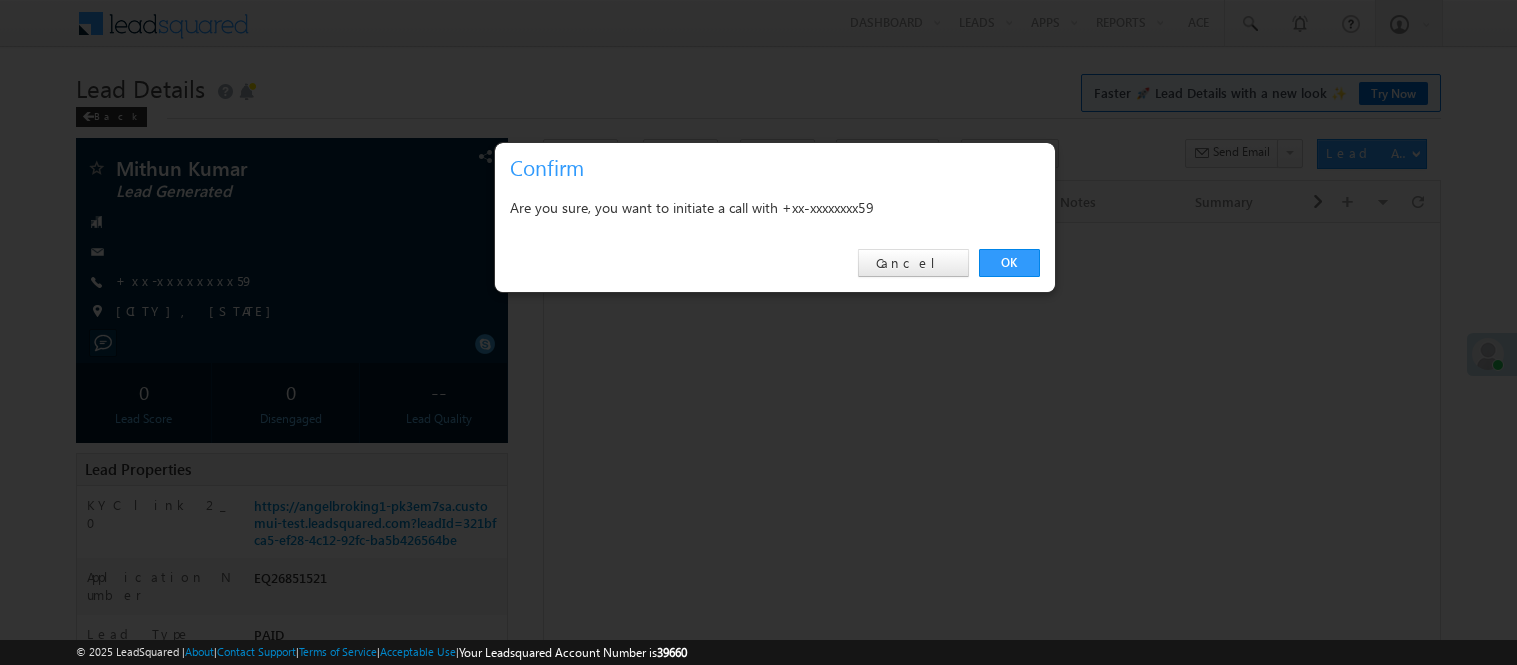 click on "OK" at bounding box center [1009, 263] 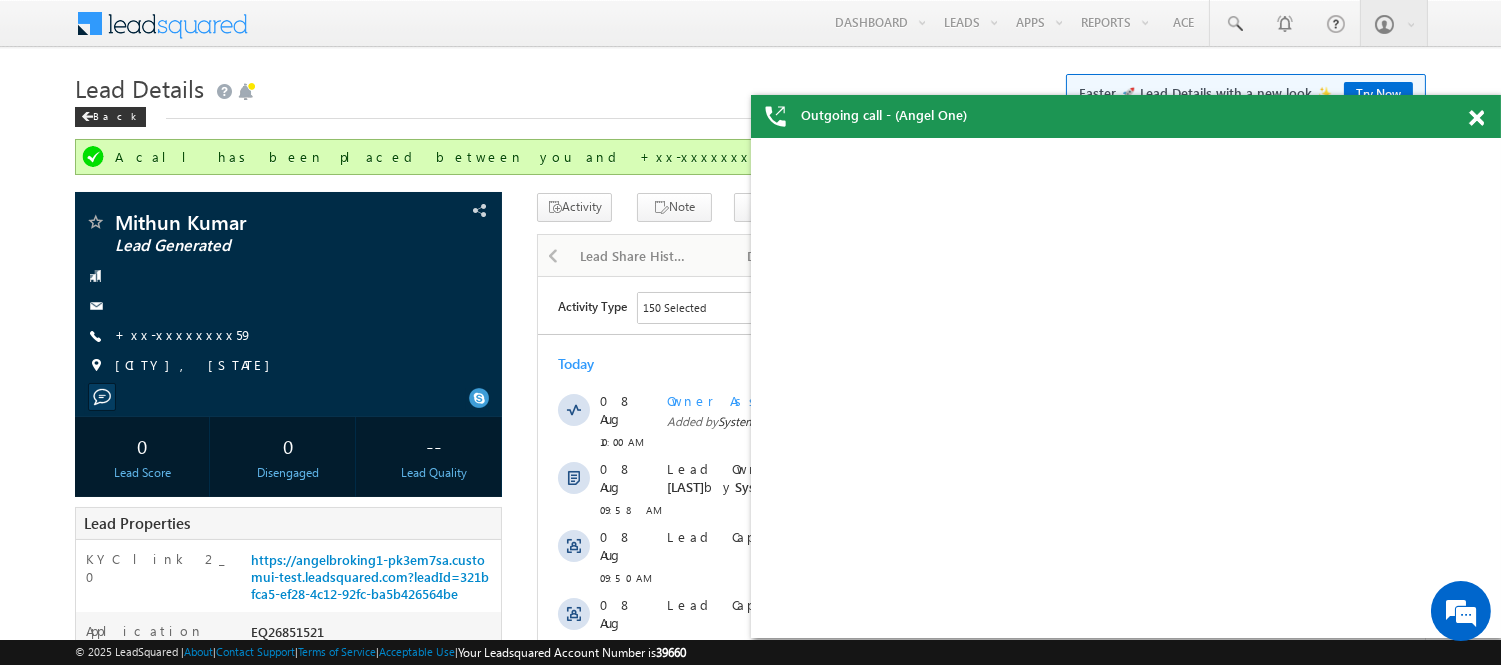 scroll, scrollTop: 0, scrollLeft: 0, axis: both 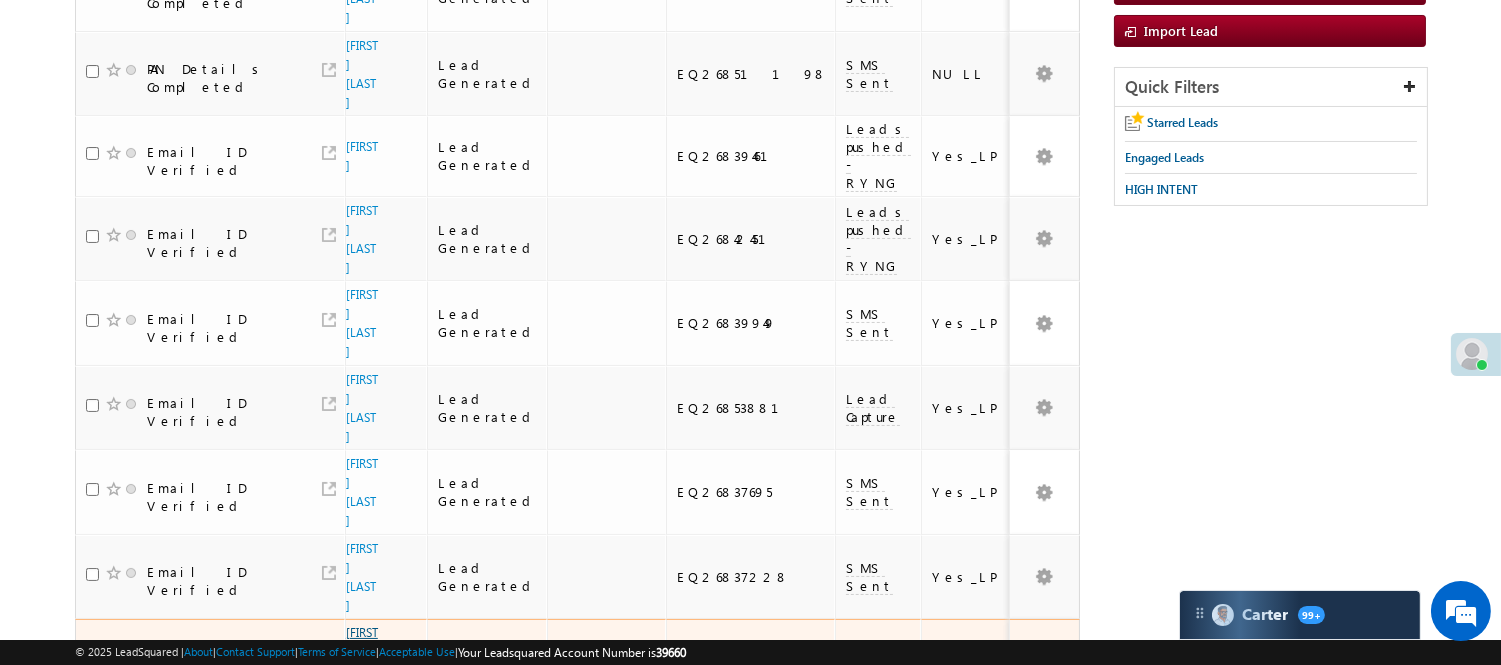 drag, startPoint x: 381, startPoint y: 458, endPoint x: 365, endPoint y: 455, distance: 16.27882 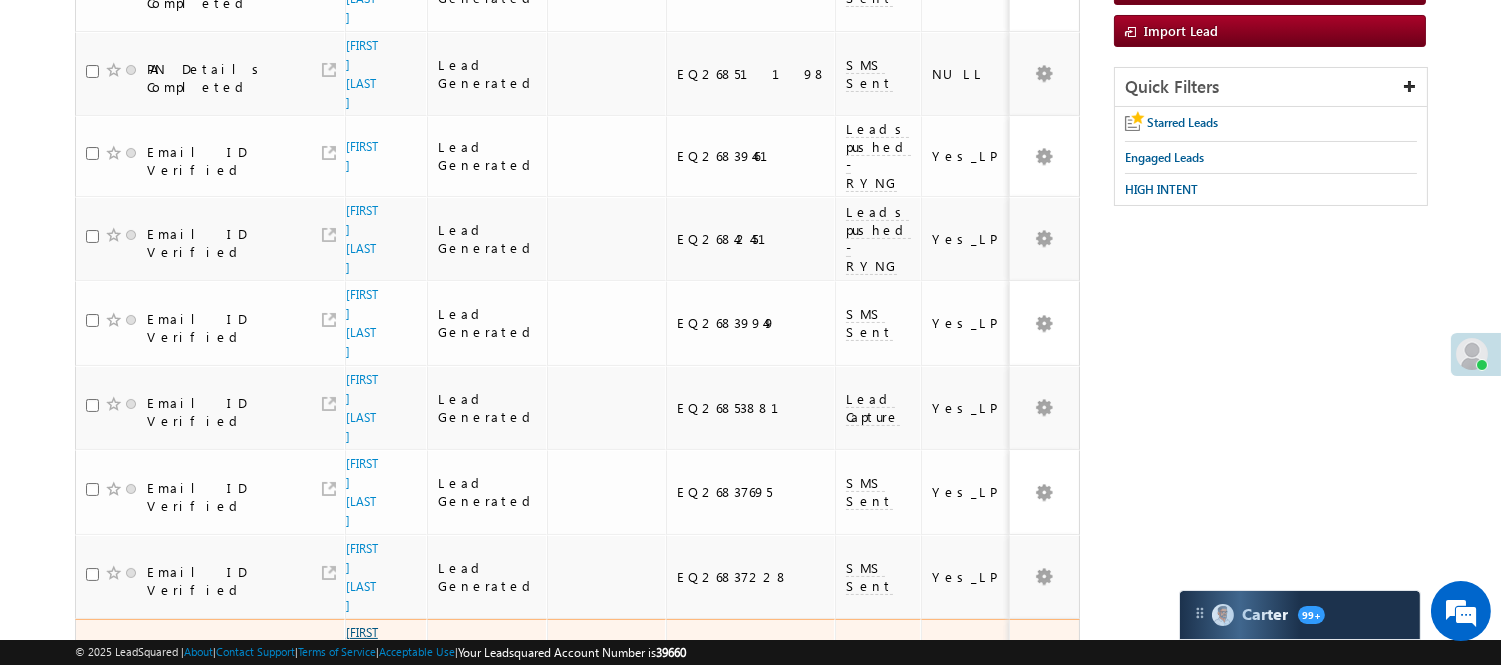click on "[FIRST] [LAST]" at bounding box center (368, 661) 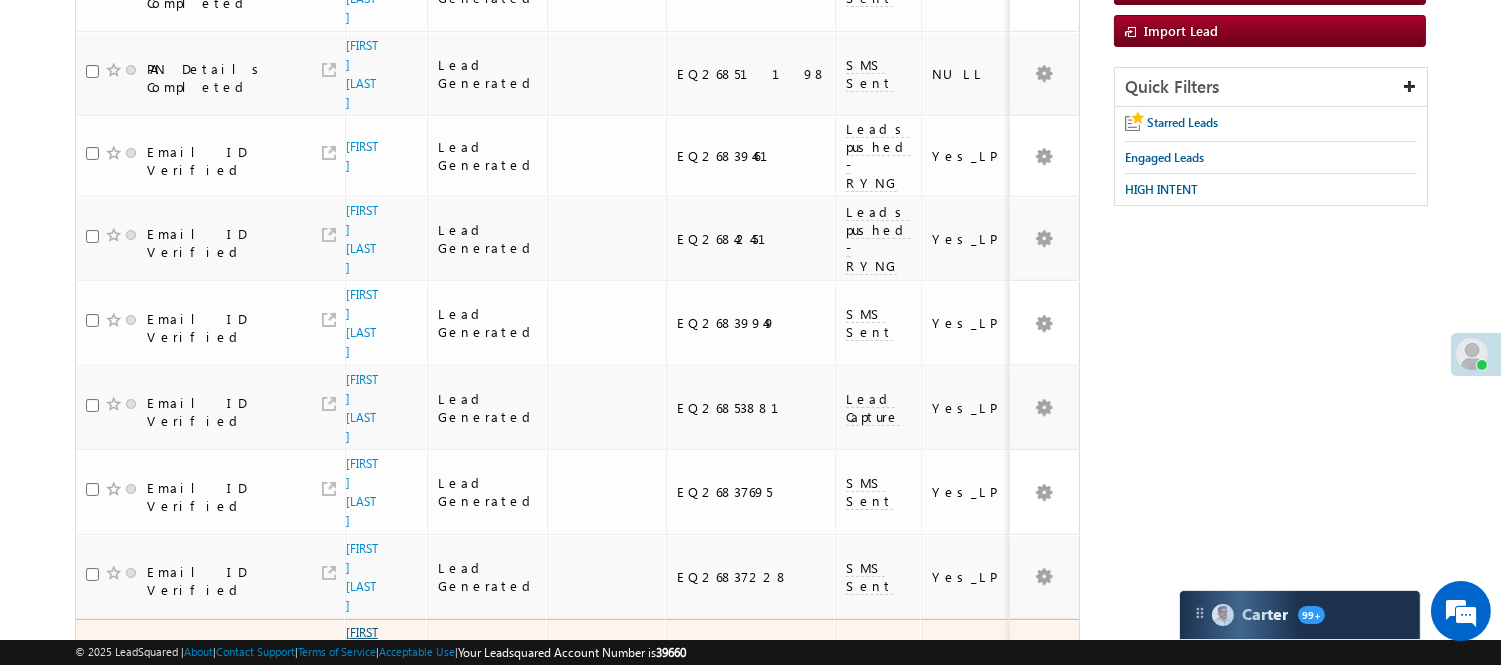 click on "[FIRST] [LAST]" at bounding box center (362, 661) 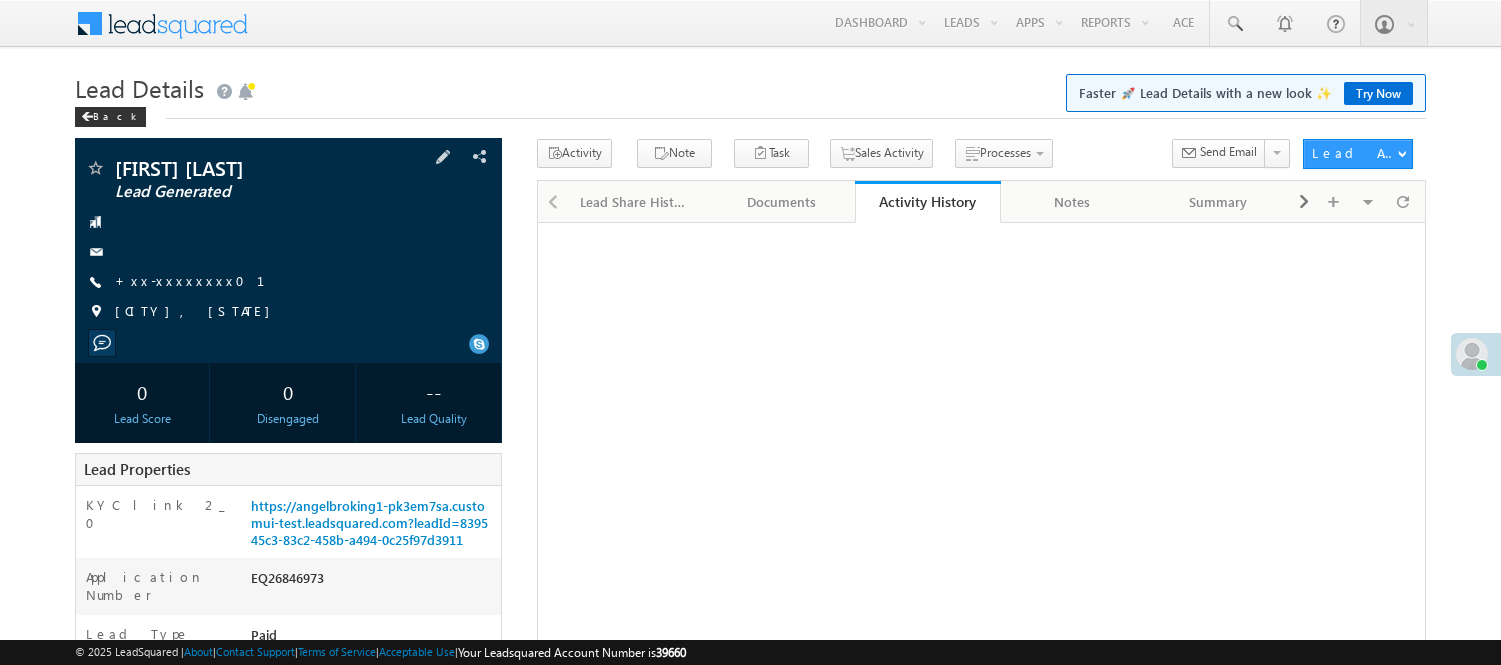 scroll, scrollTop: 0, scrollLeft: 0, axis: both 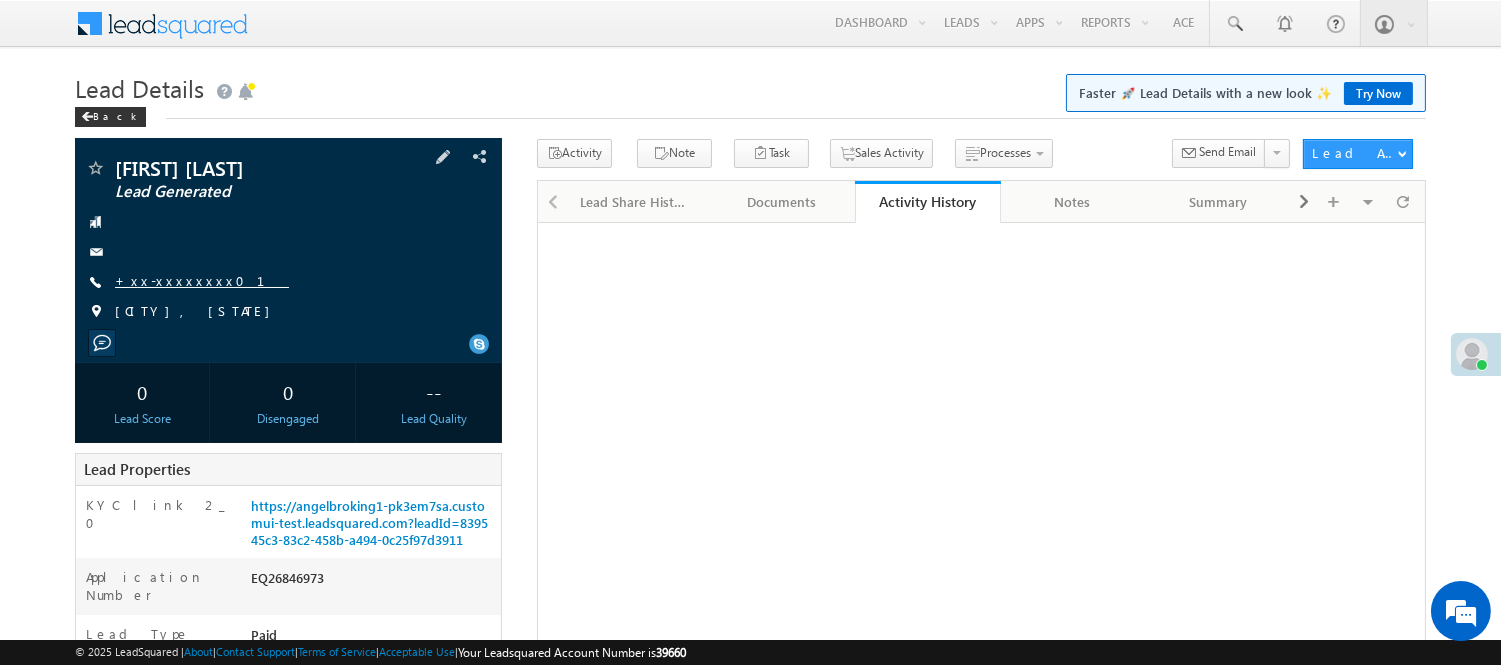 click on "+xx-xxxxxxxx01" at bounding box center (202, 280) 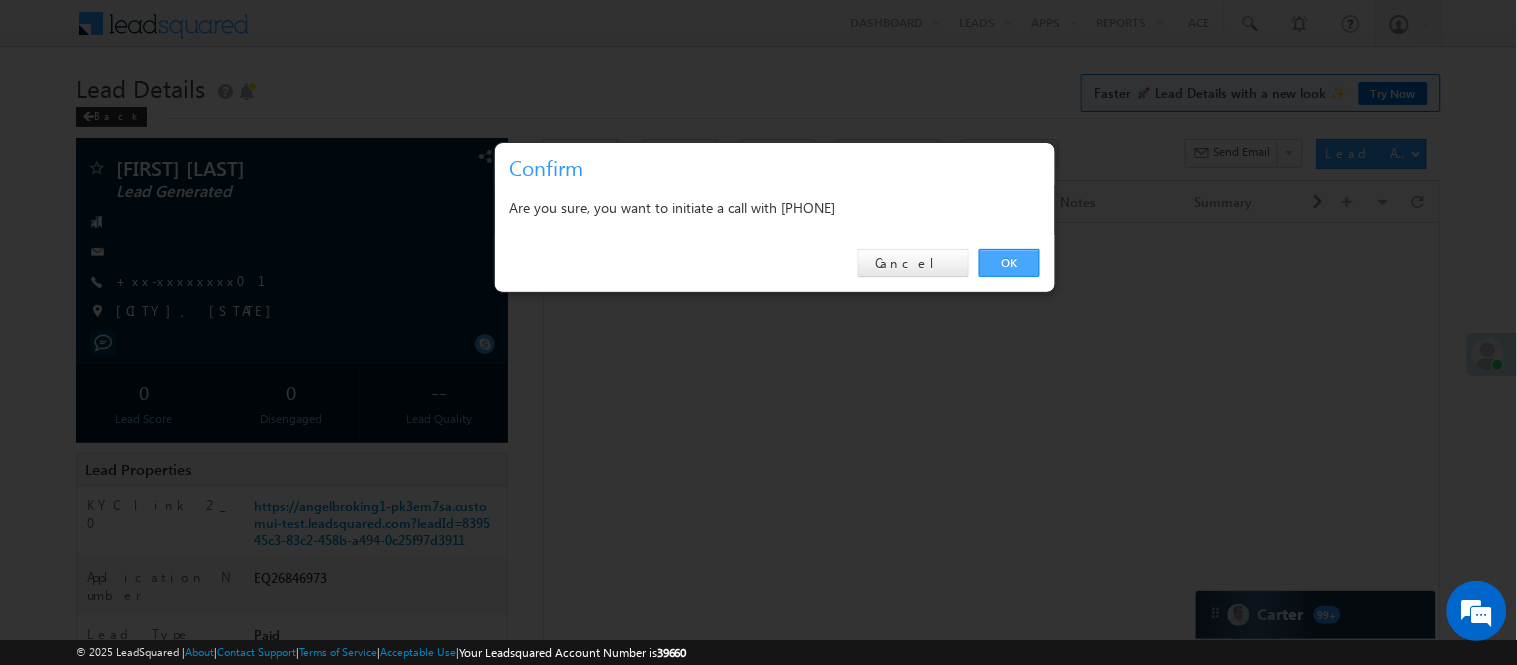 click on "OK" at bounding box center [1009, 263] 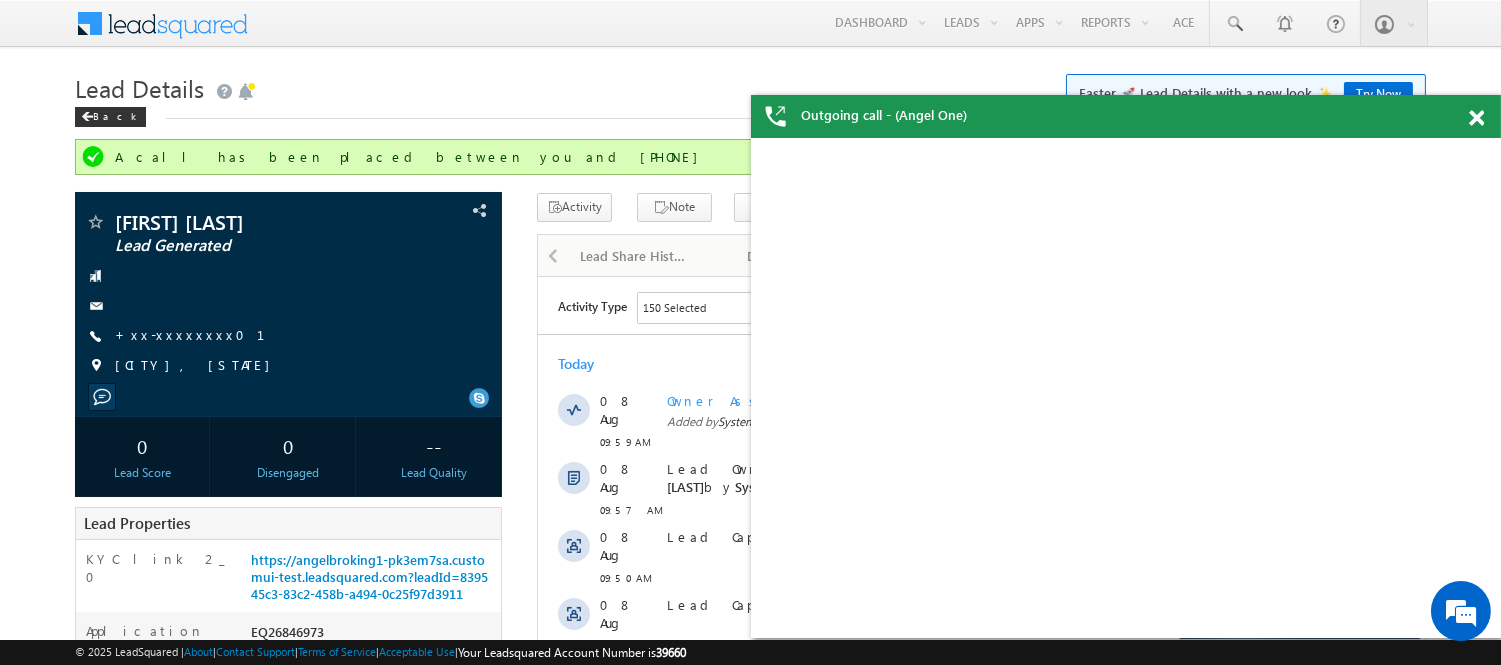 scroll, scrollTop: 0, scrollLeft: 0, axis: both 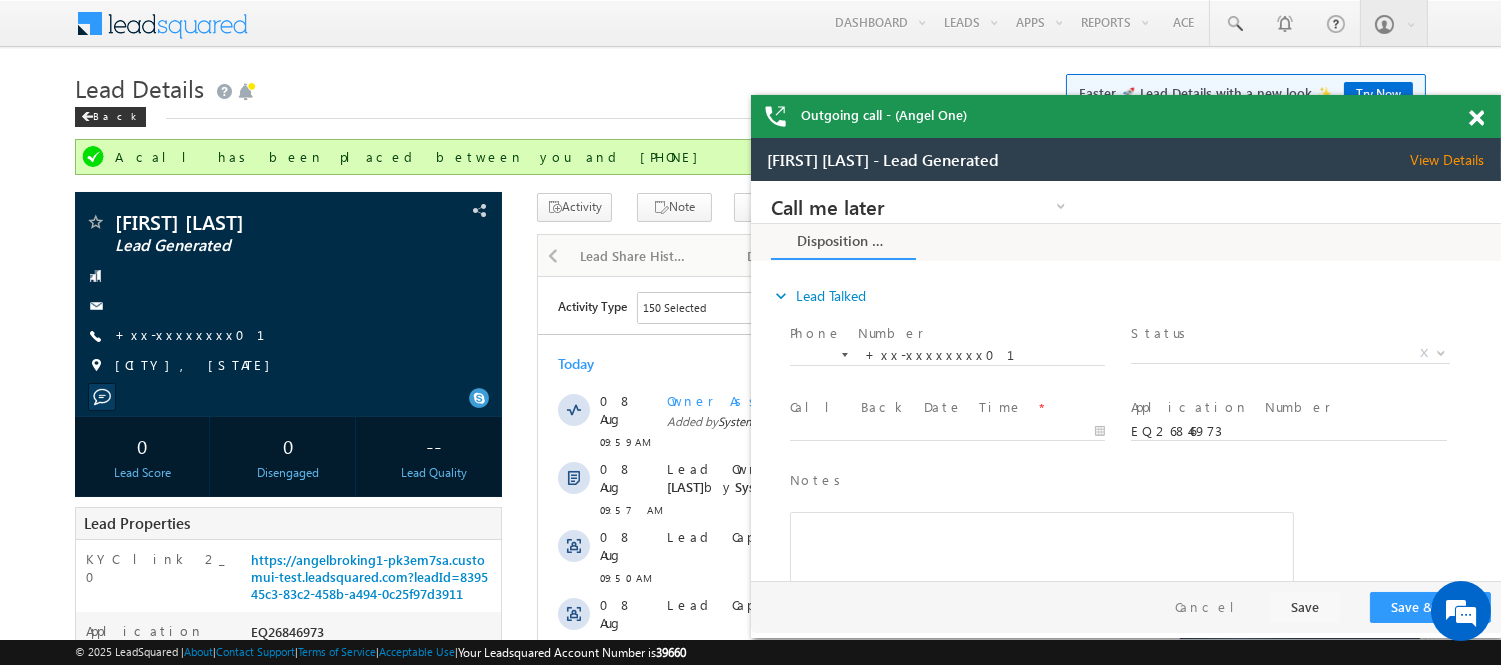 click at bounding box center (1476, 118) 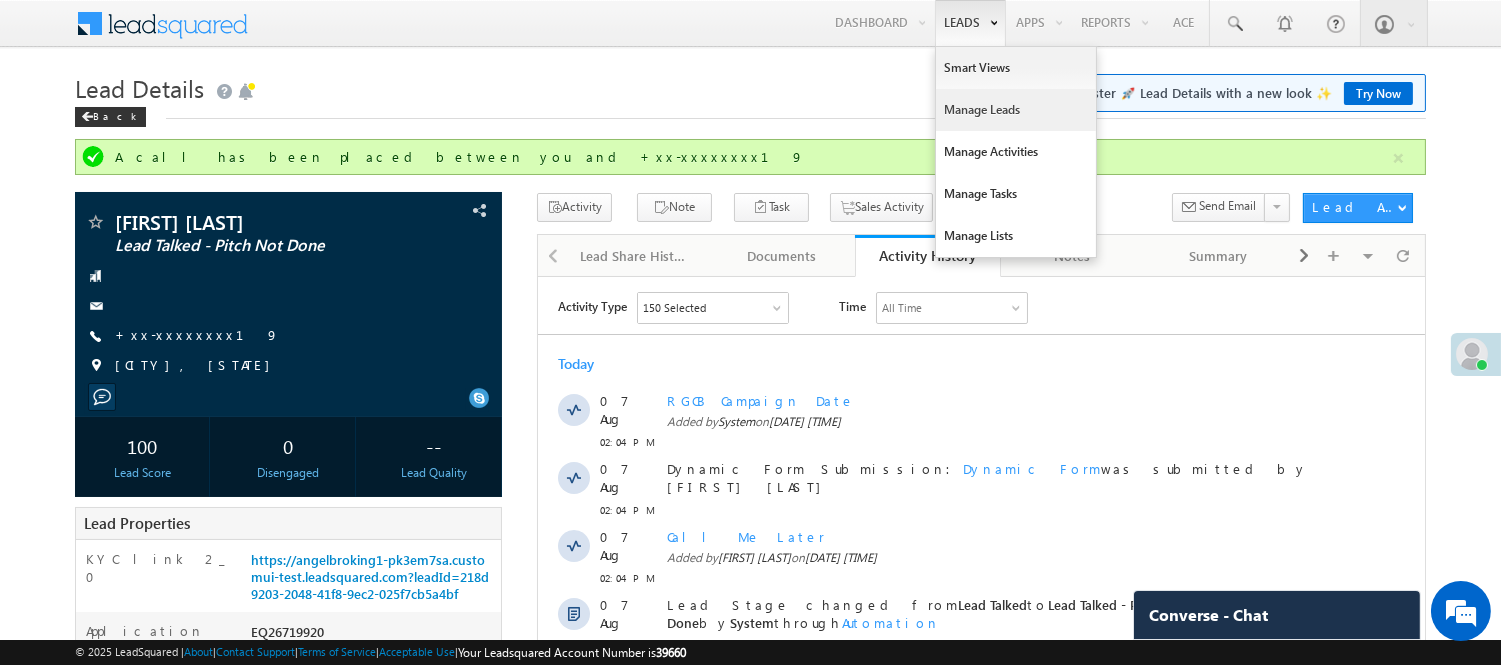 scroll, scrollTop: 0, scrollLeft: 0, axis: both 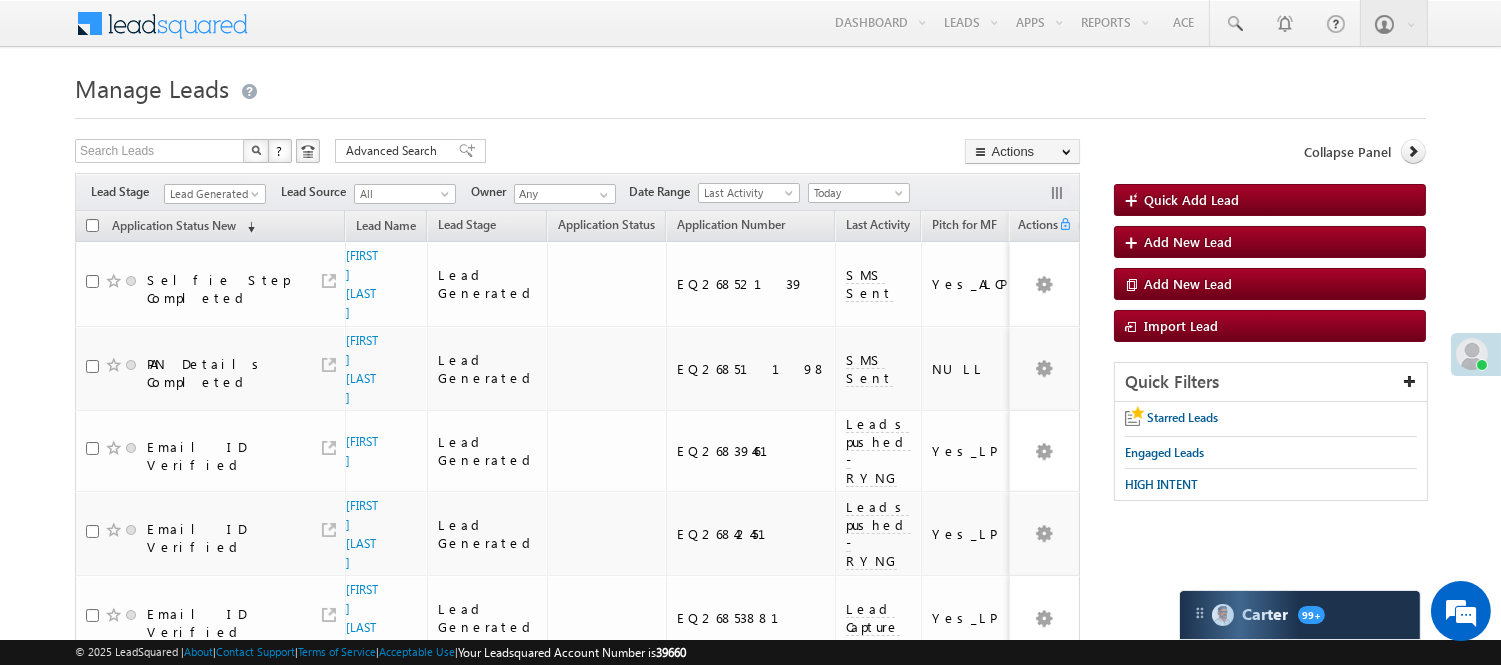 click at bounding box center (750, 112) 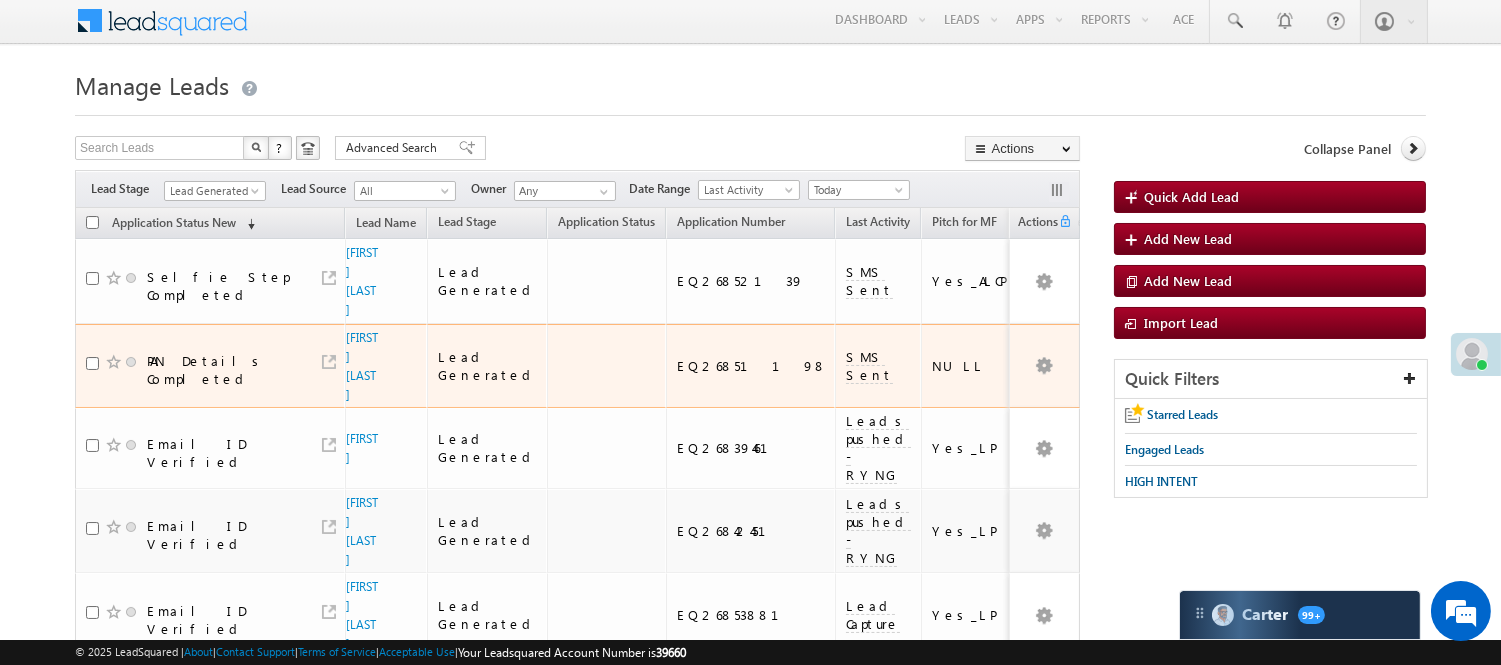 scroll, scrollTop: 0, scrollLeft: 0, axis: both 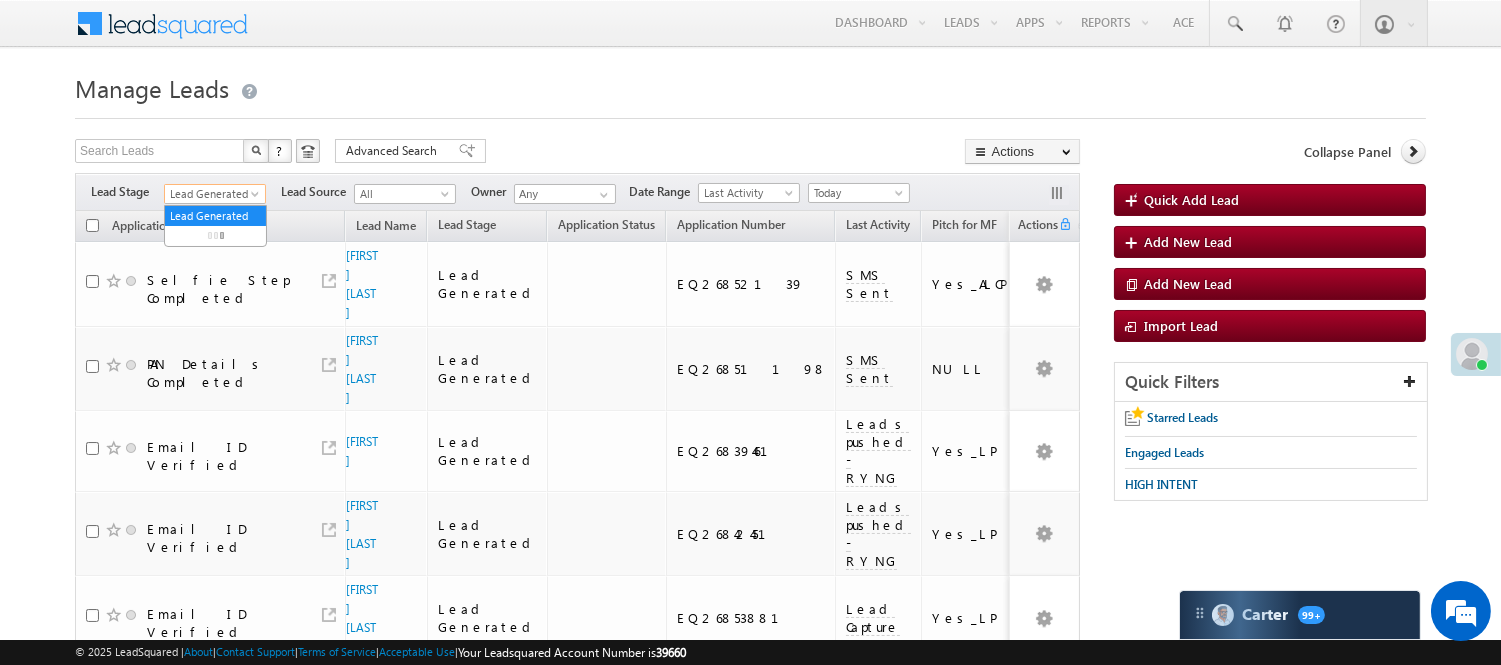 click on "Lead Generated" at bounding box center (212, 194) 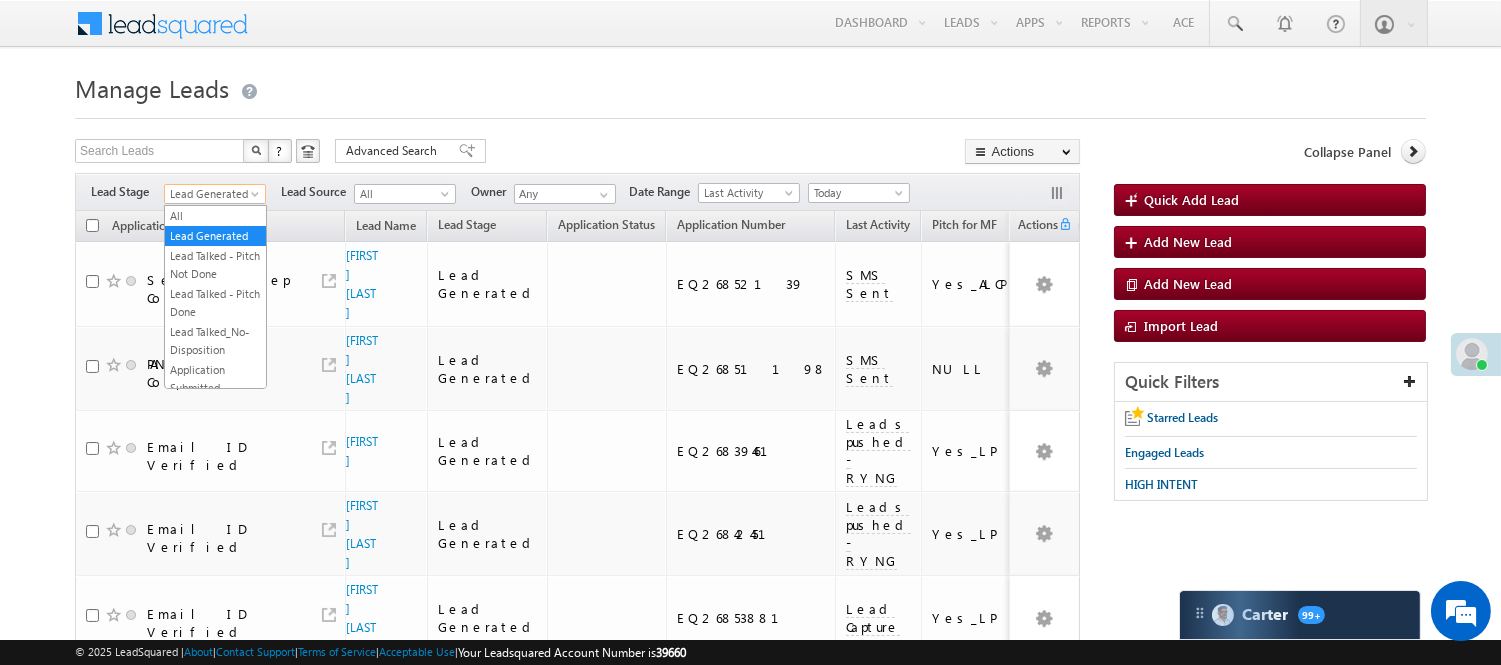 scroll, scrollTop: 444, scrollLeft: 0, axis: vertical 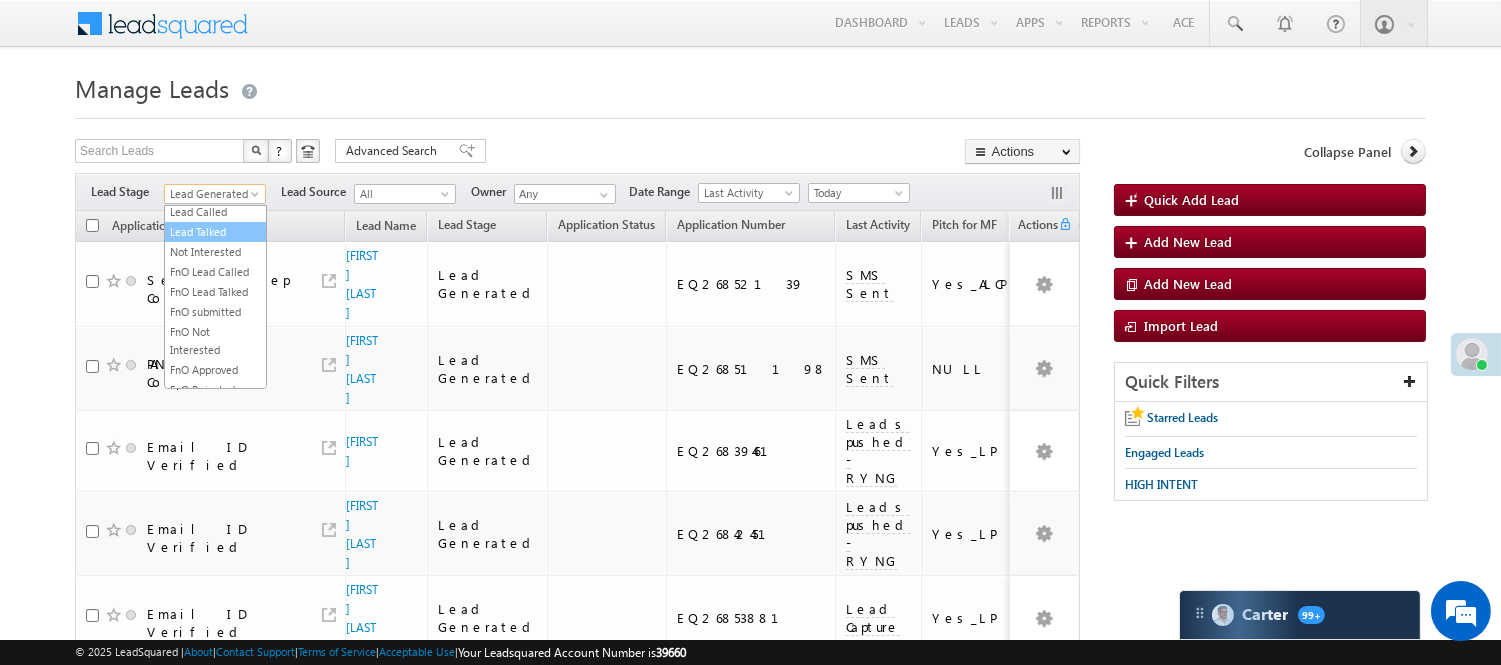 click on "Lead Called" at bounding box center (215, 212) 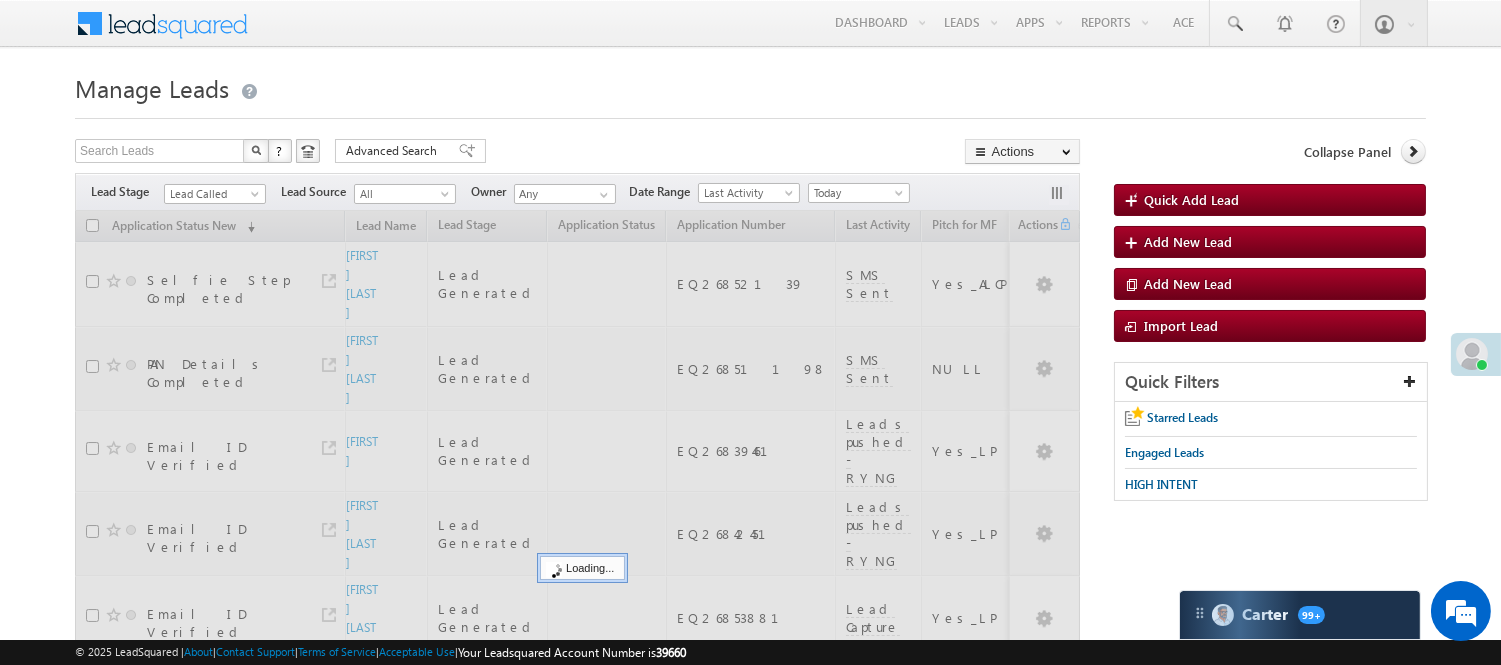 click on "Menu
Nisha Anand Yadav
Nisha .Yada v@ang elbro king. com
Angel Broki" at bounding box center (750, 24) 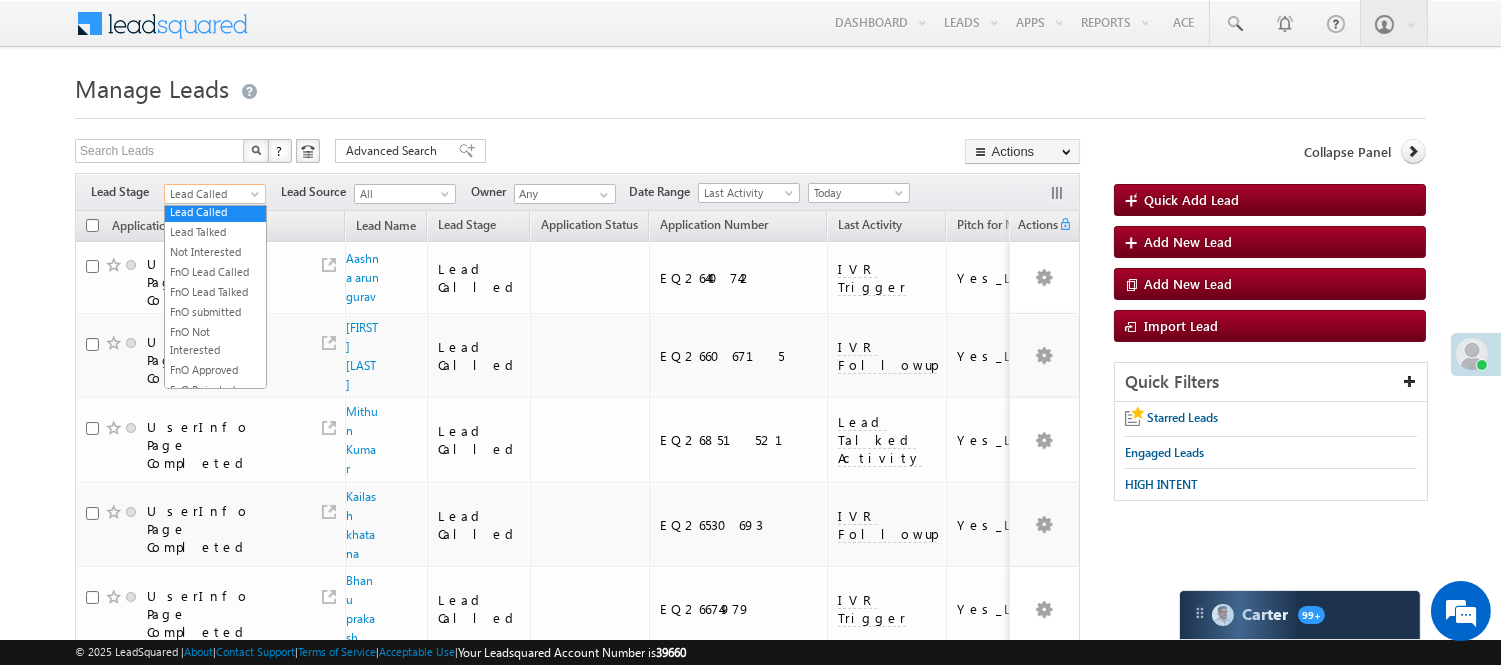 click on "Lead Called" at bounding box center [212, 194] 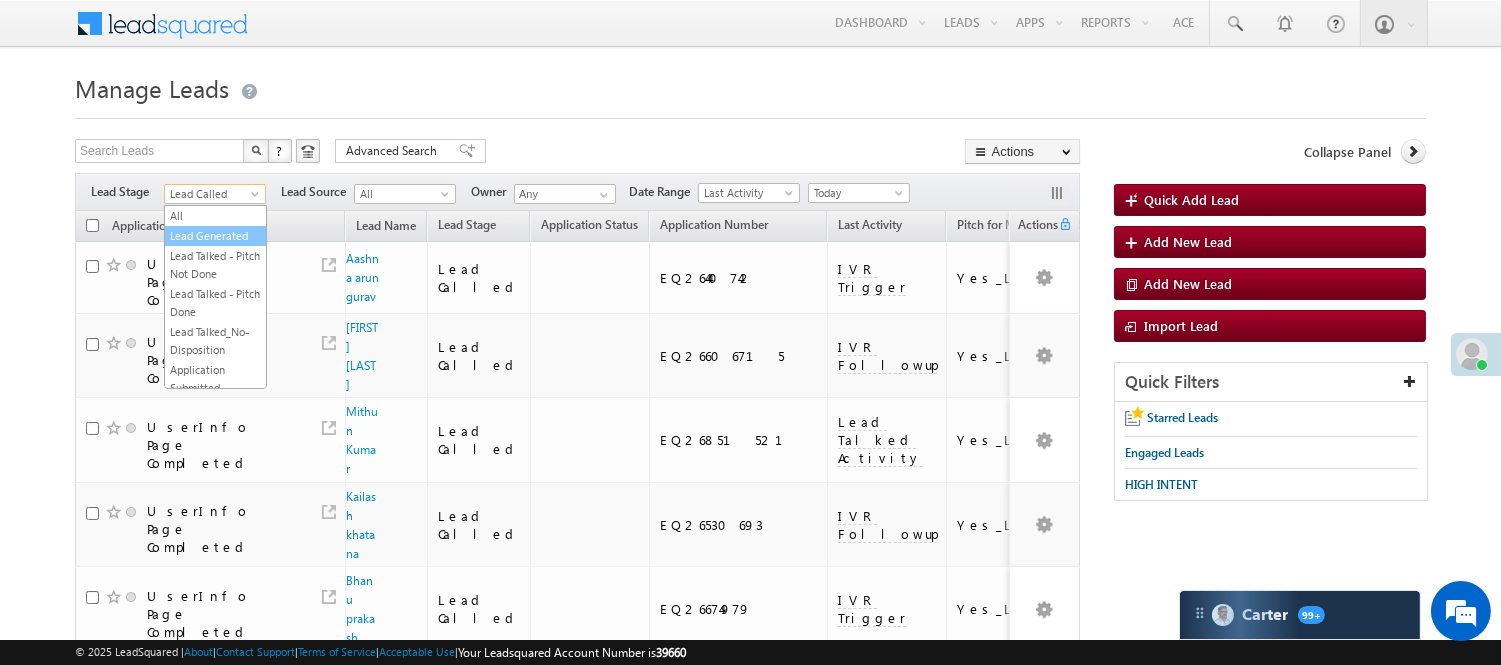 click on "Lead Generated" at bounding box center [215, 236] 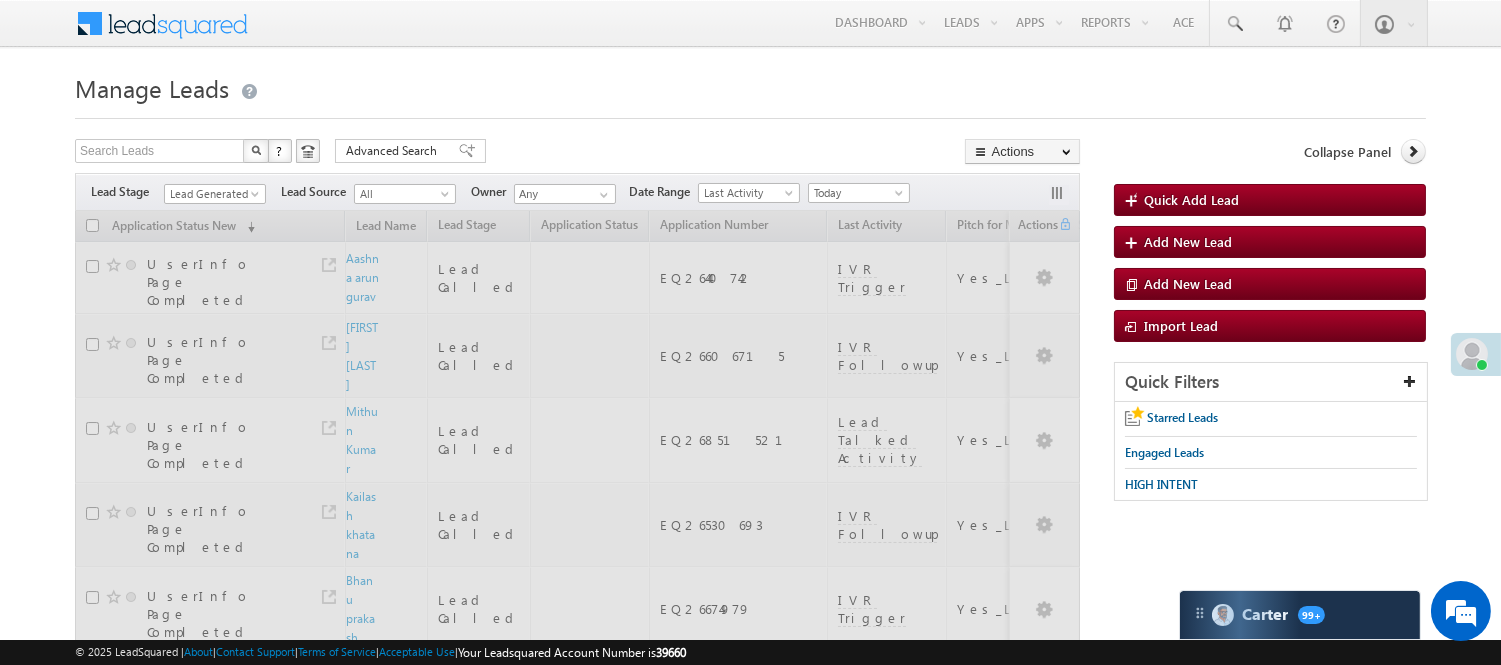click on "Manage Leads" at bounding box center (750, 86) 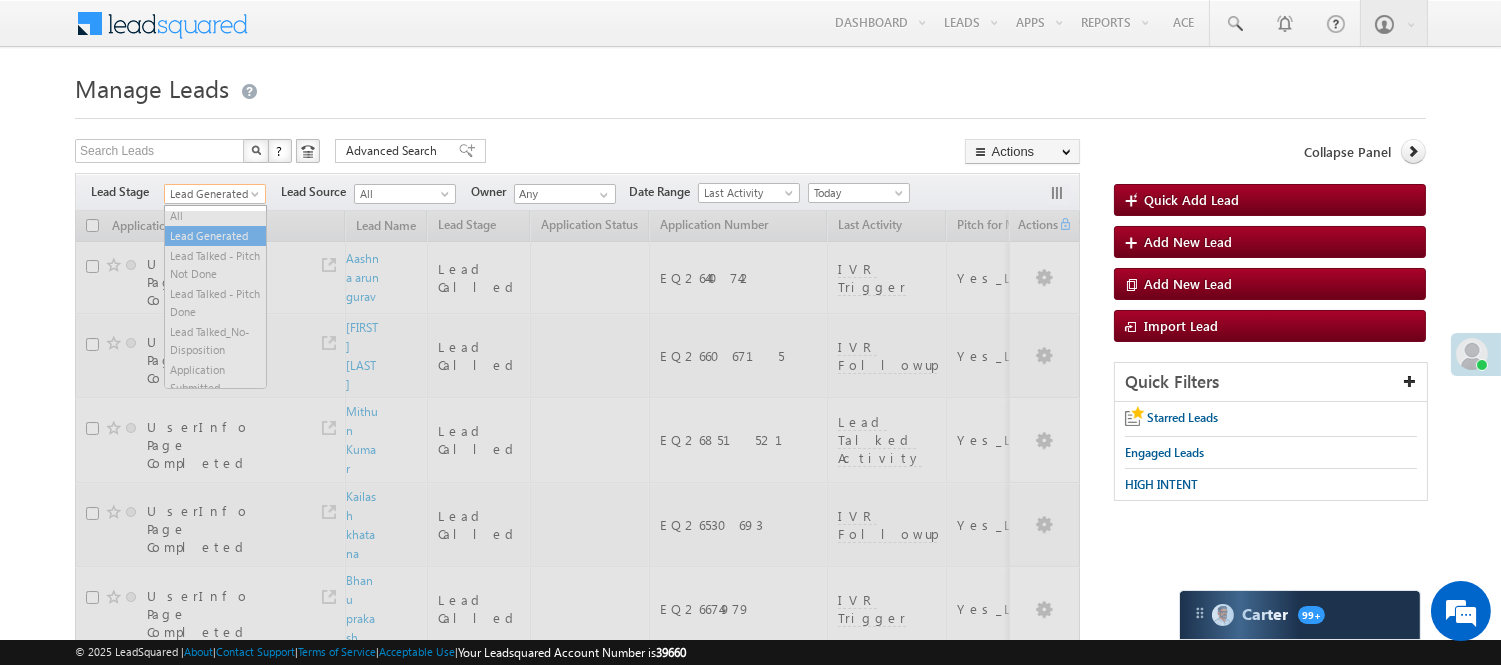 click on "Lead Generated" at bounding box center (212, 194) 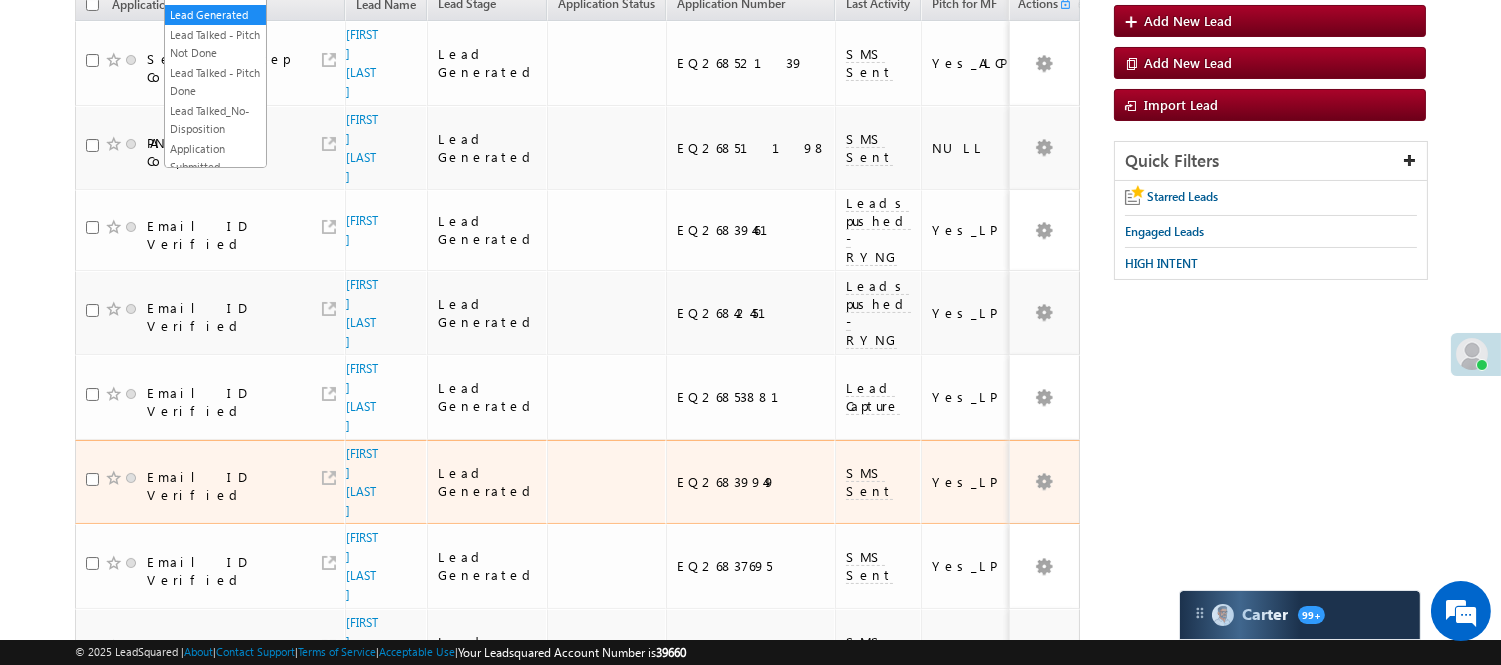 scroll, scrollTop: 222, scrollLeft: 0, axis: vertical 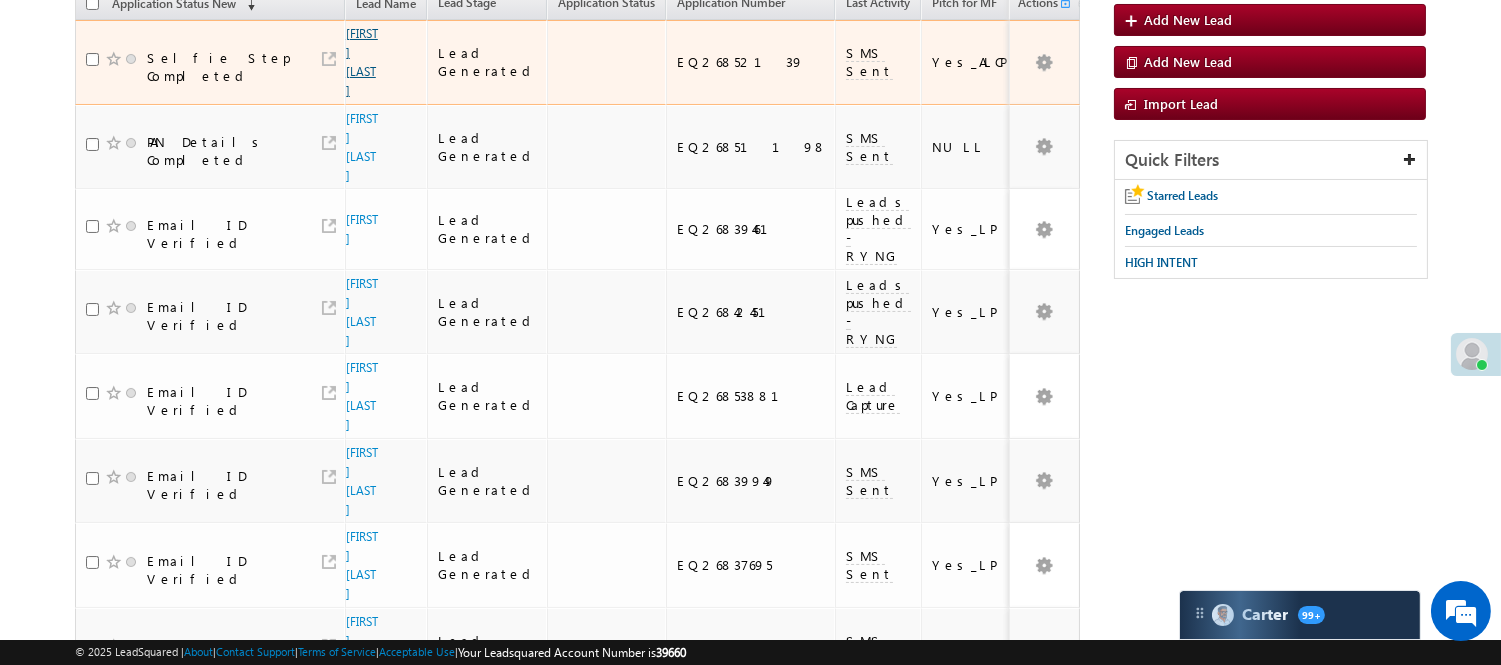 click on "[FIRST] [LAST]" at bounding box center [362, 62] 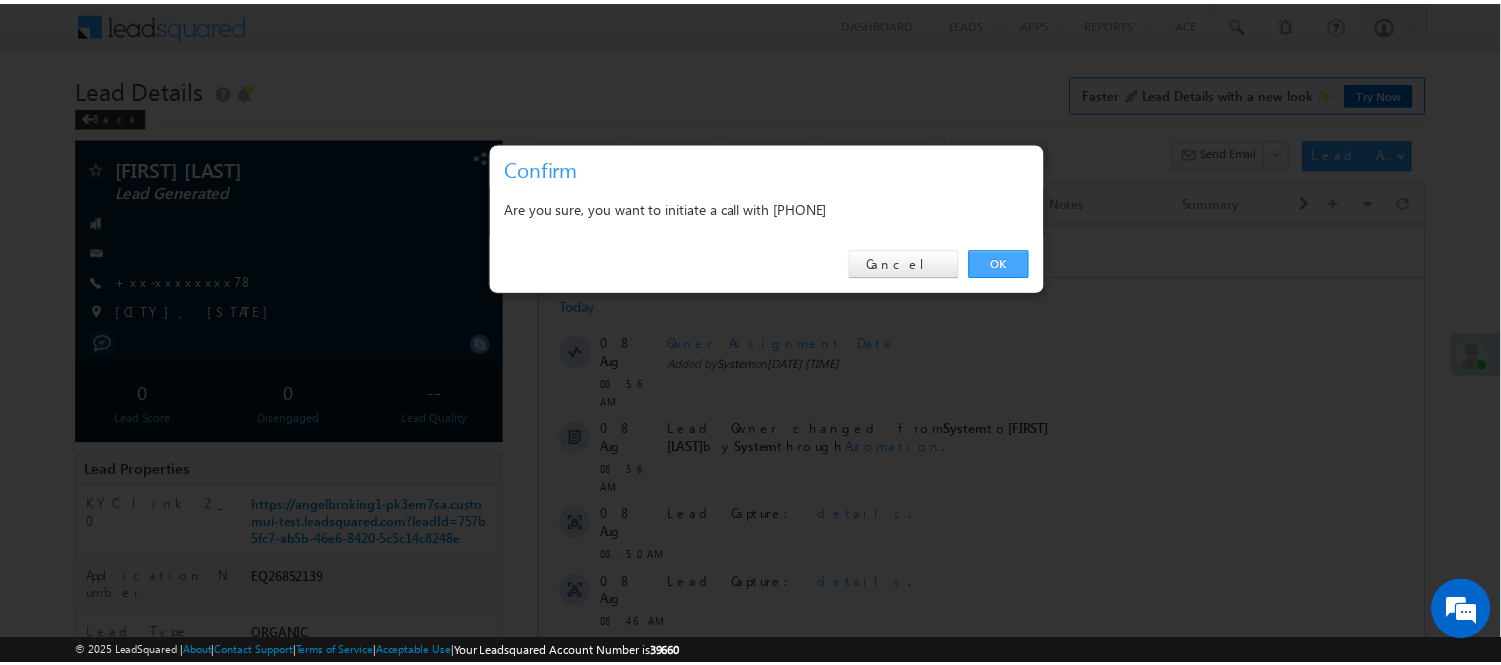 scroll, scrollTop: 0, scrollLeft: 0, axis: both 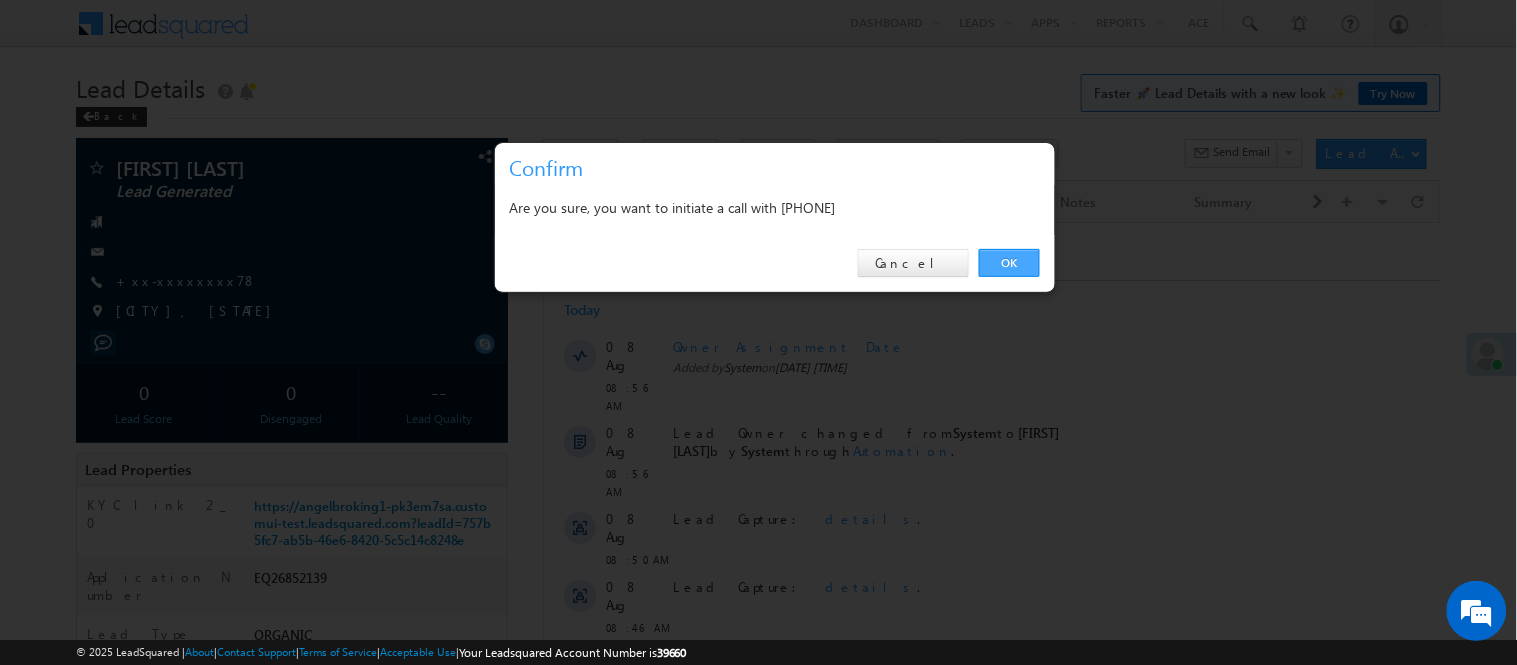 click on "OK" at bounding box center [1009, 263] 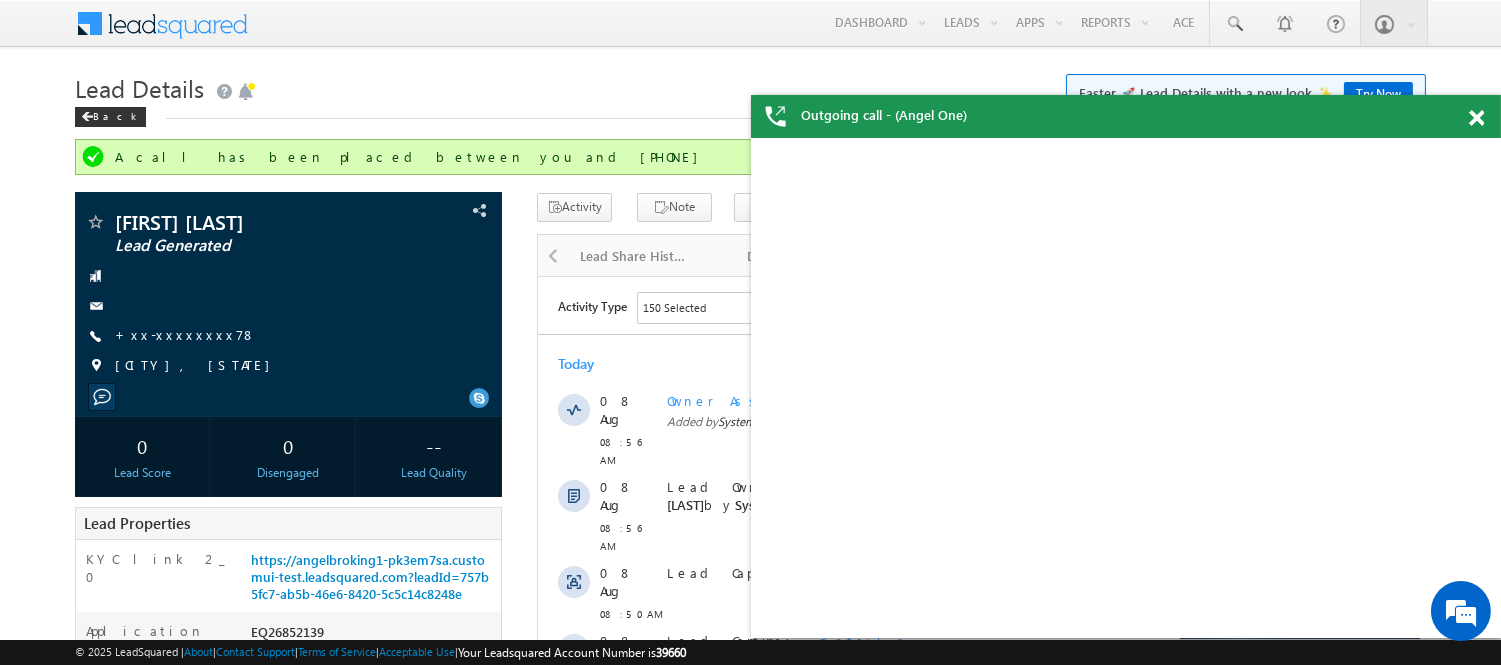 scroll, scrollTop: 0, scrollLeft: 0, axis: both 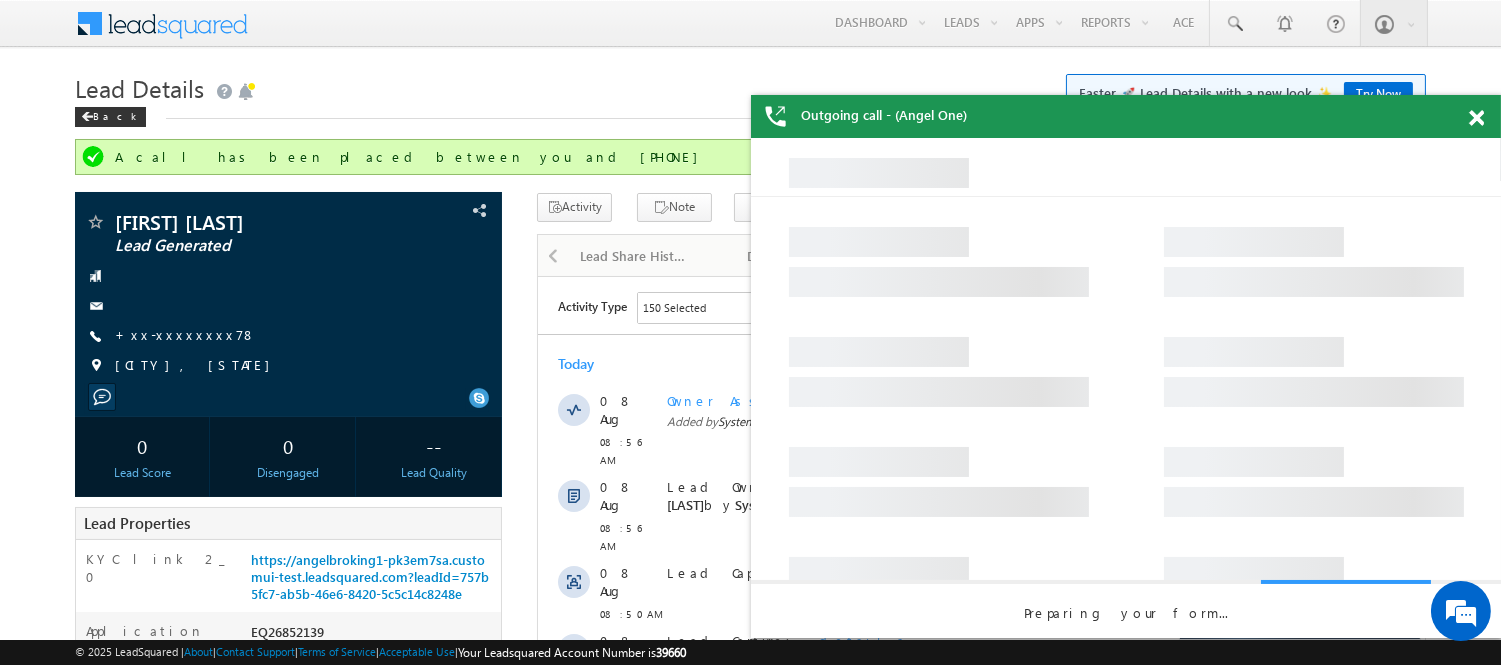 click at bounding box center (1476, 118) 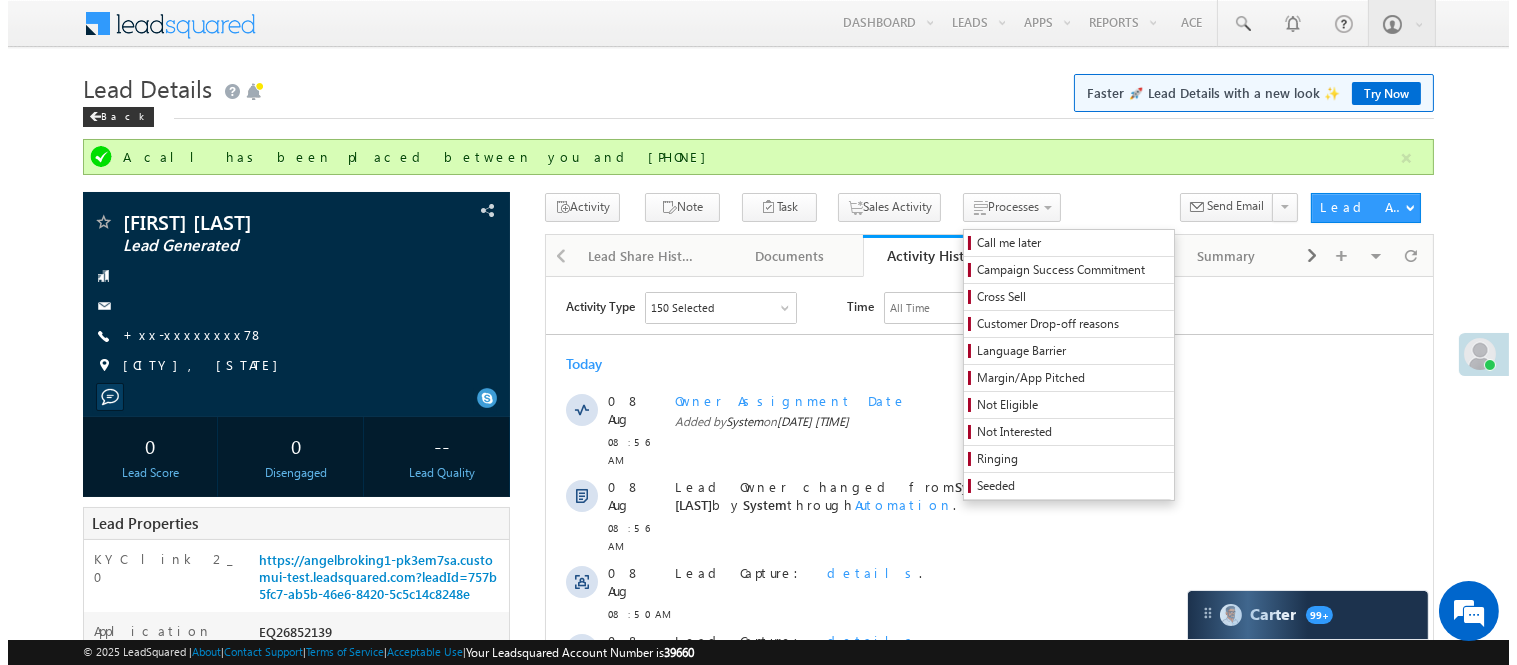 scroll, scrollTop: 0, scrollLeft: 0, axis: both 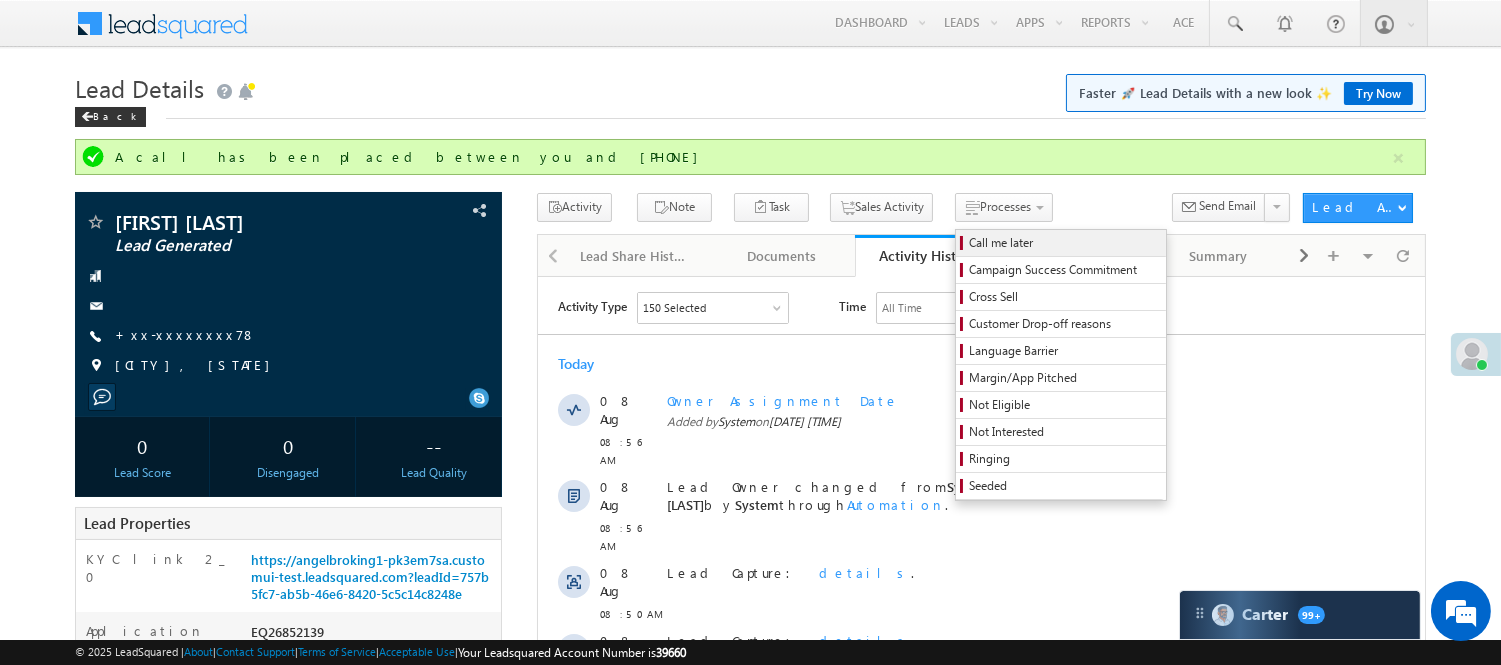 click on "Call me later" at bounding box center (1064, 243) 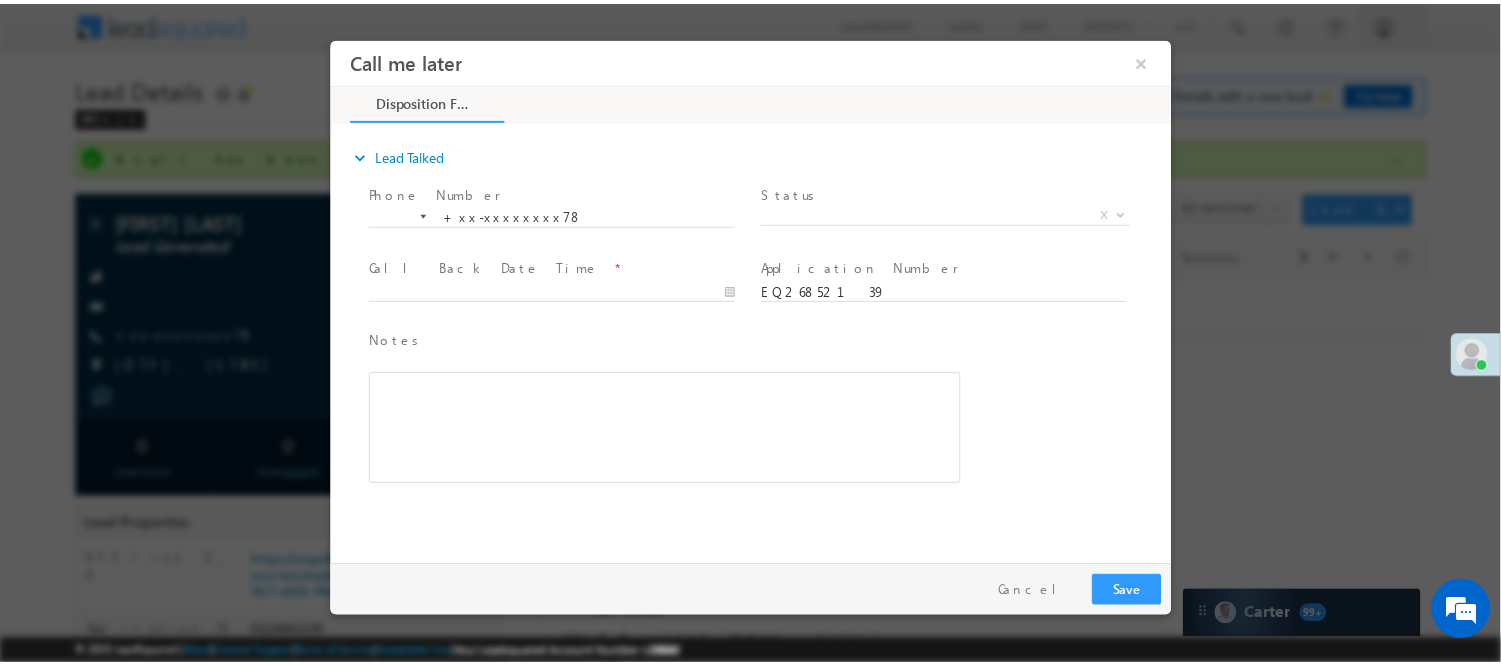scroll, scrollTop: 0, scrollLeft: 0, axis: both 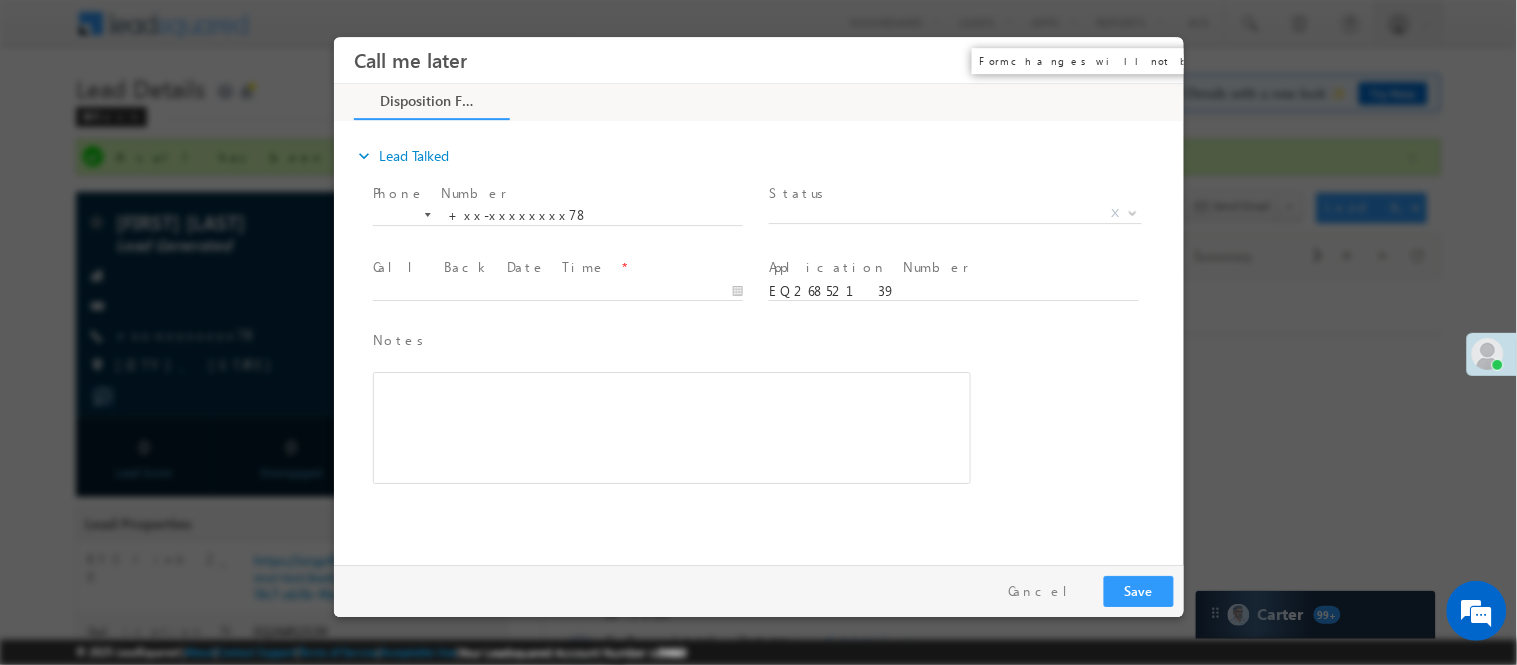 click on "×" at bounding box center (1153, 59) 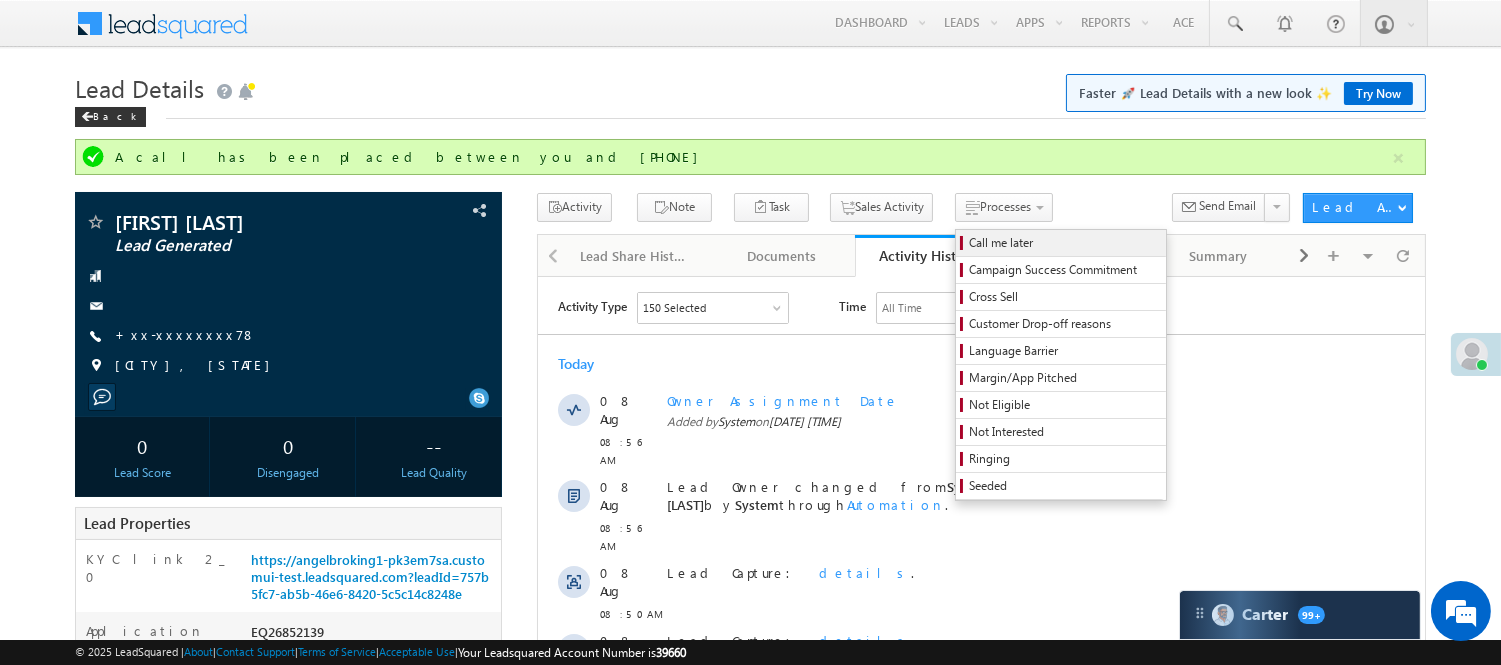 click on "Call me later" at bounding box center (1064, 243) 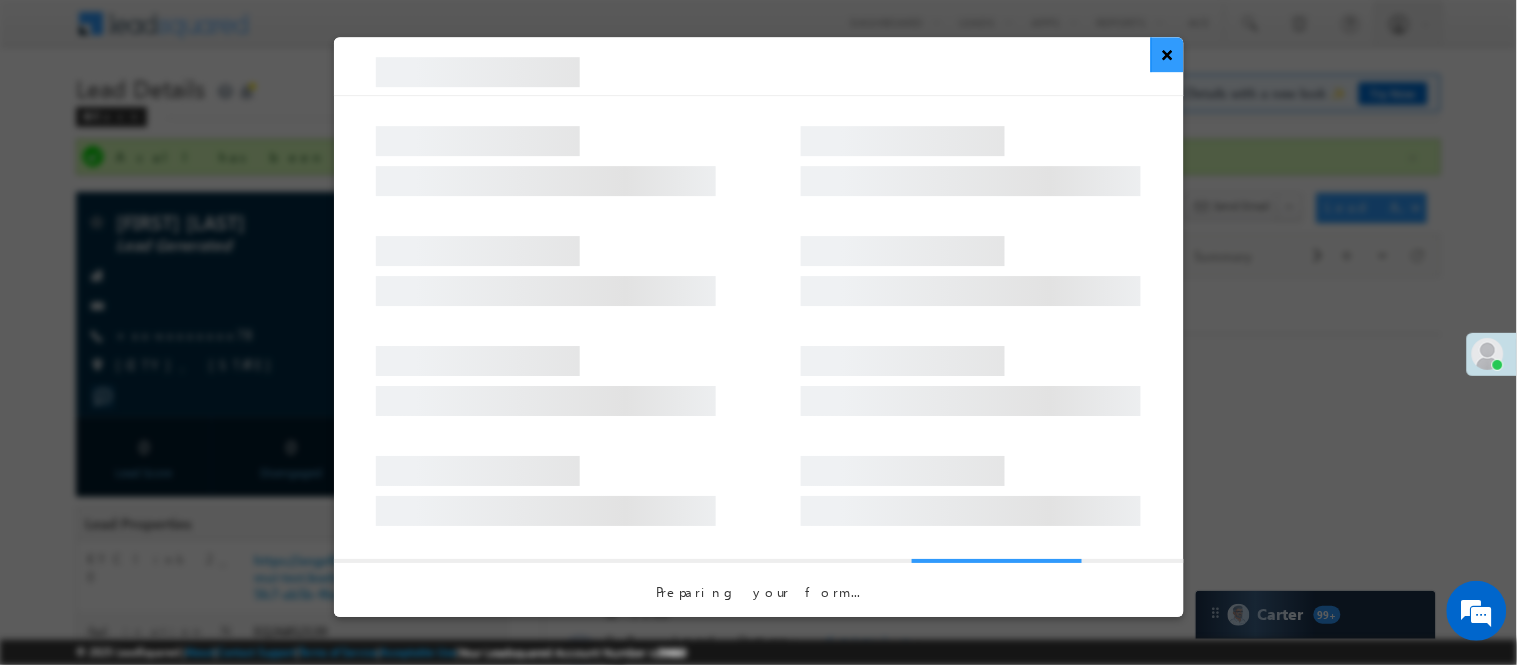 click on "×" at bounding box center [1167, 54] 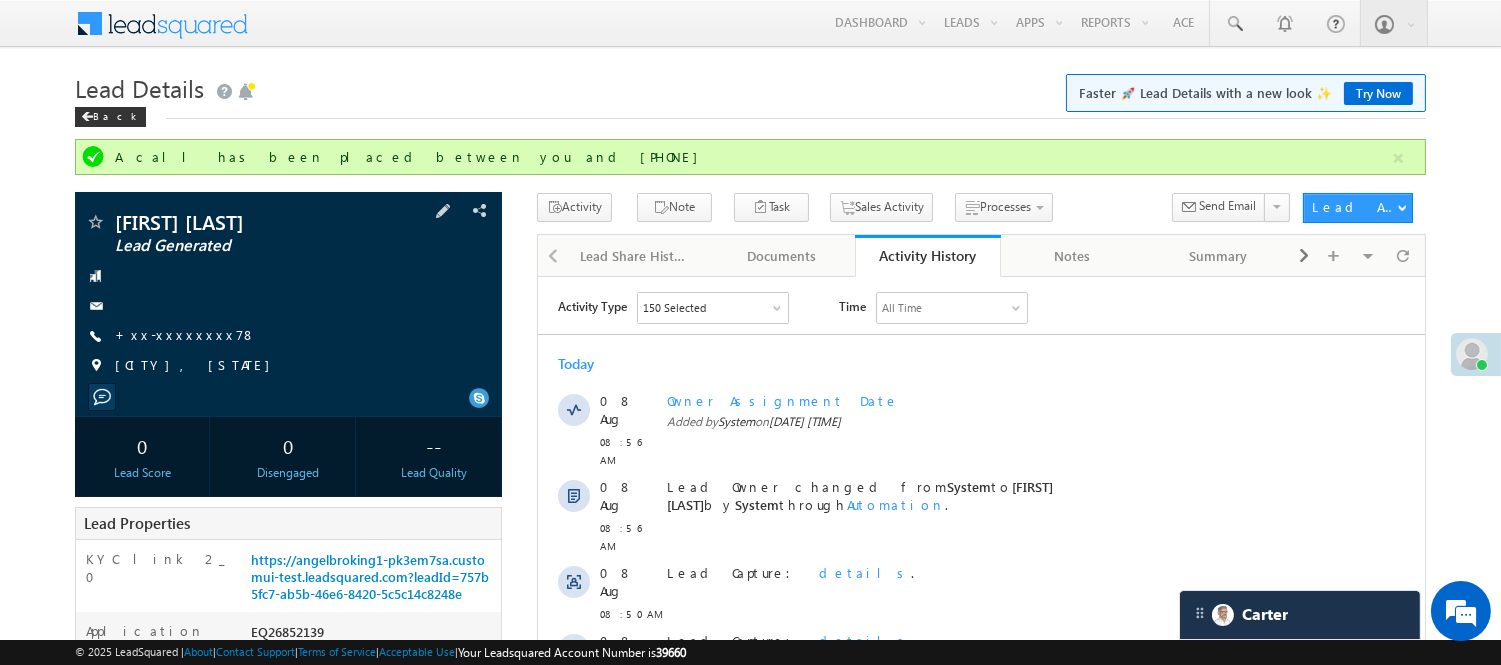 scroll, scrollTop: 333, scrollLeft: 0, axis: vertical 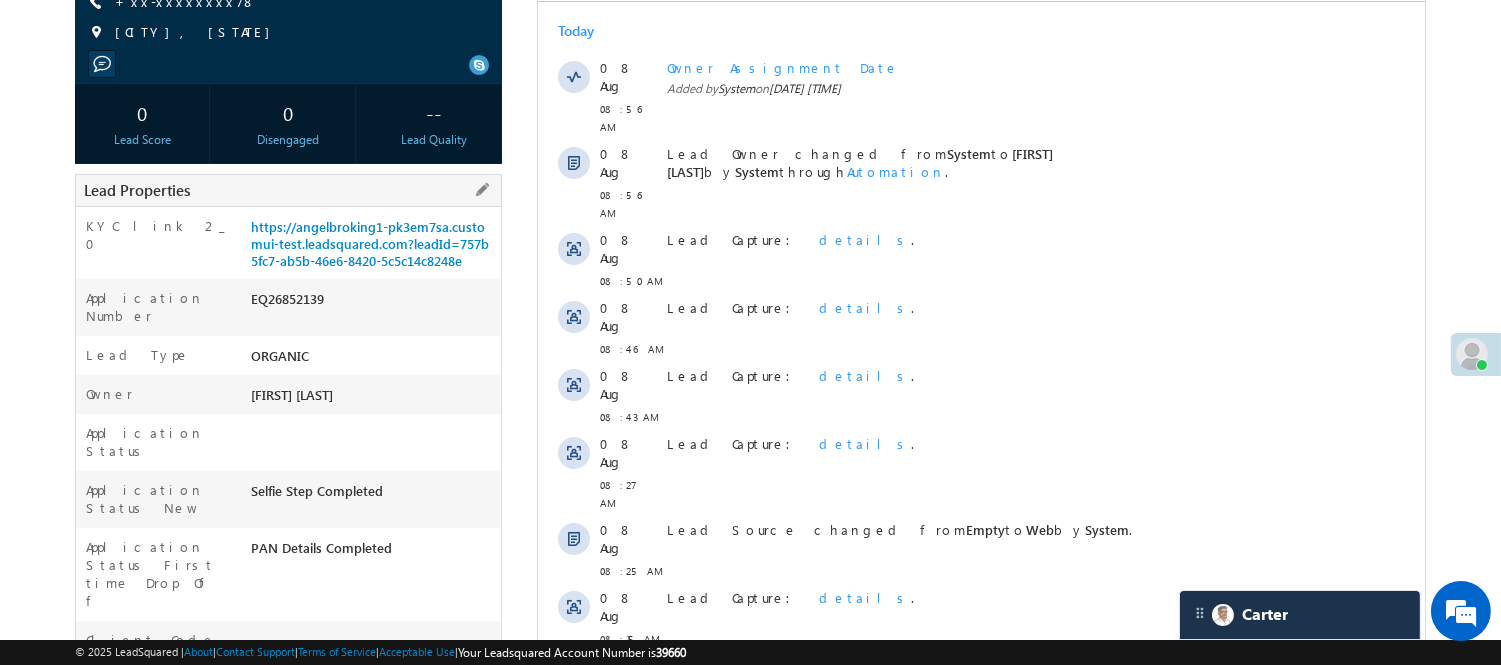 click on "EQ26852139" at bounding box center (373, 303) 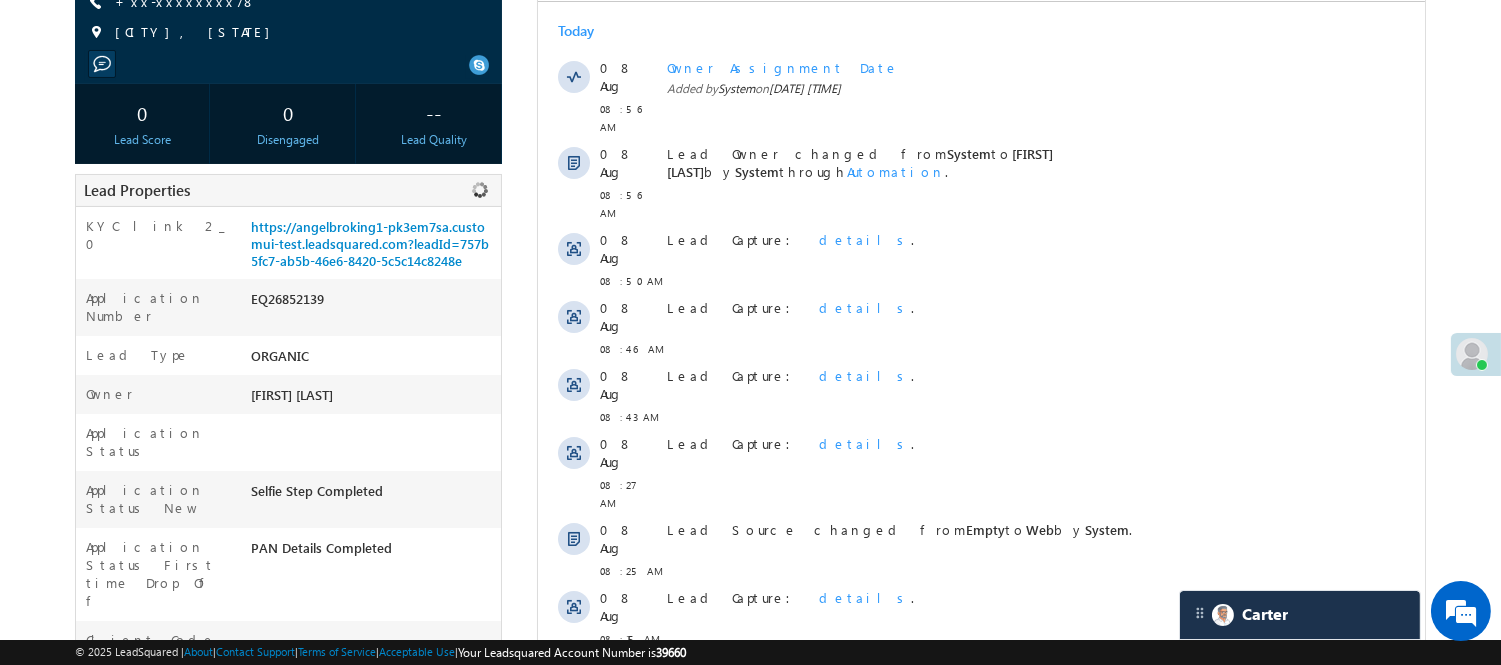 copy on "EQ26852139" 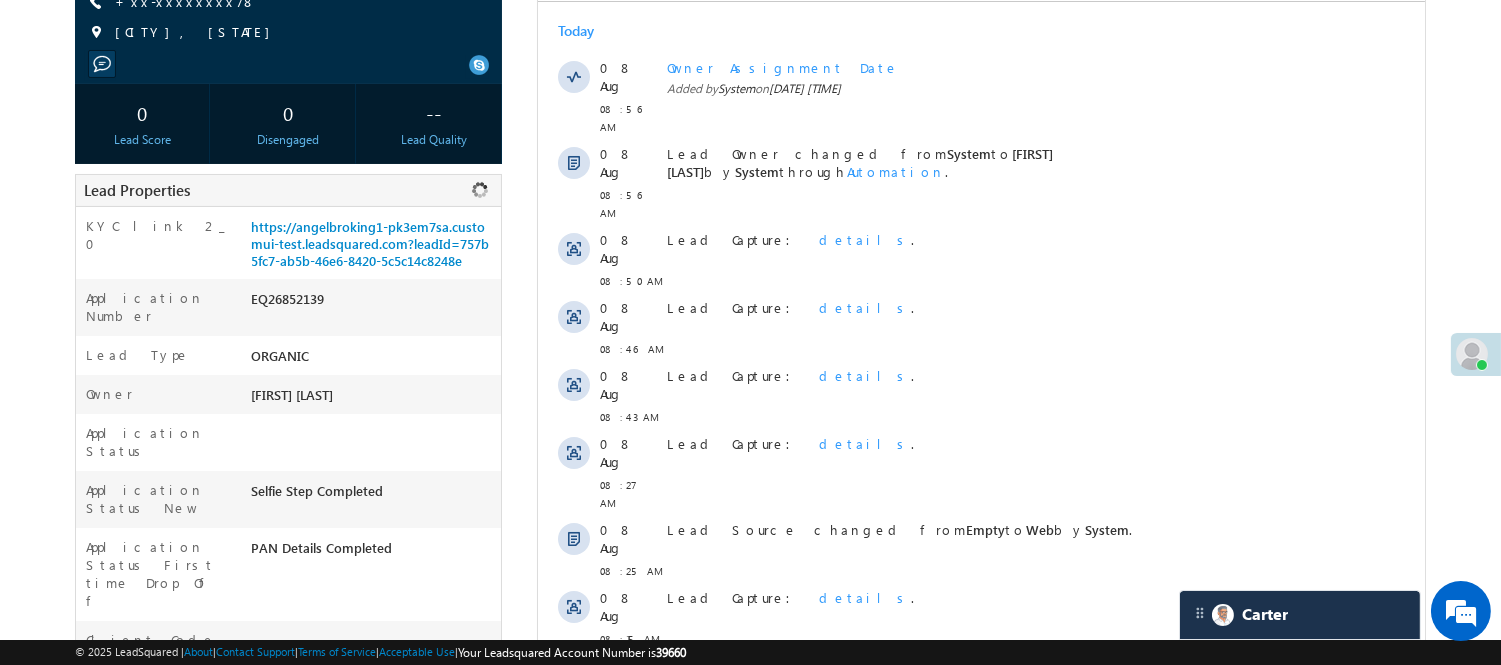 copy on "EQ26852139" 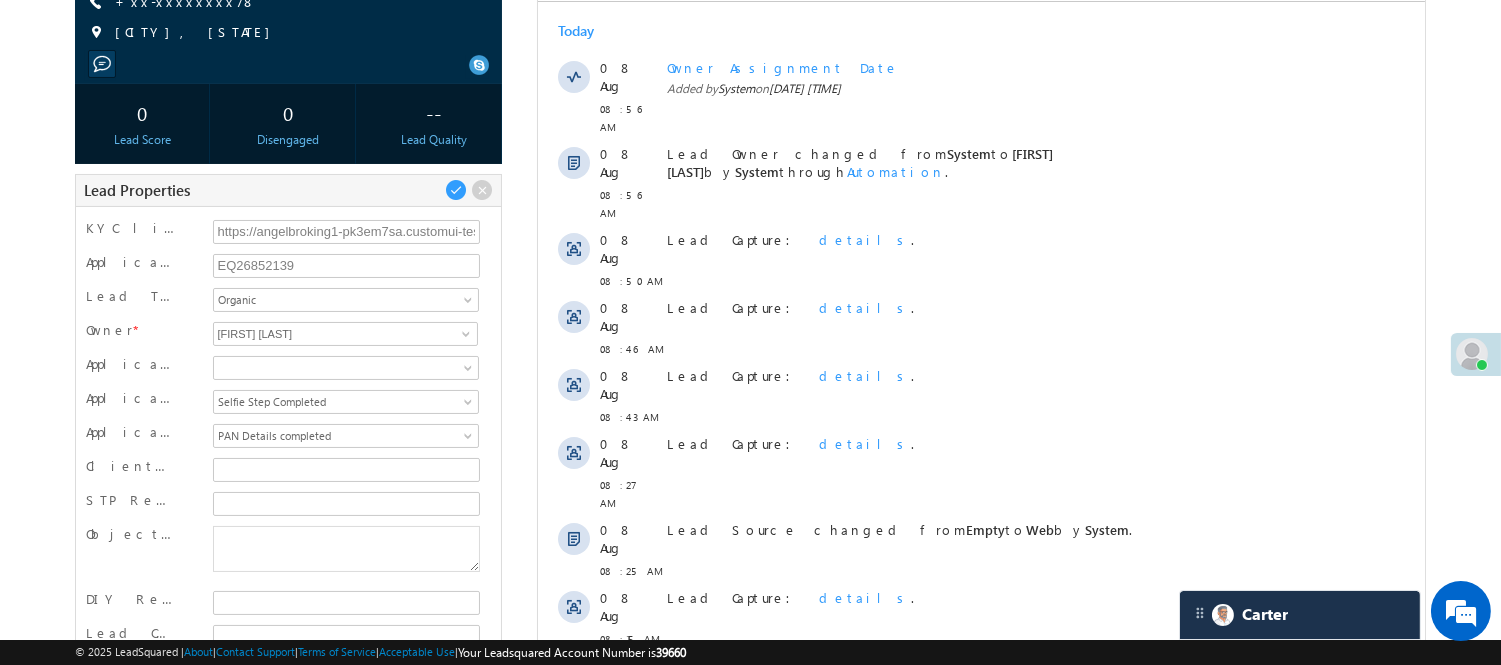 scroll, scrollTop: 0, scrollLeft: 0, axis: both 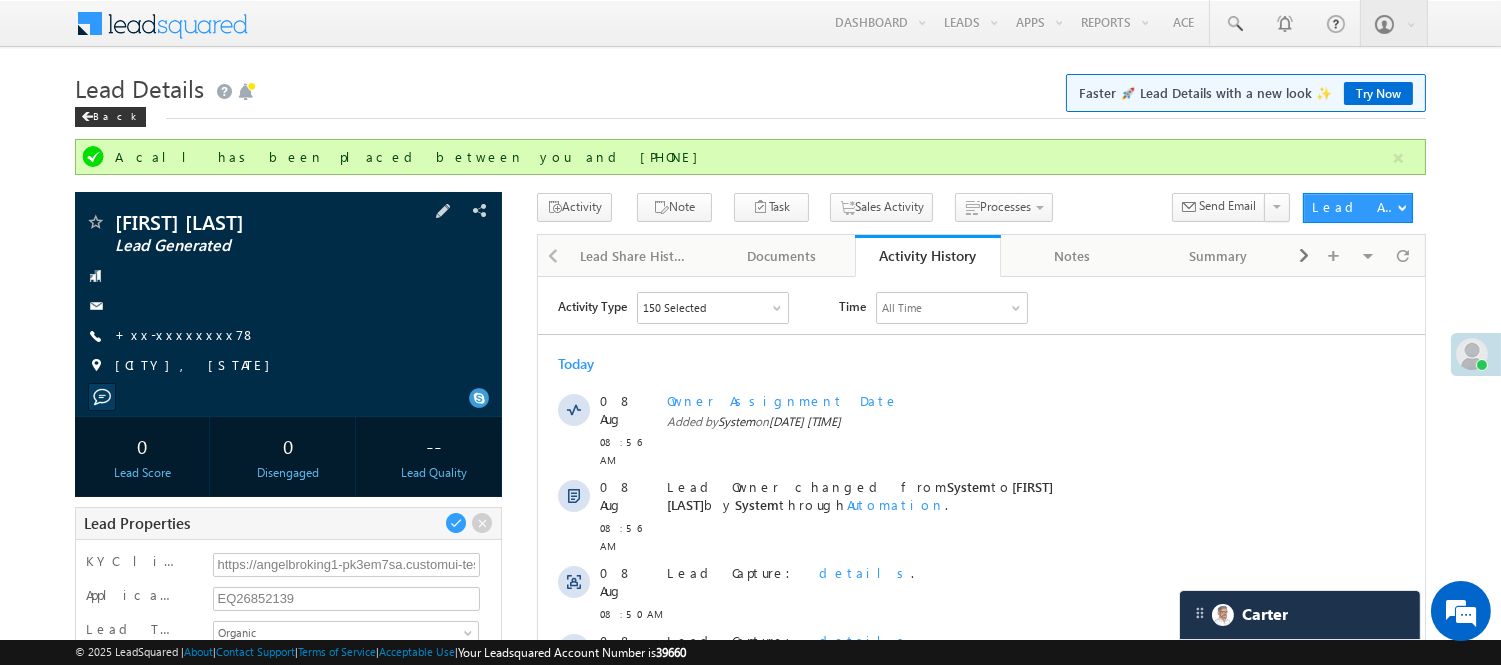 click on "+xx-xxxxxxxx78" at bounding box center [185, 336] 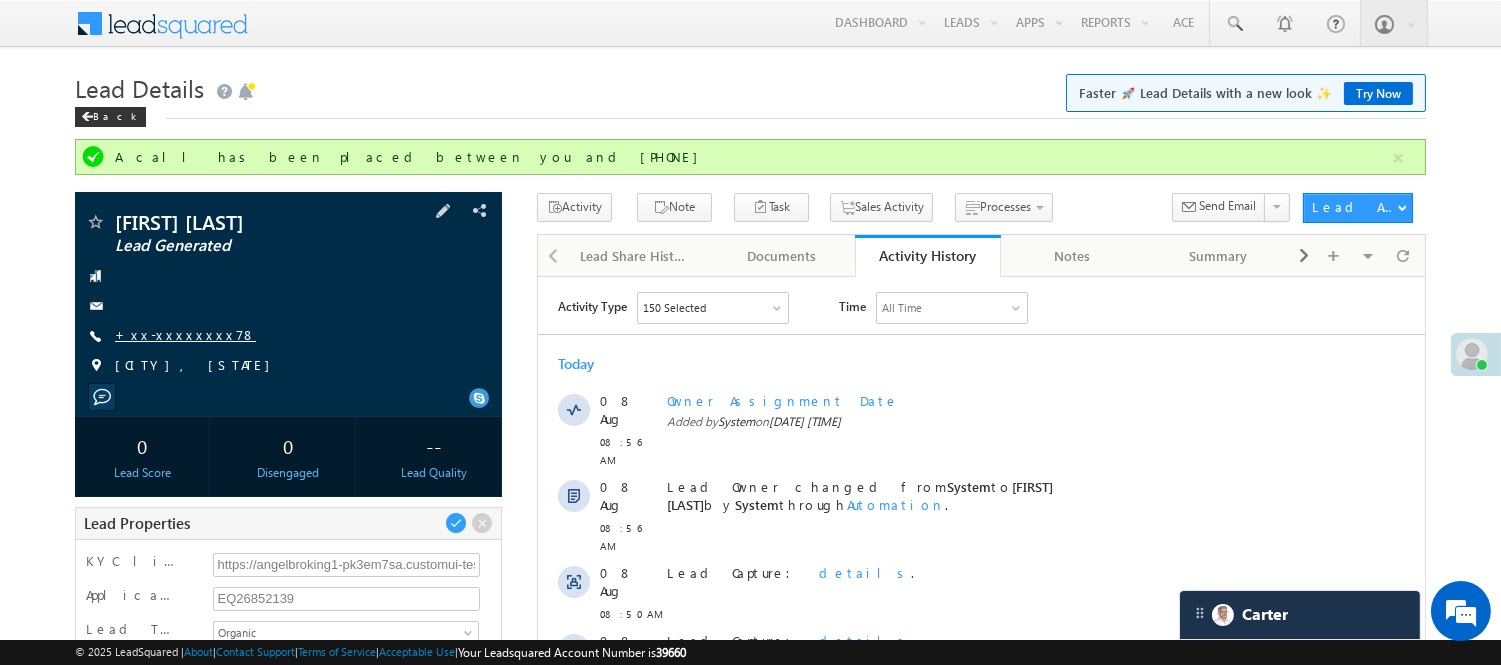 click on "+xx-xxxxxxxx78" at bounding box center [185, 334] 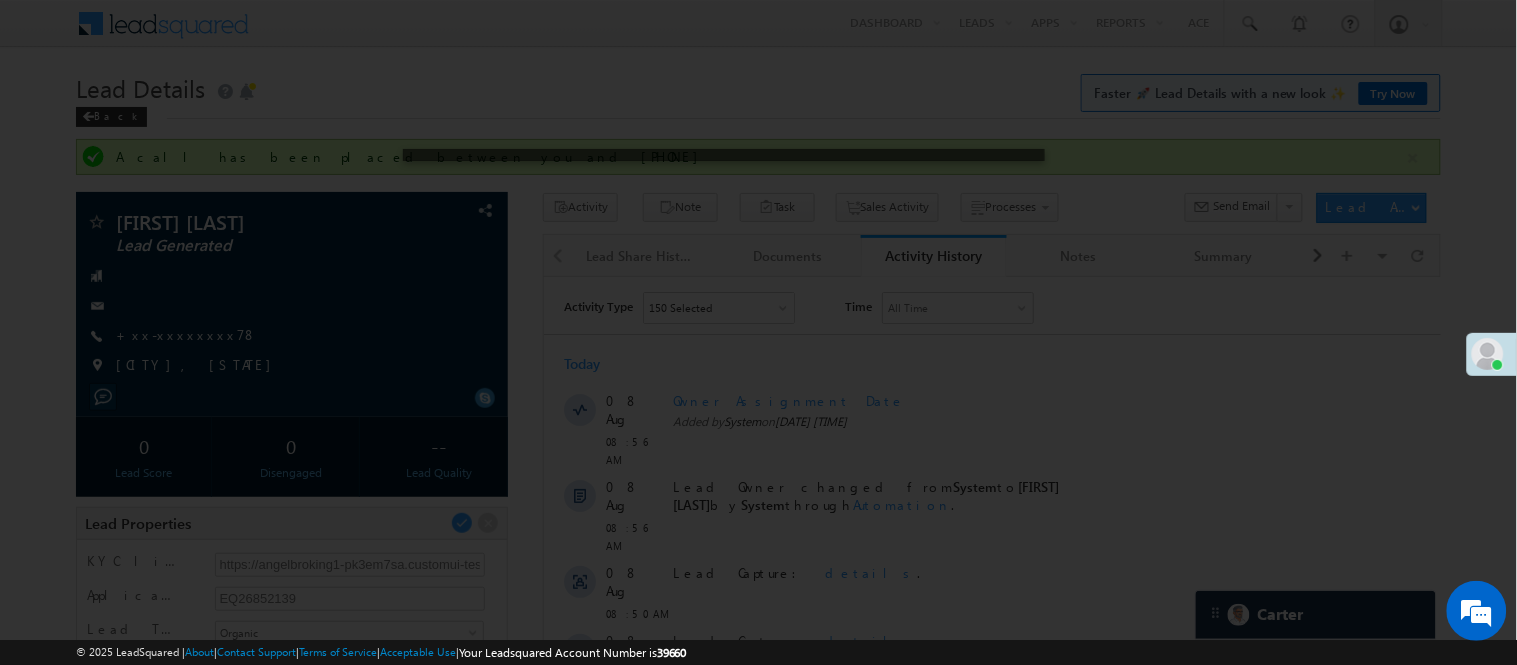 click at bounding box center [758, 332] 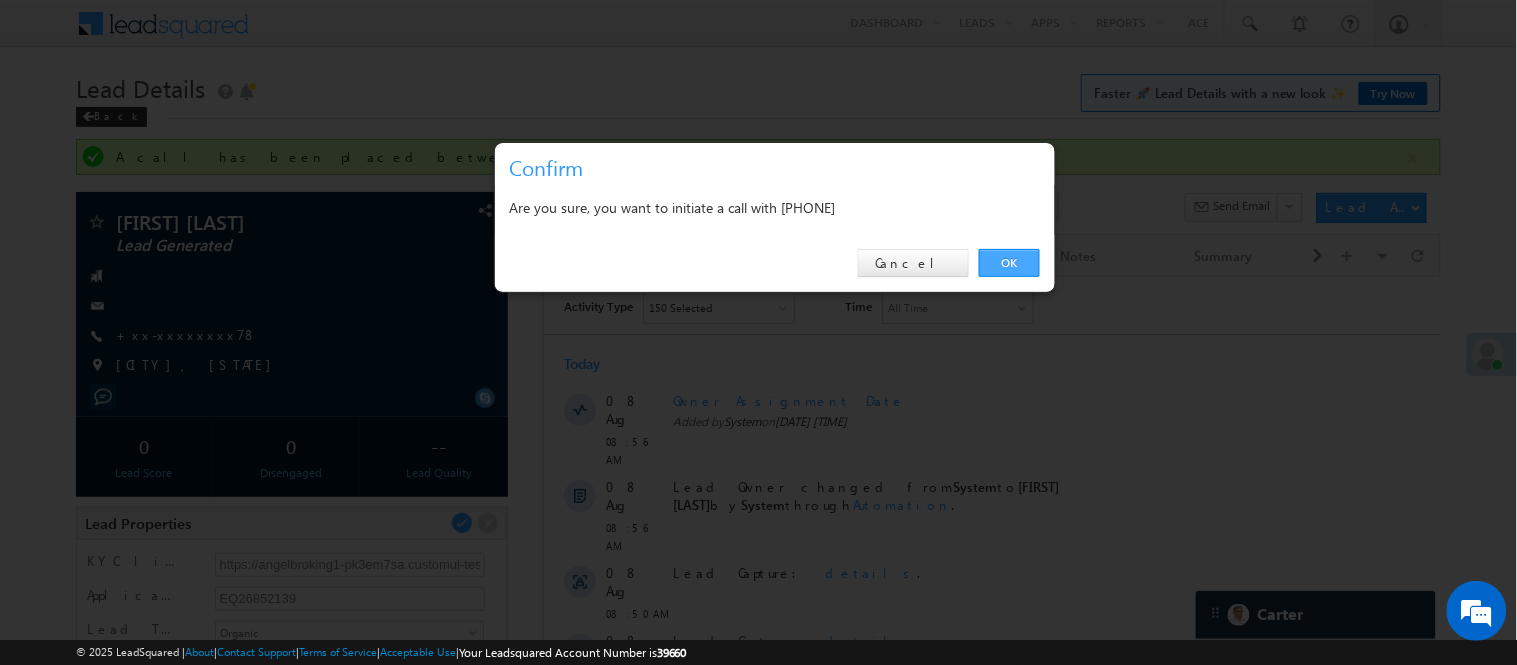 click on "OK" at bounding box center (1009, 263) 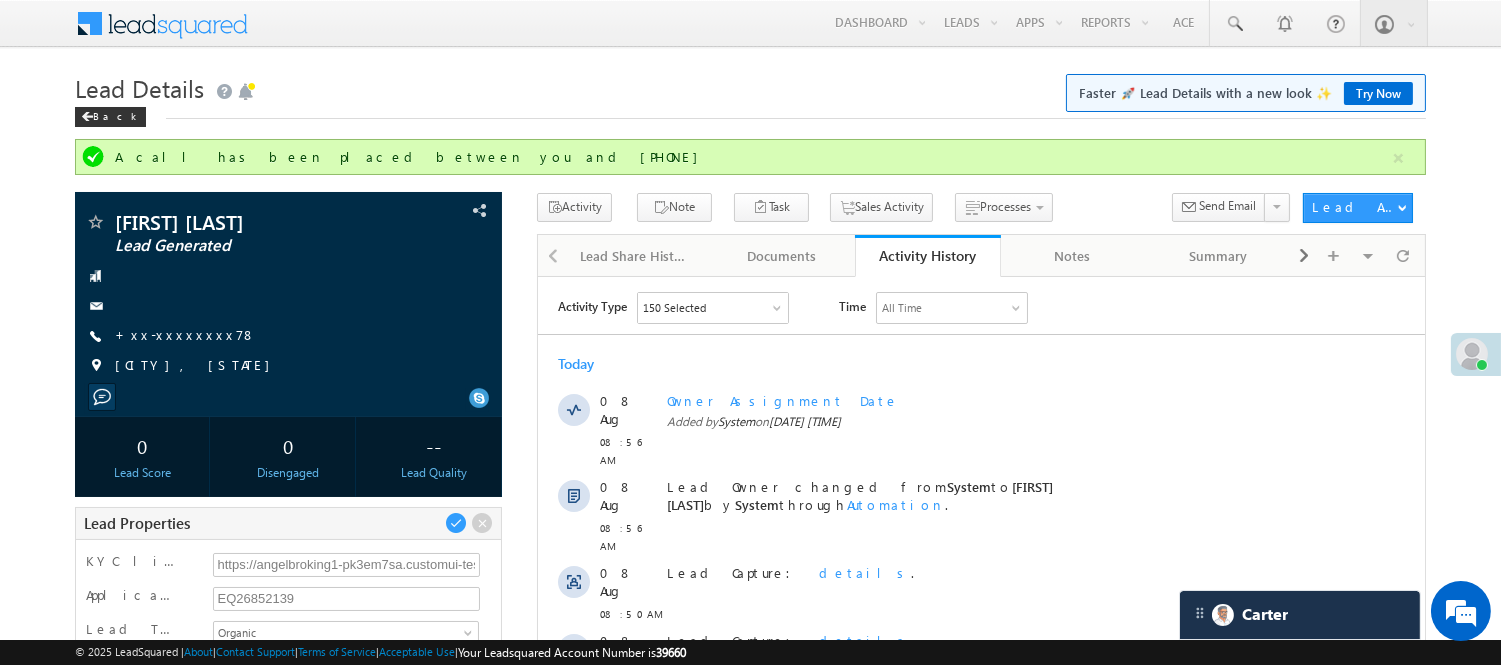 scroll, scrollTop: 222, scrollLeft: 0, axis: vertical 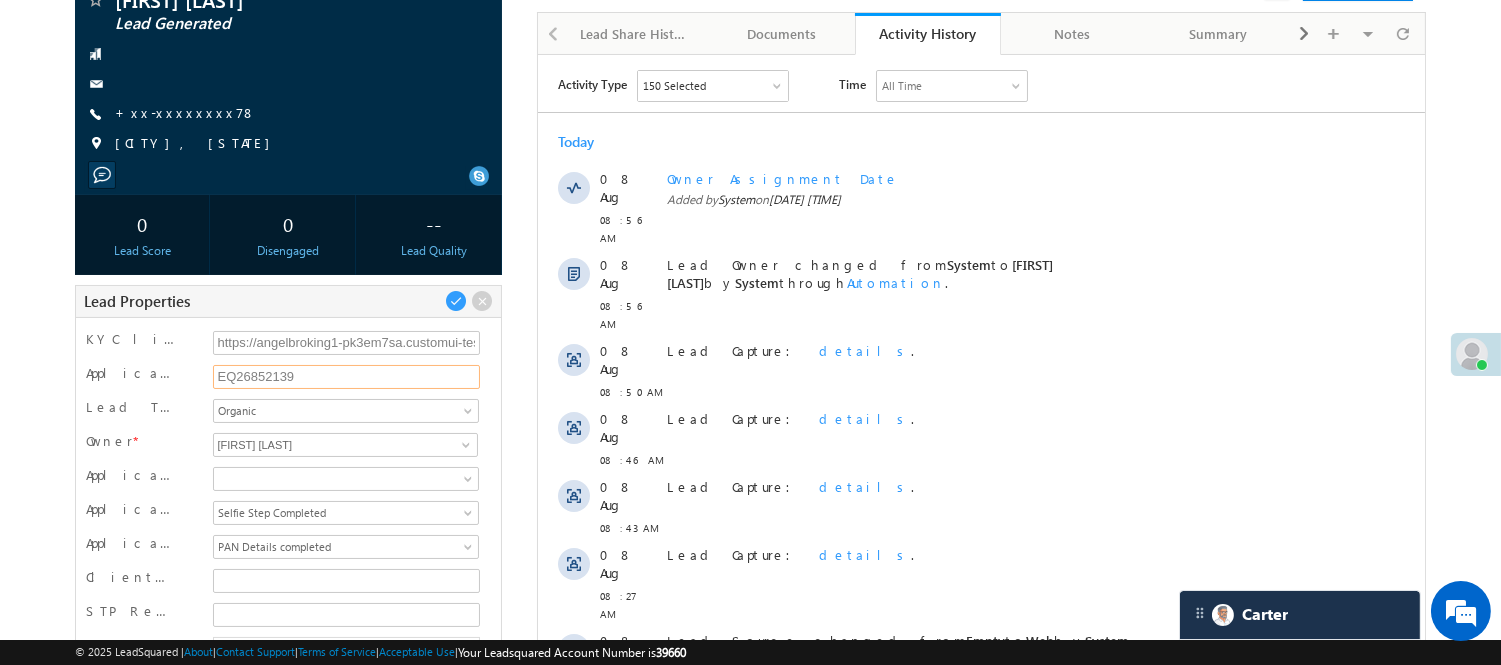 click on "EQ26852139" at bounding box center (347, 377) 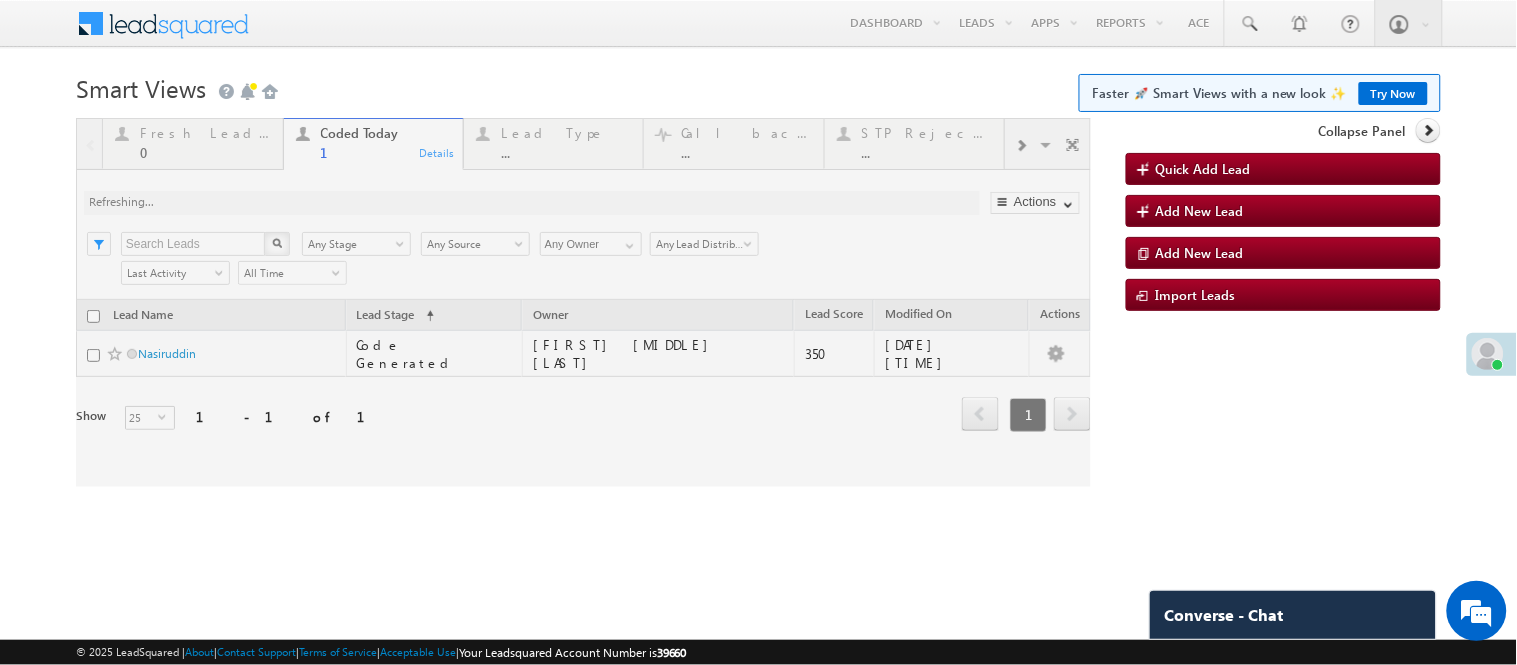 scroll, scrollTop: 0, scrollLeft: 0, axis: both 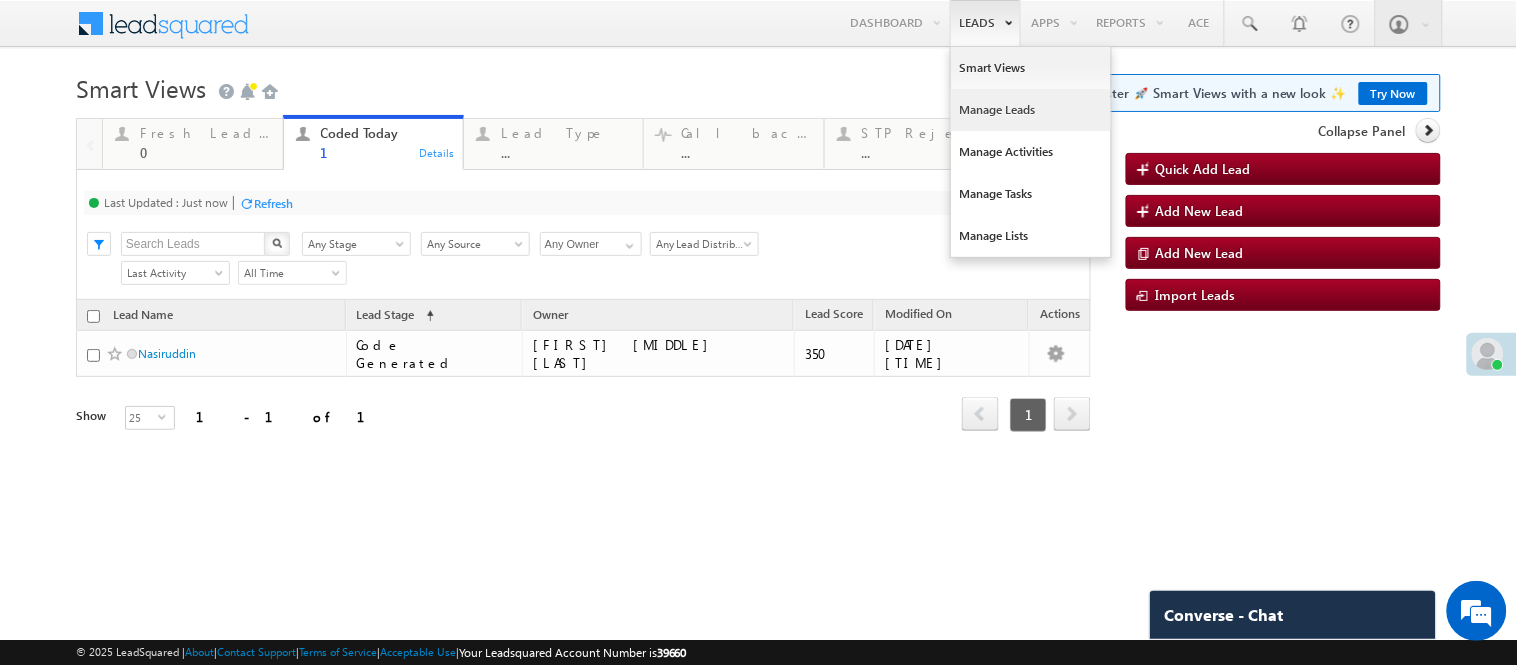 click on "Manage Leads" at bounding box center (1031, 110) 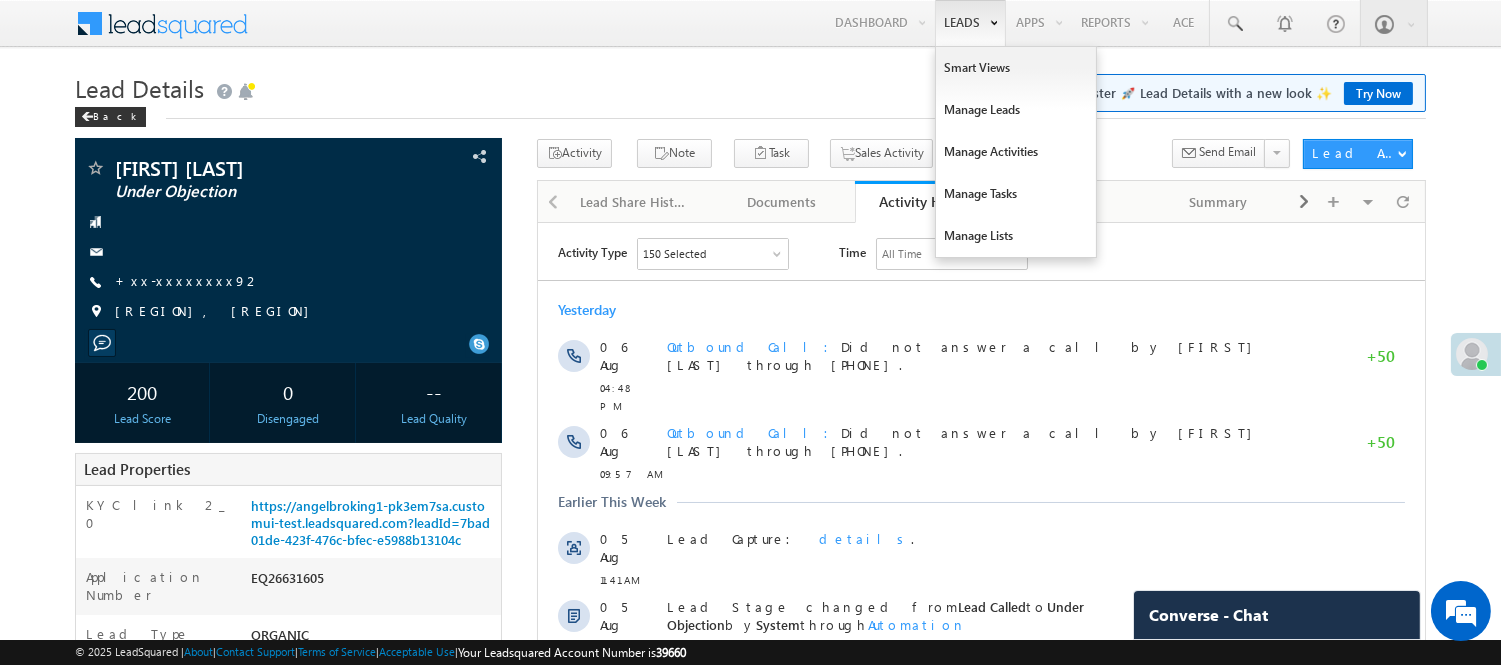 scroll, scrollTop: 0, scrollLeft: 0, axis: both 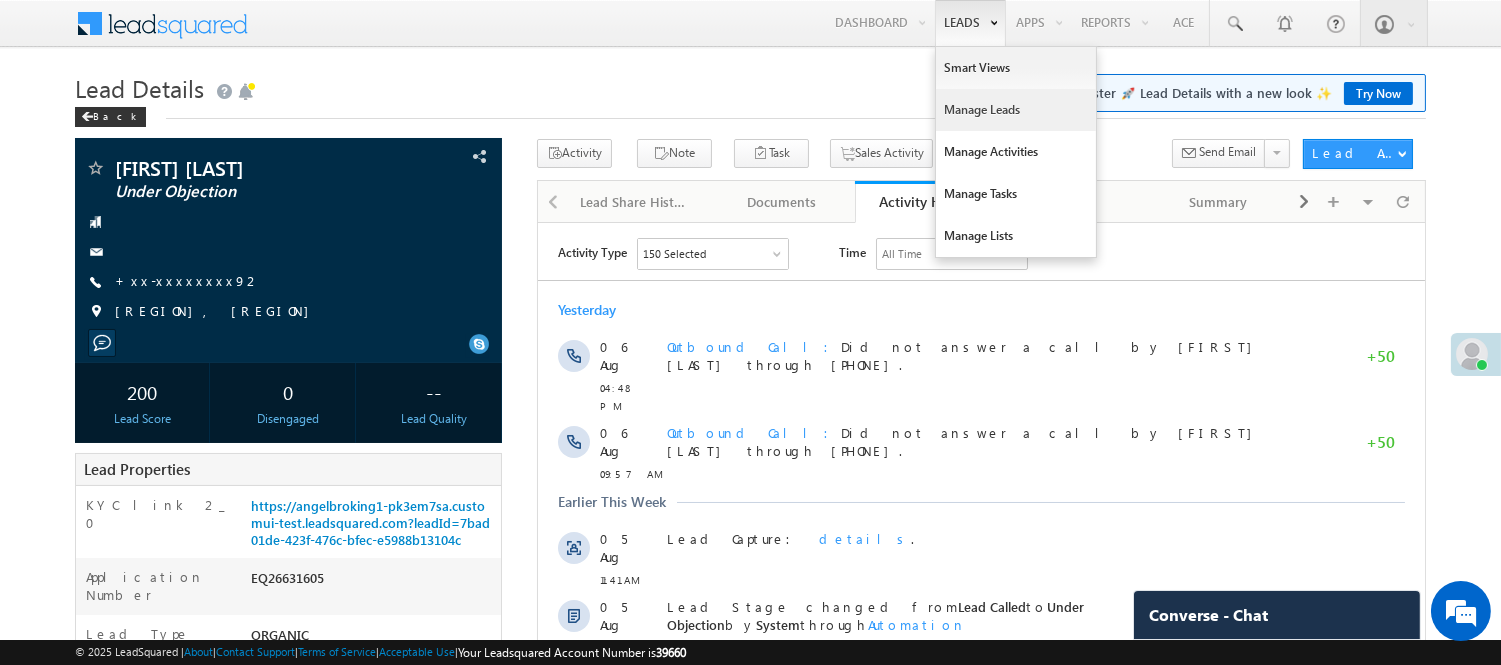 click on "Manage Leads" at bounding box center (1016, 110) 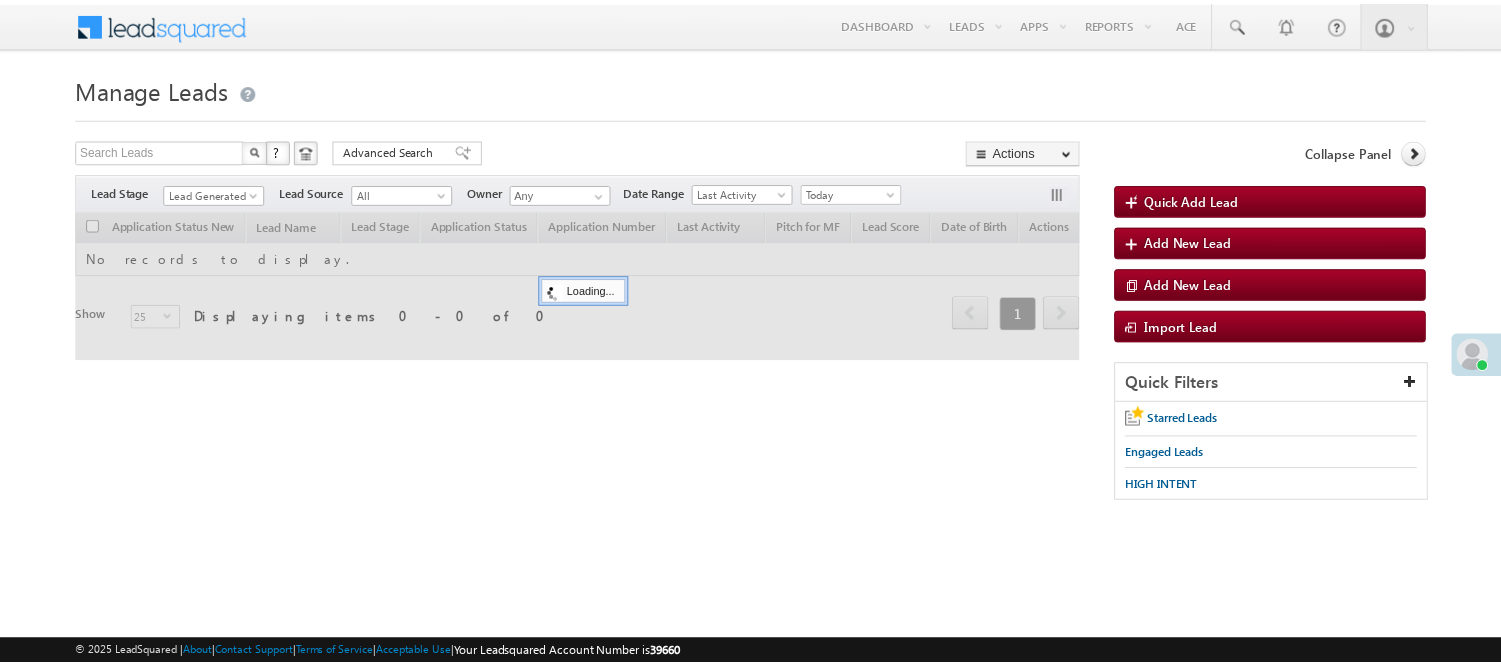 scroll, scrollTop: 0, scrollLeft: 0, axis: both 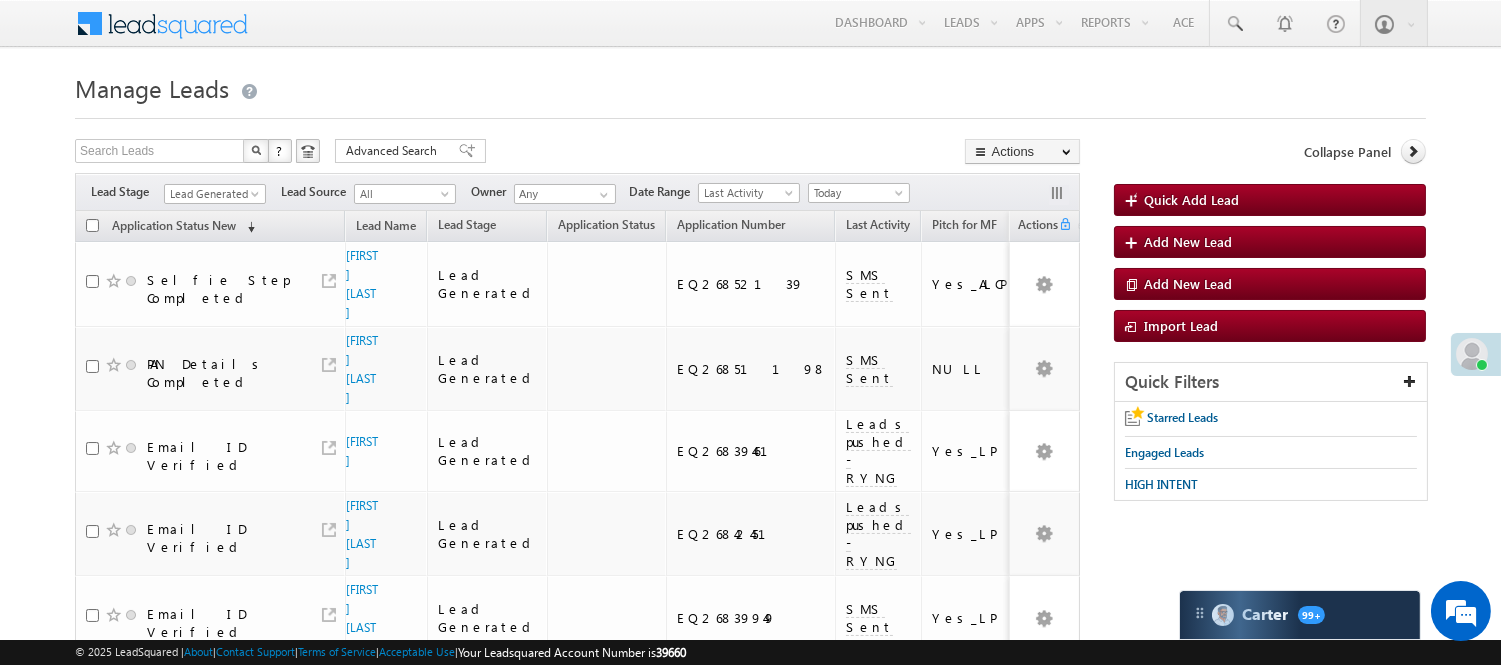 click on "Lead Generated" at bounding box center (212, 194) 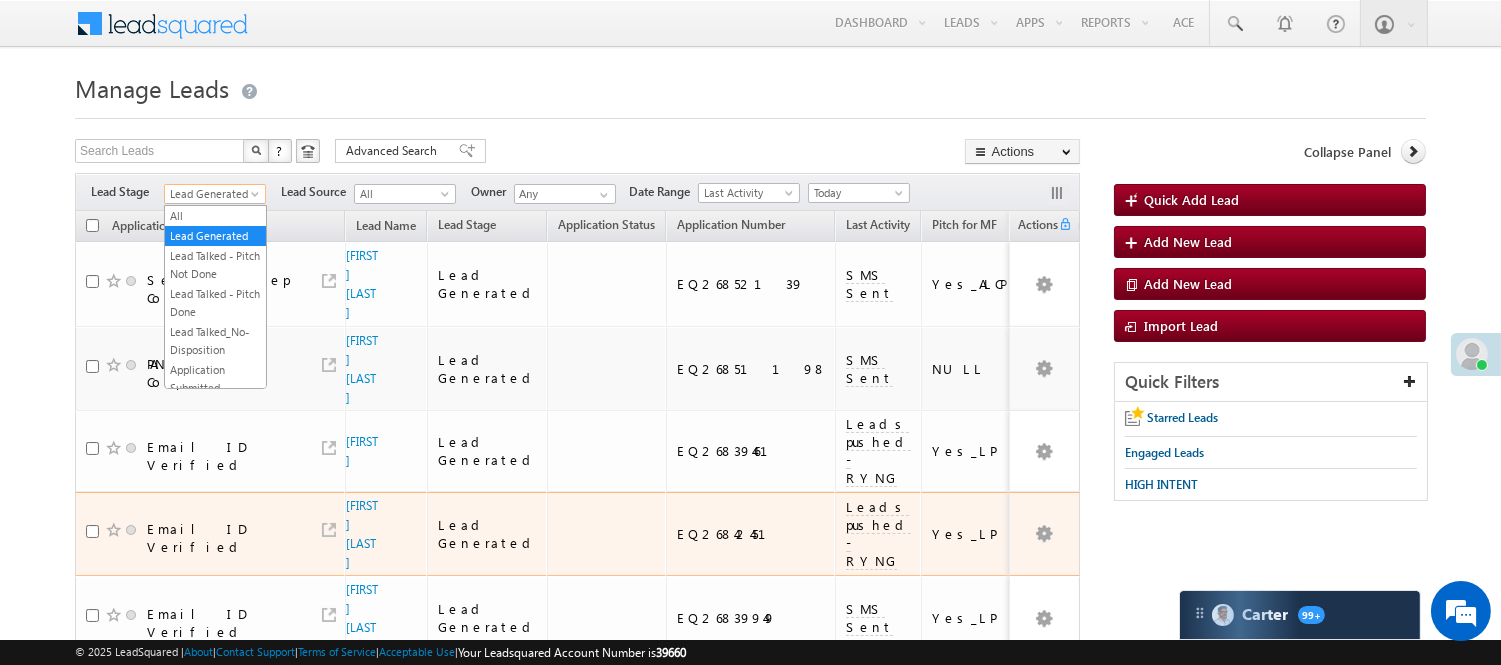 scroll, scrollTop: 222, scrollLeft: 0, axis: vertical 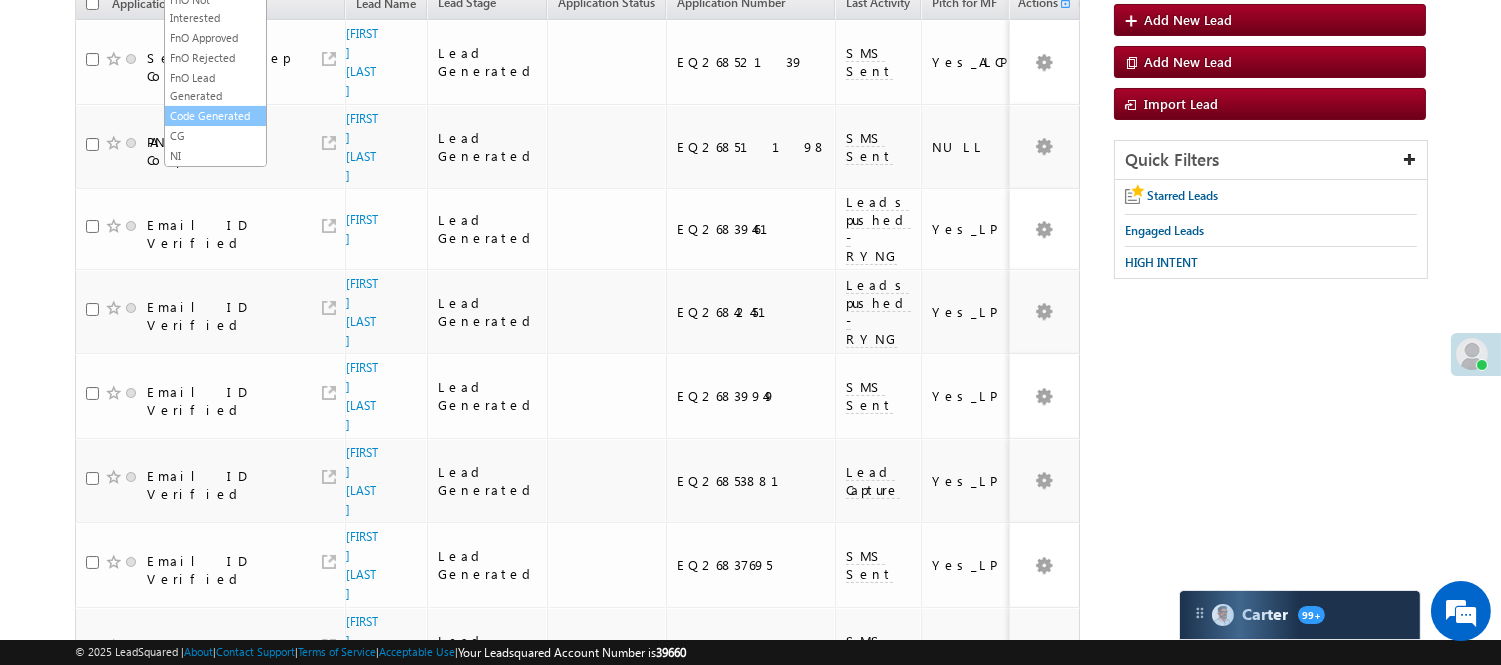 click on "Code Generated" at bounding box center [215, 116] 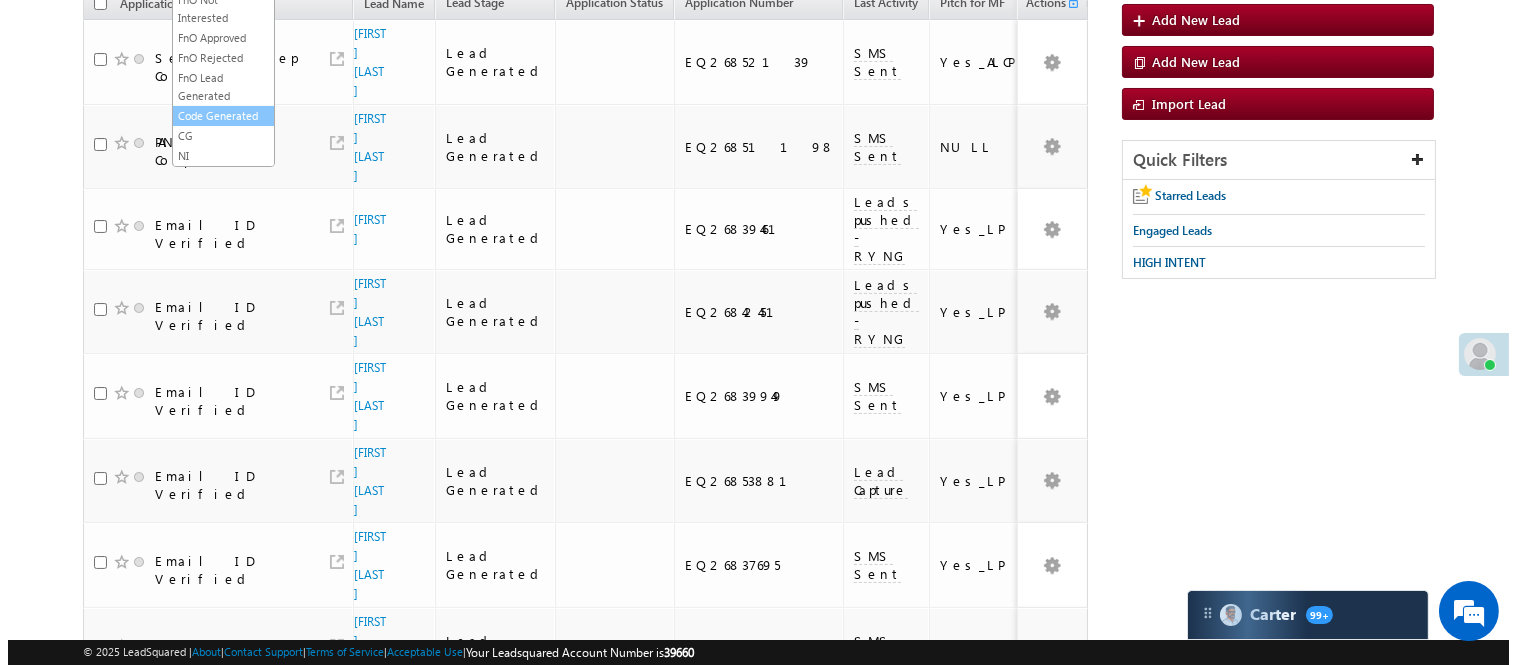 scroll, scrollTop: 0, scrollLeft: 0, axis: both 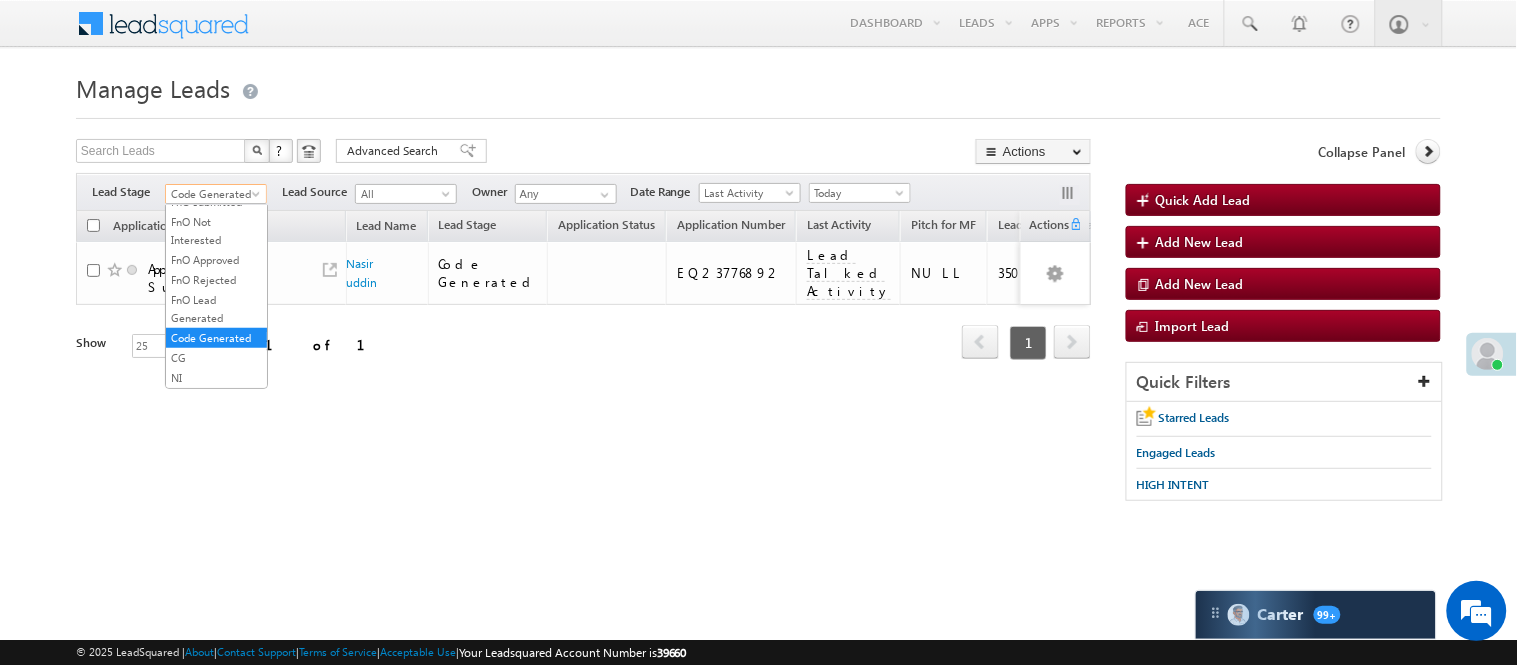 click on "Code Generated" at bounding box center (213, 194) 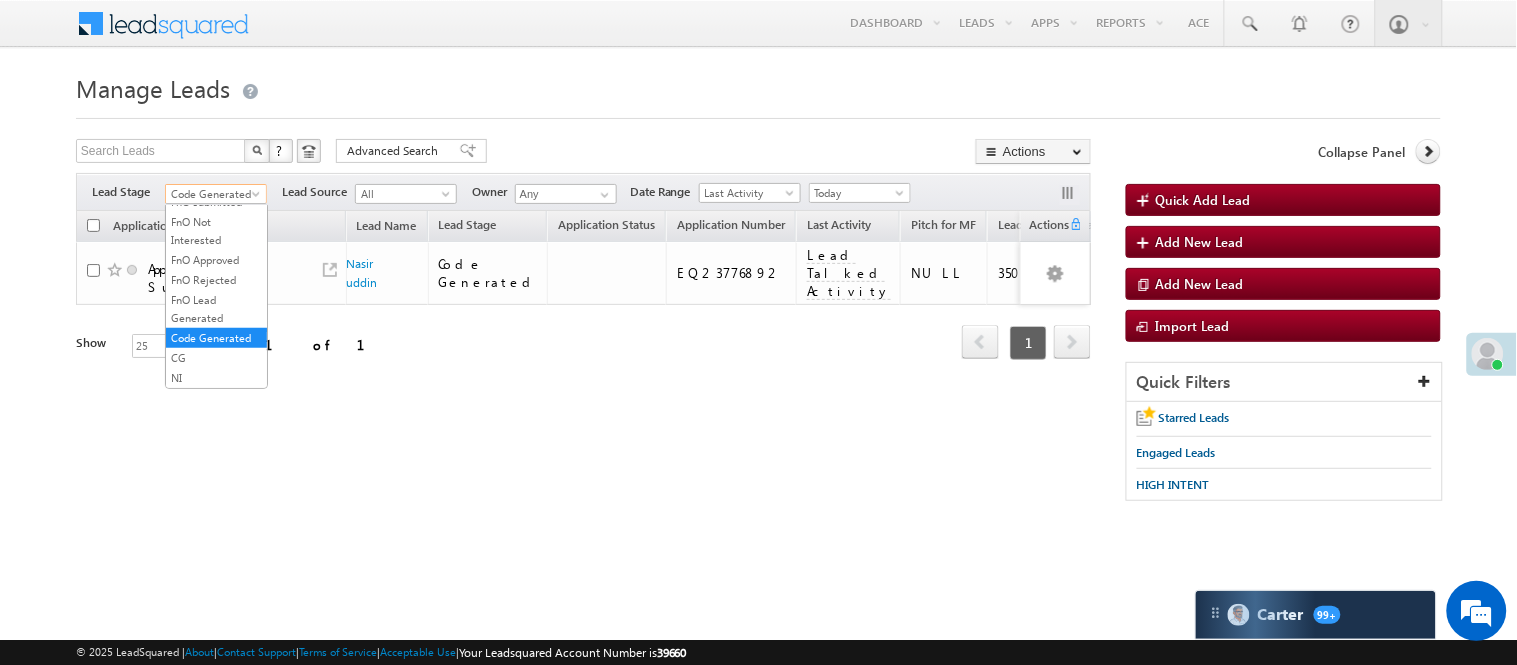 scroll, scrollTop: 385, scrollLeft: 0, axis: vertical 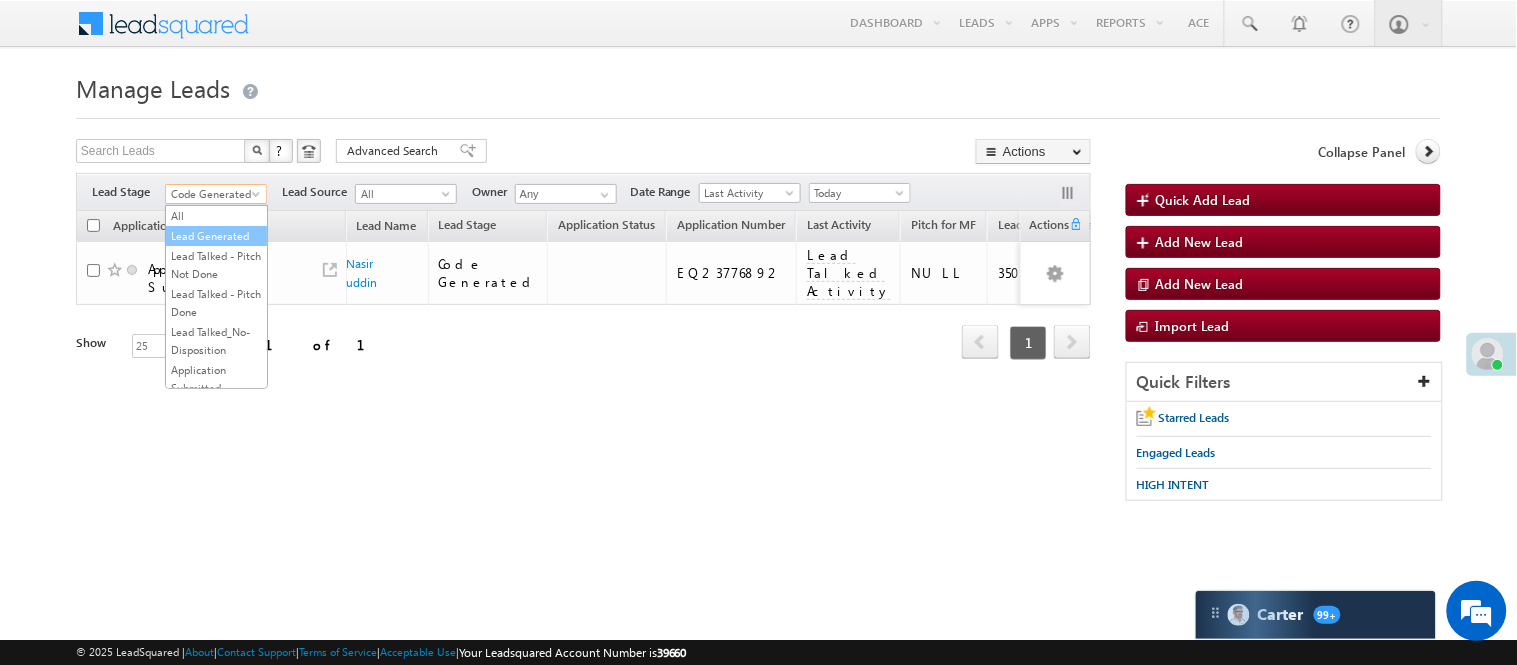 click on "Lead Generated" at bounding box center (216, 236) 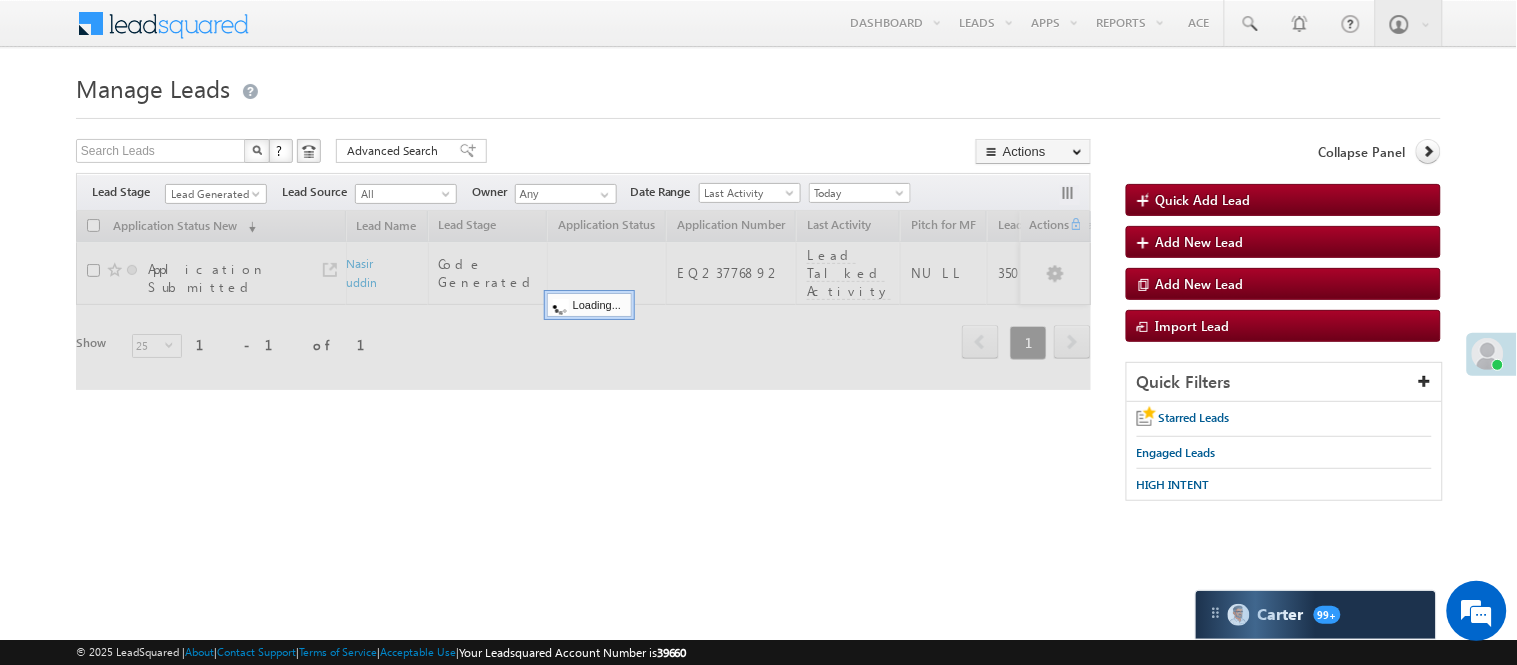 click on "Manage Leads" at bounding box center [758, 86] 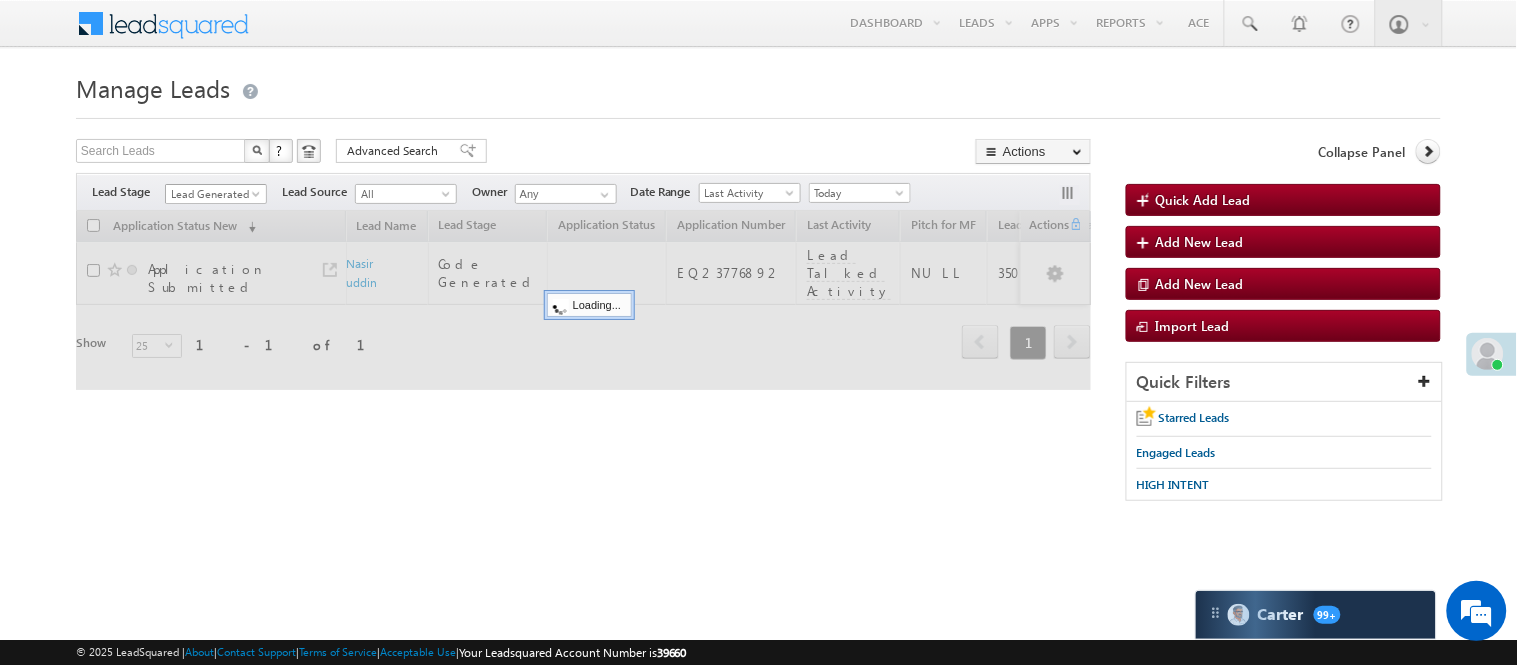 click on "Lead Generated" at bounding box center (213, 194) 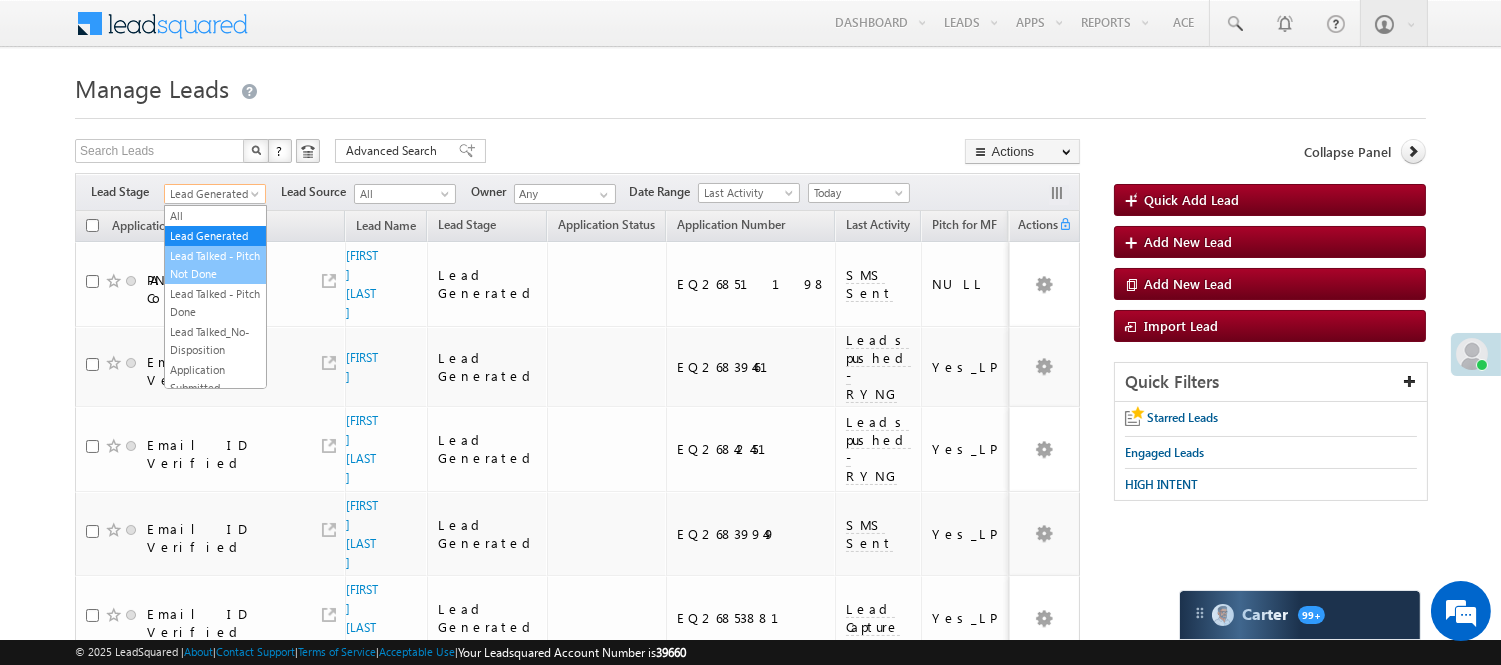 click on "Lead Talked - Pitch Not Done" at bounding box center [215, 265] 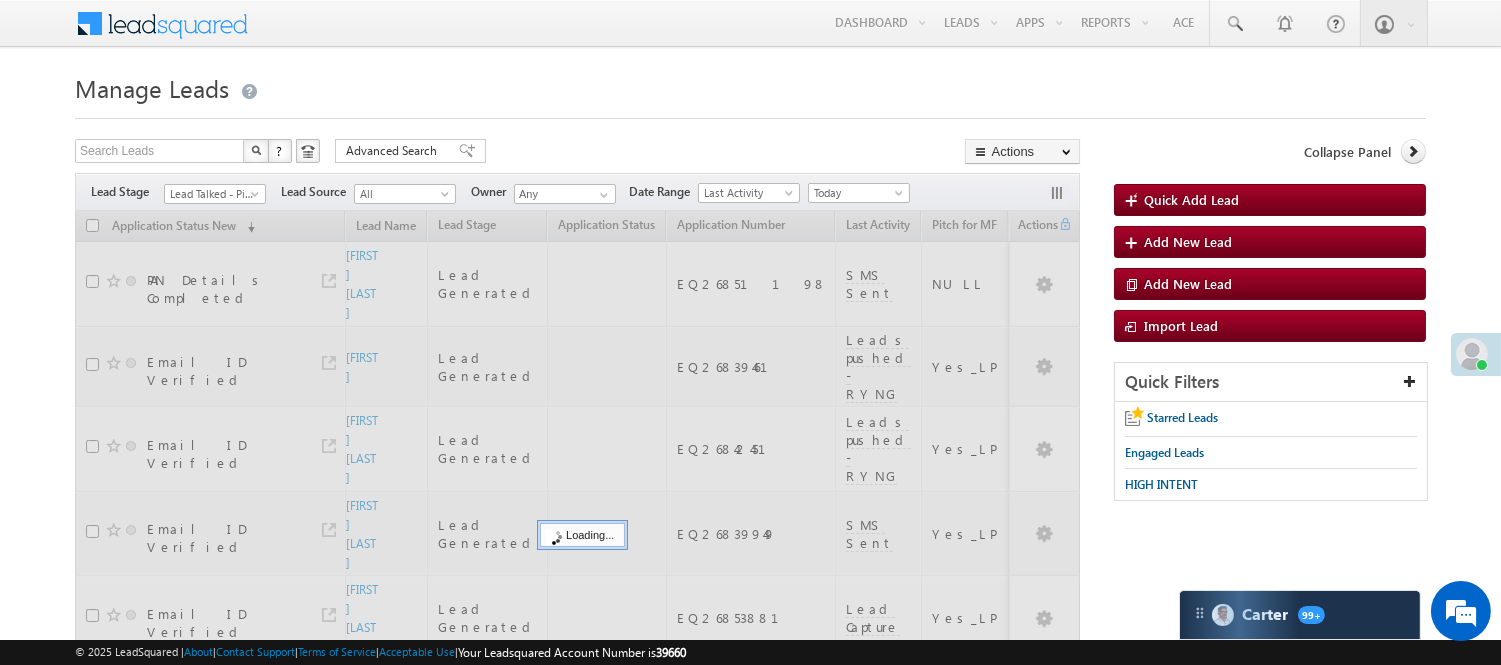 click on "Manage Leads" at bounding box center [750, 86] 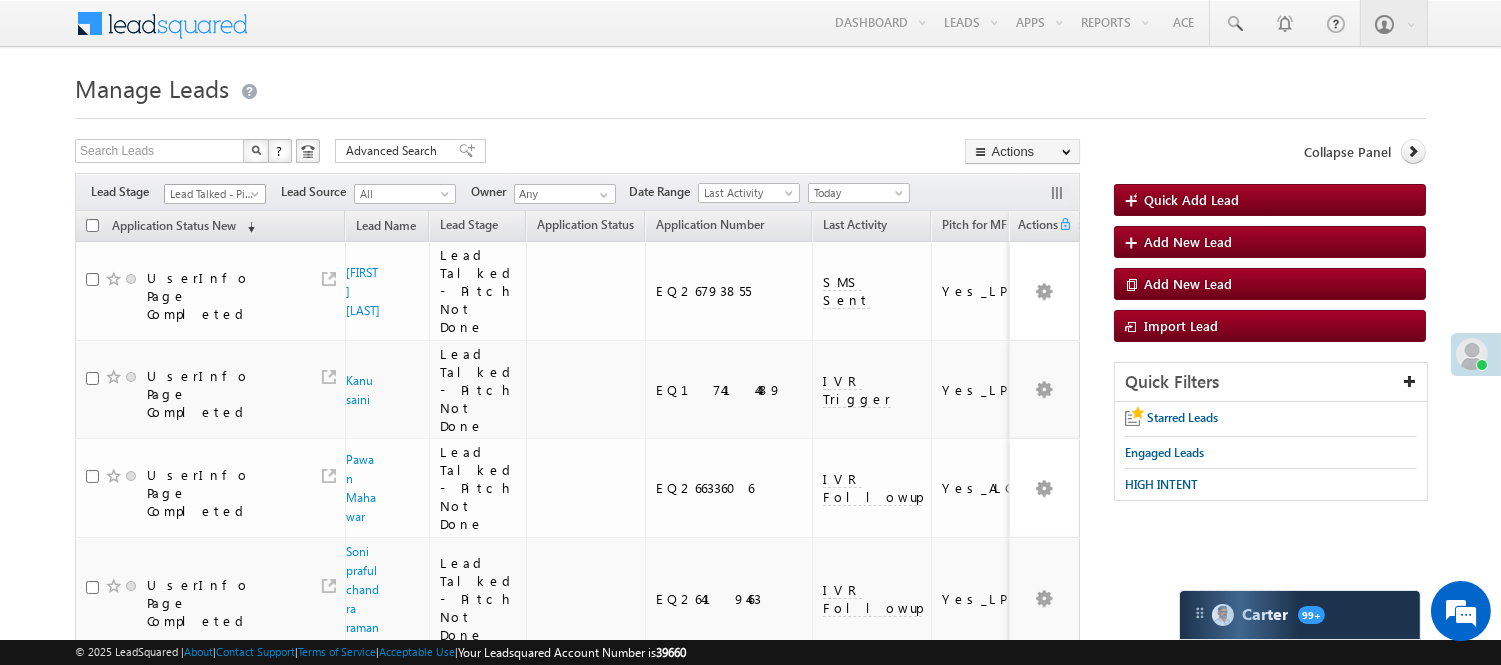 click on "Lead Talked - Pitch Not Done" at bounding box center [212, 194] 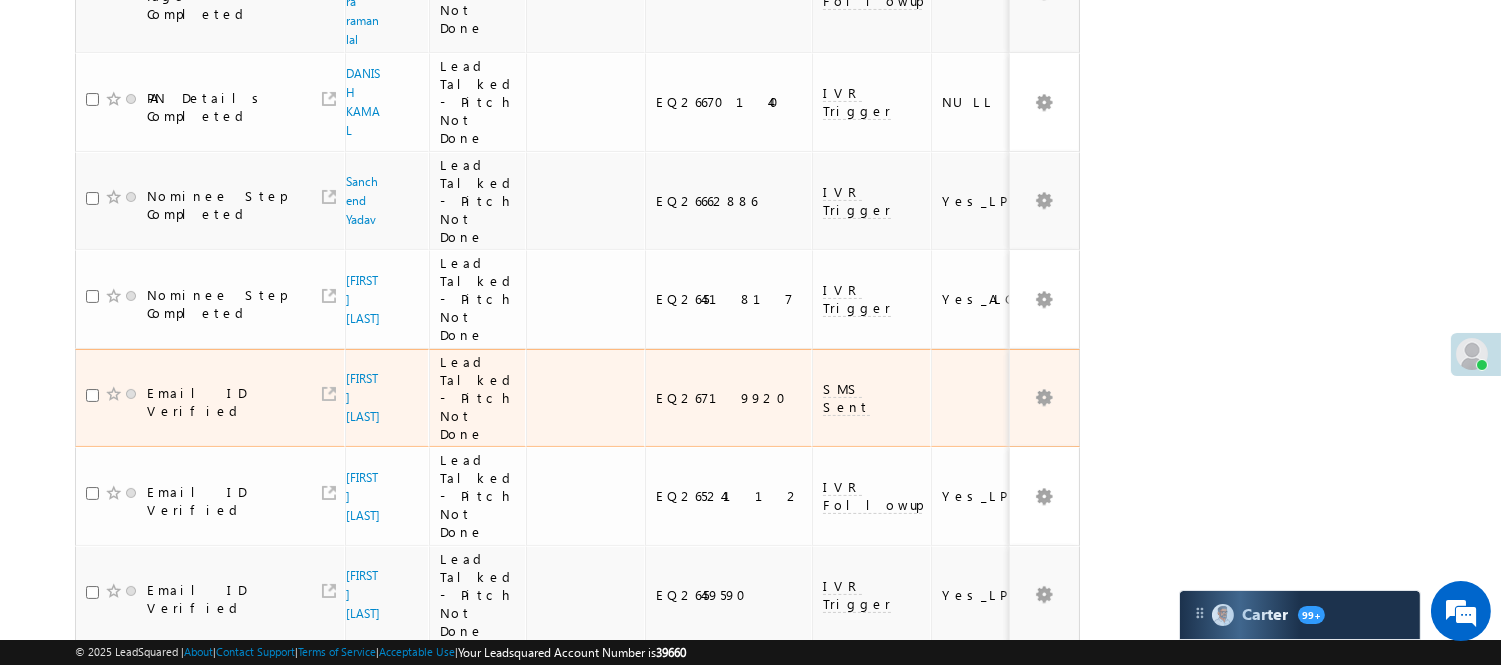 scroll, scrollTop: 163, scrollLeft: 0, axis: vertical 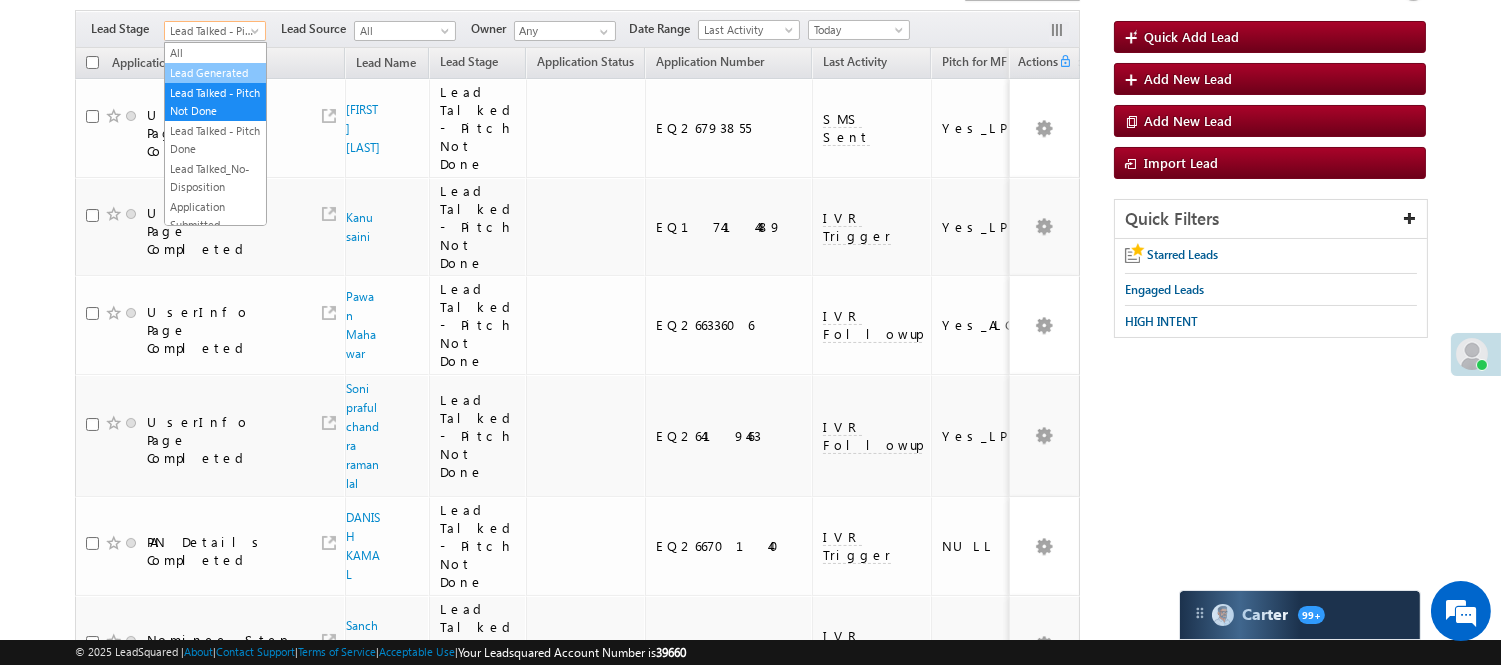 click on "Lead Generated" at bounding box center [215, 73] 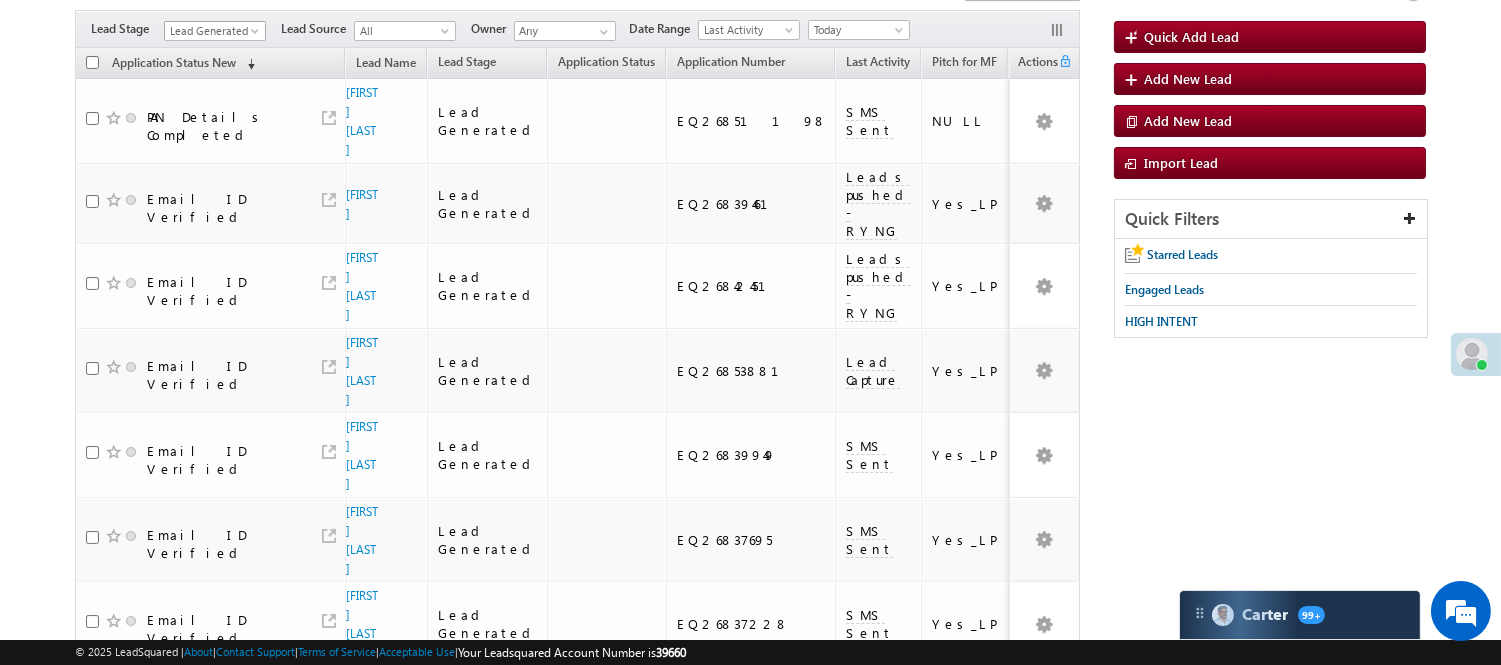 click on "Lead Generated" at bounding box center [212, 31] 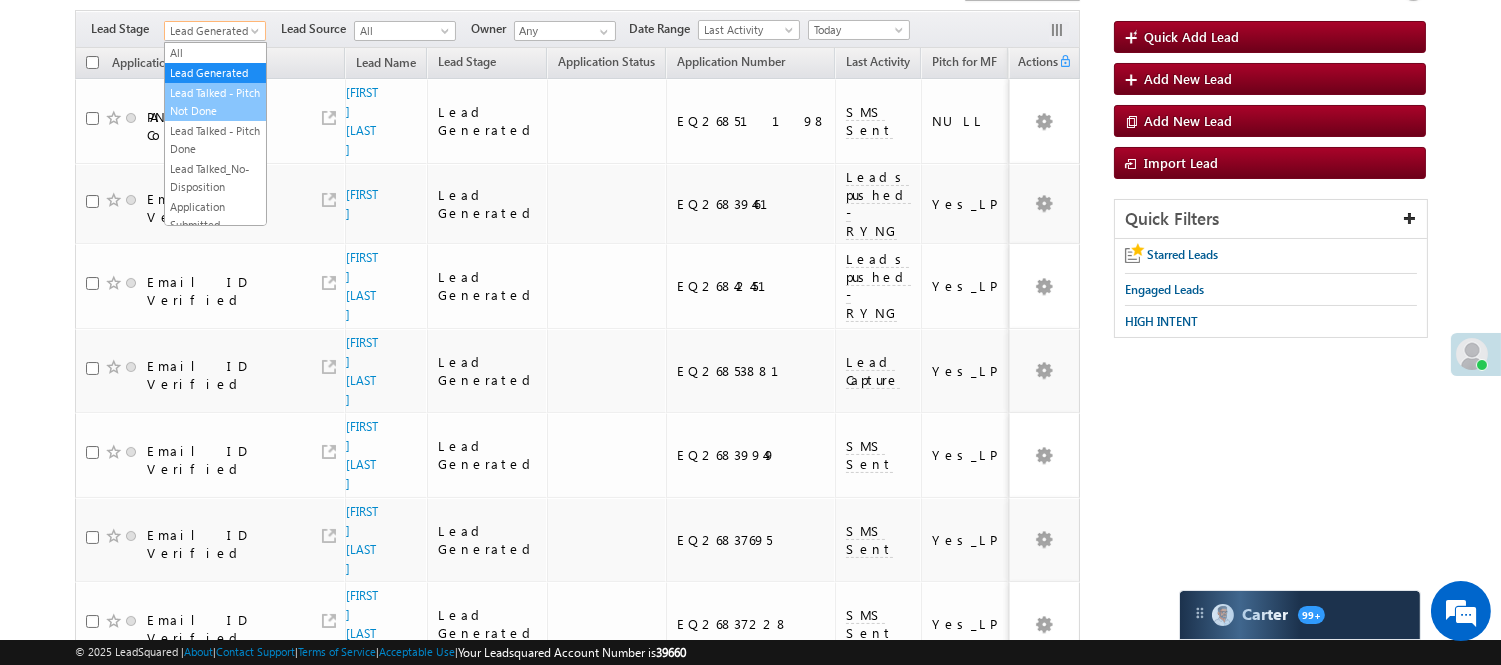 click on "Lead Talked - Pitch Not Done" at bounding box center (215, 102) 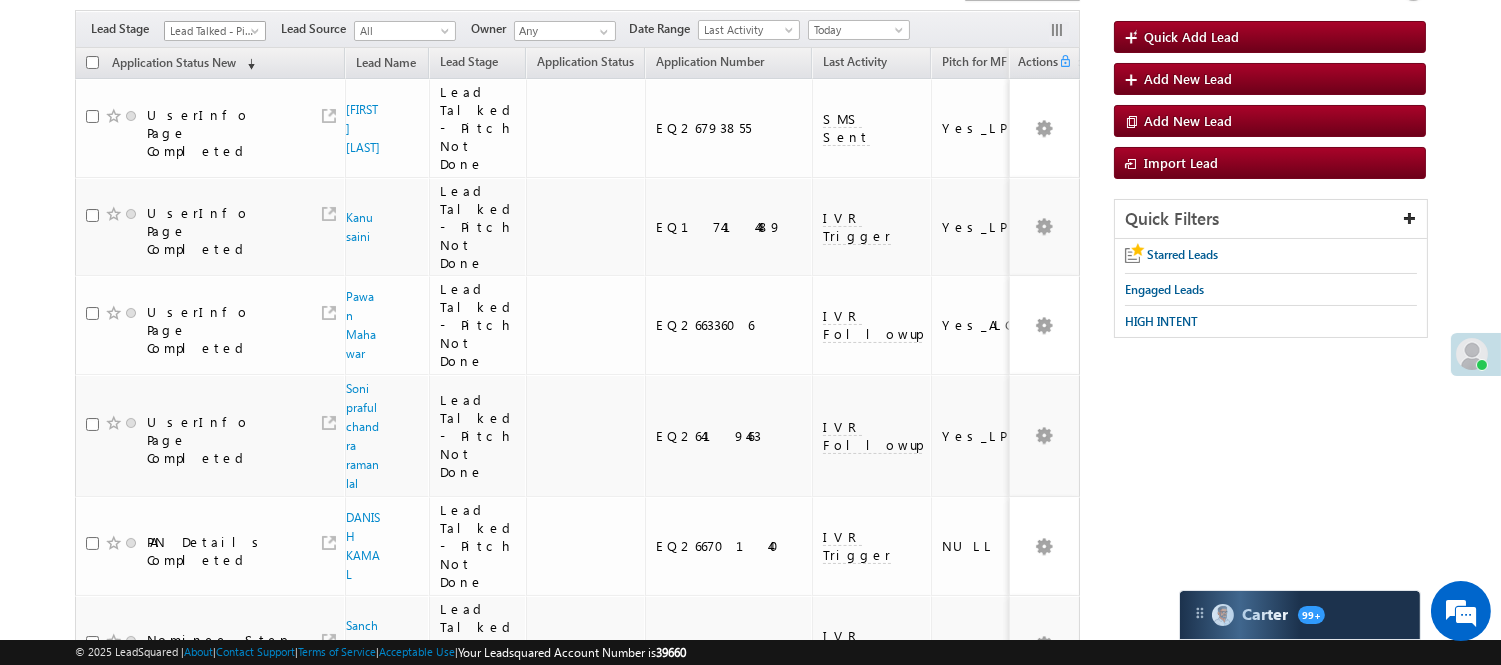click on "Lead Talked - Pitch Not Done" at bounding box center [212, 31] 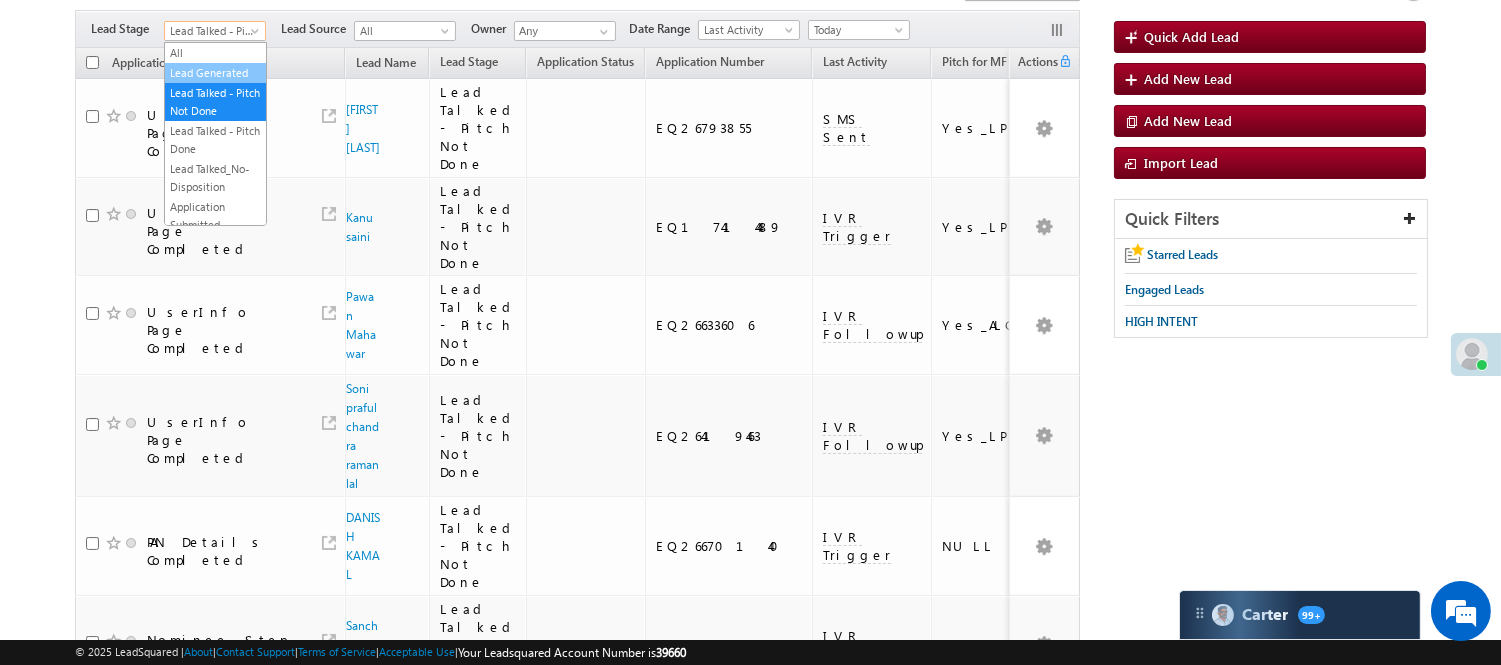 click on "Lead Generated" at bounding box center (215, 73) 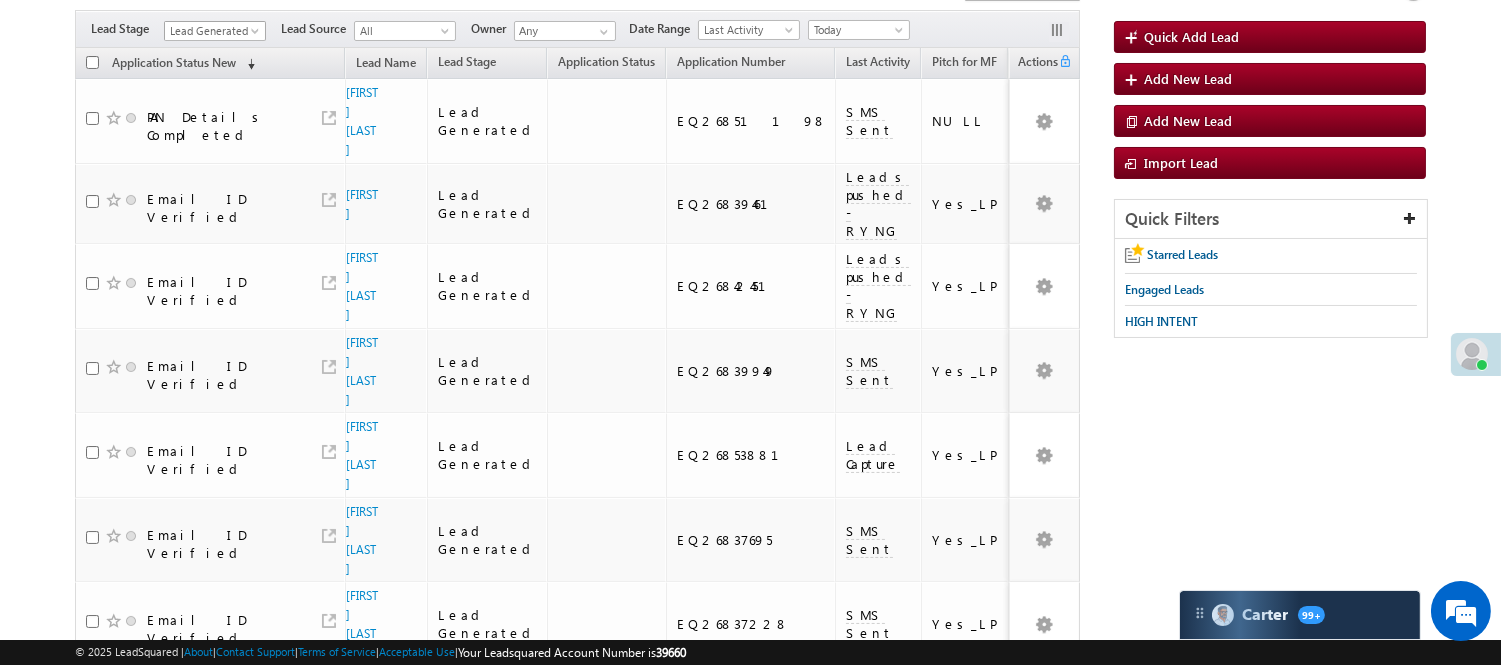 click on "Lead Generated" at bounding box center (212, 31) 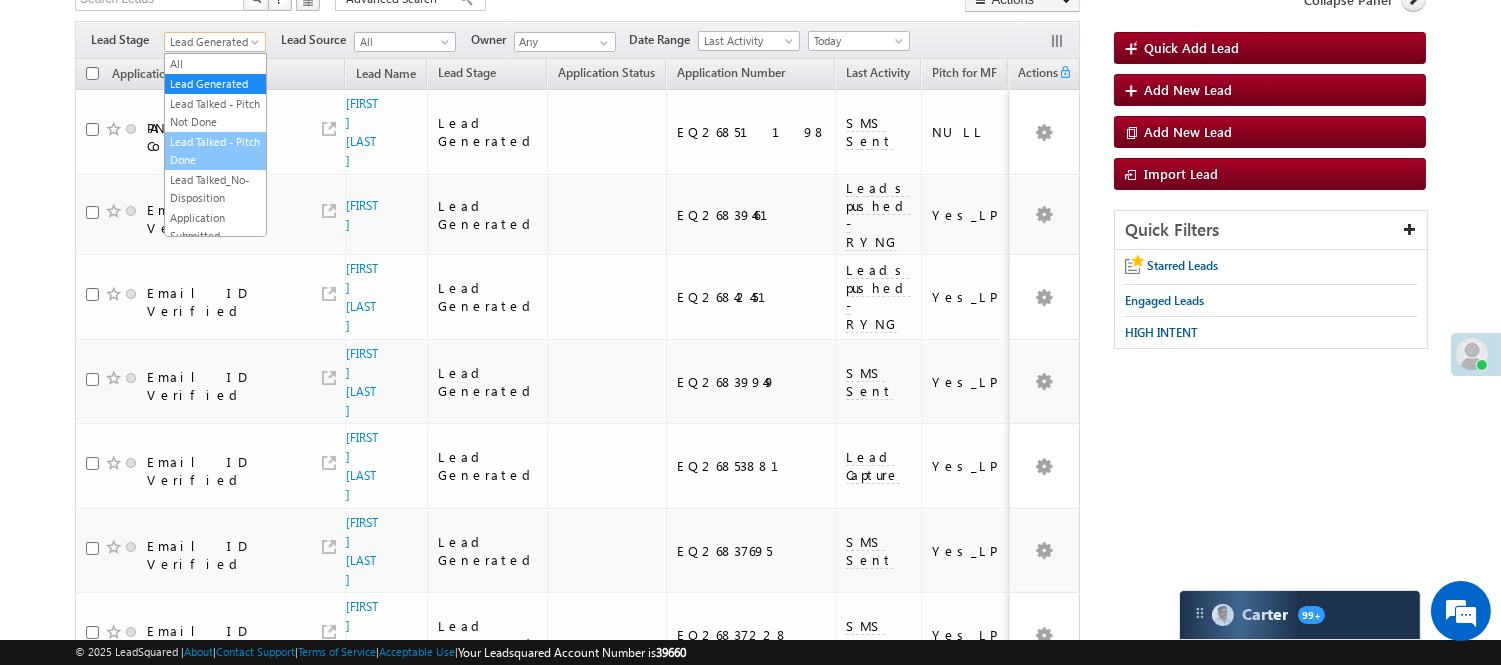 scroll, scrollTop: 163, scrollLeft: 0, axis: vertical 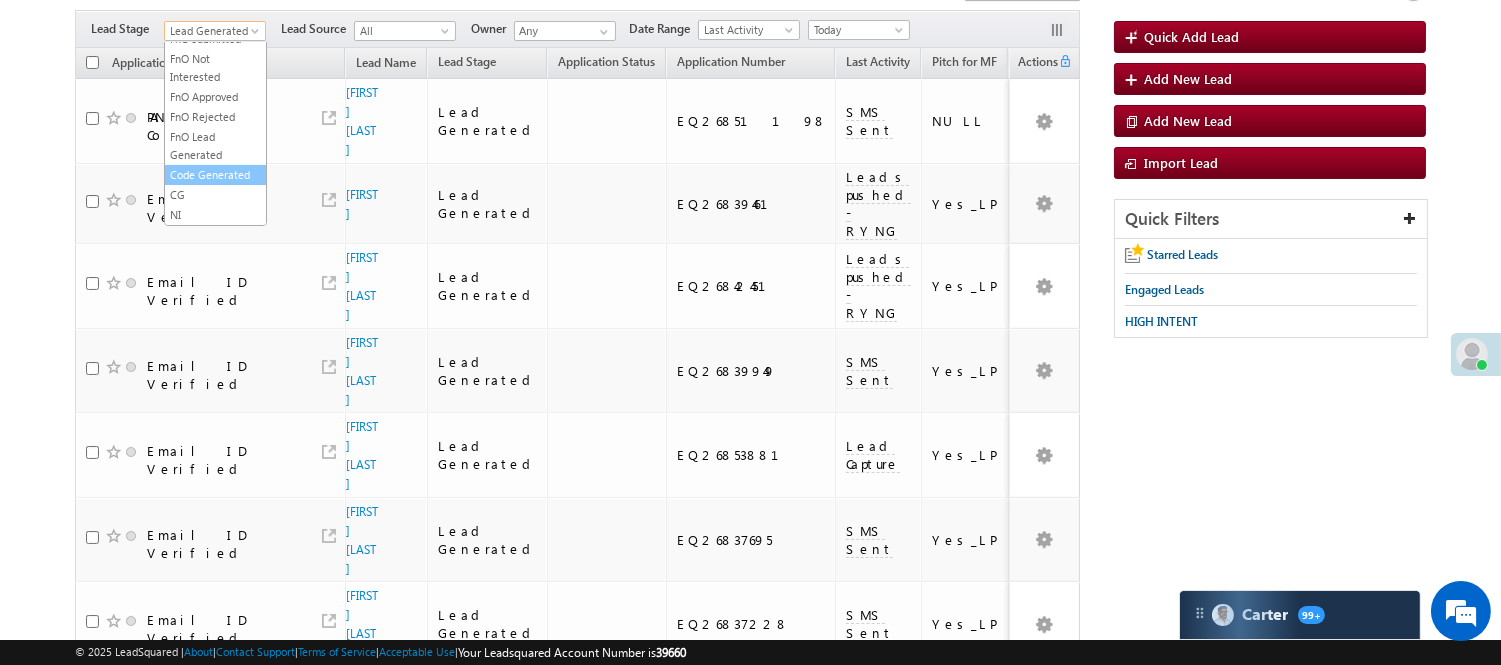 click on "Code Generated" at bounding box center (215, 175) 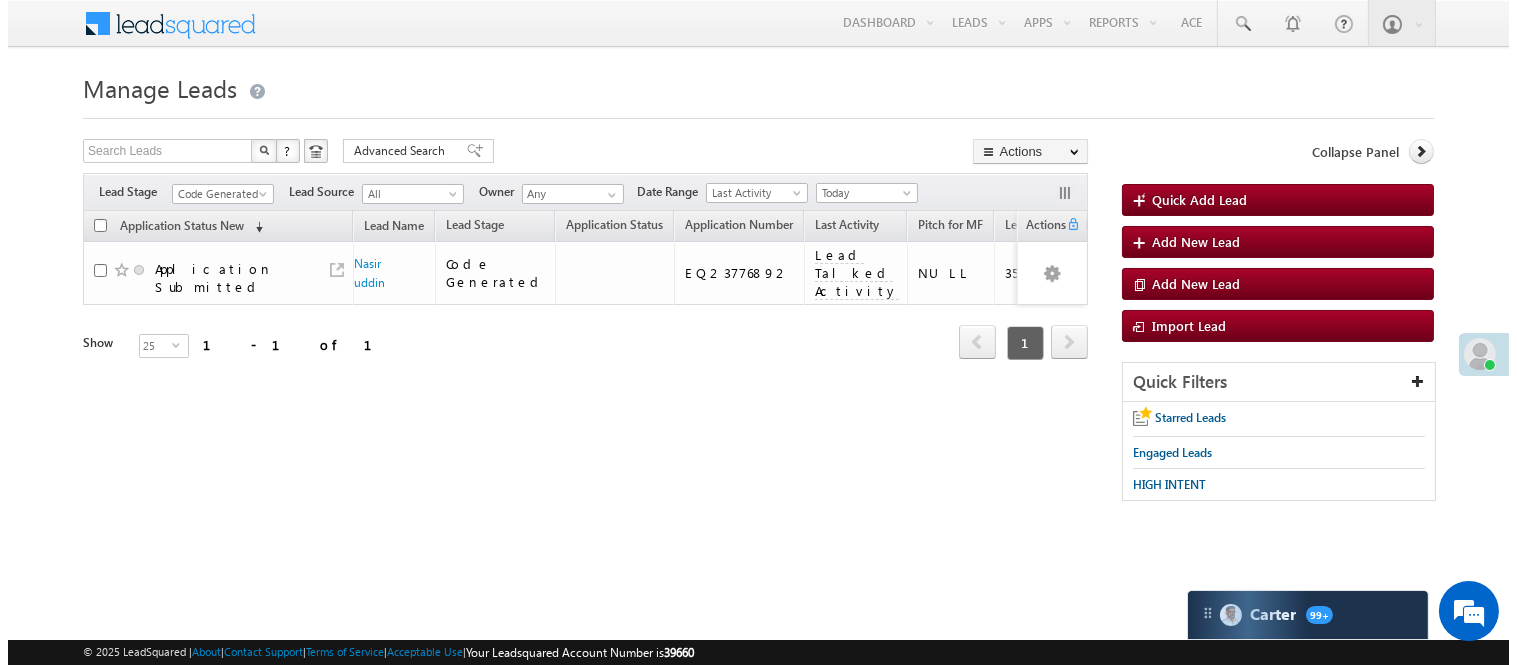 scroll, scrollTop: 0, scrollLeft: 0, axis: both 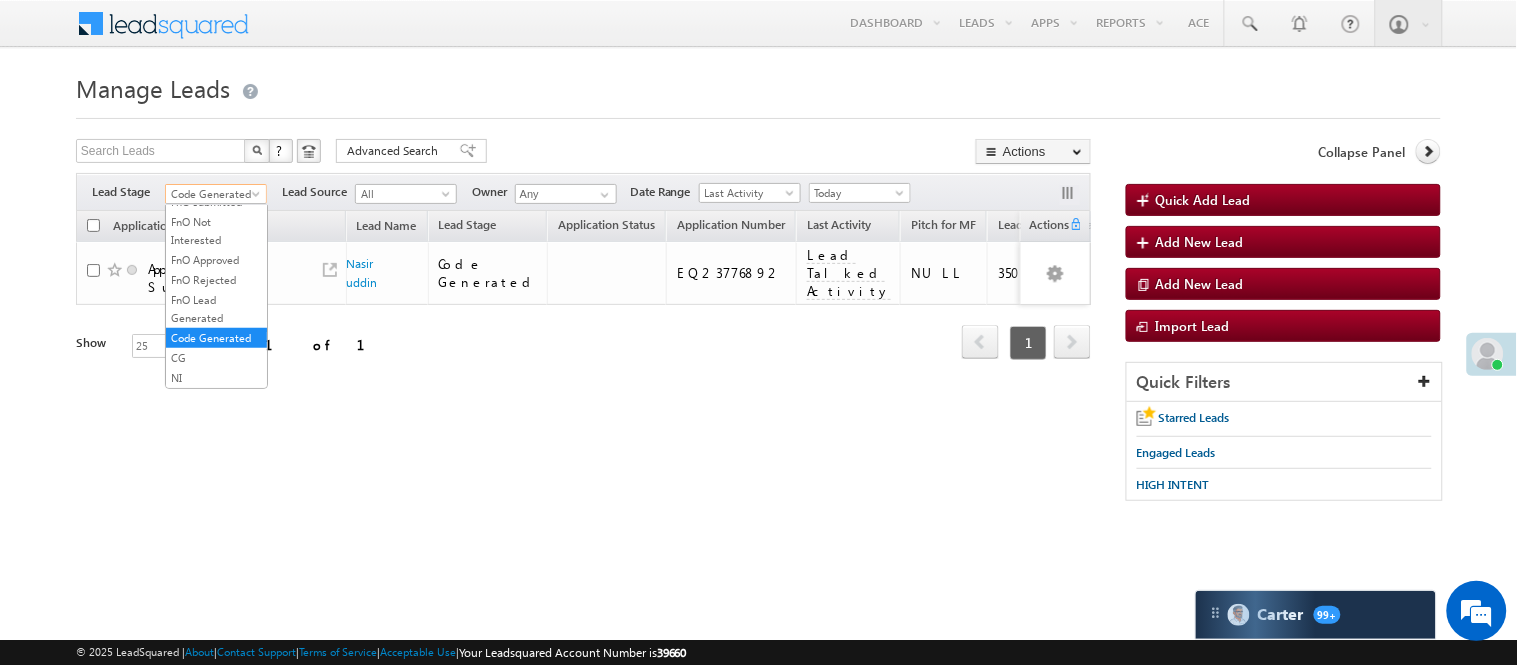 click on "Code Generated" at bounding box center [213, 194] 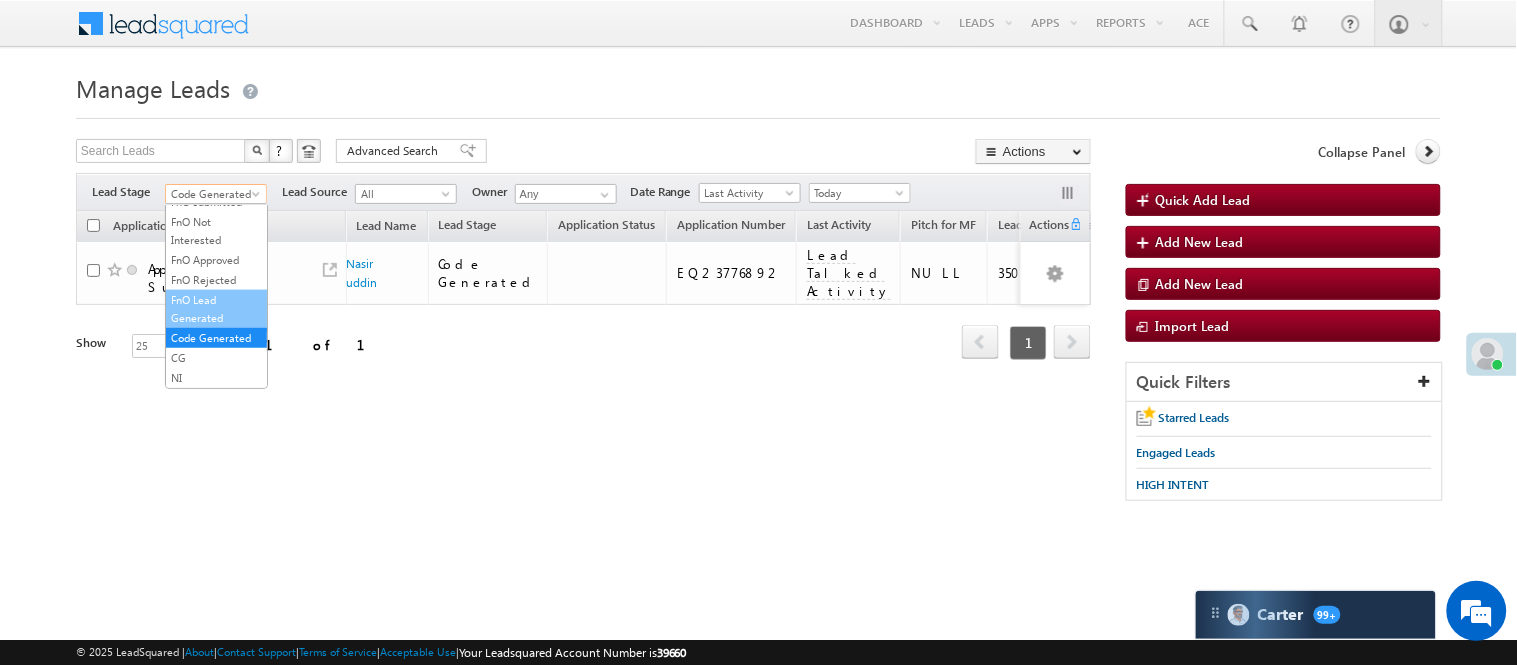 scroll, scrollTop: 496, scrollLeft: 0, axis: vertical 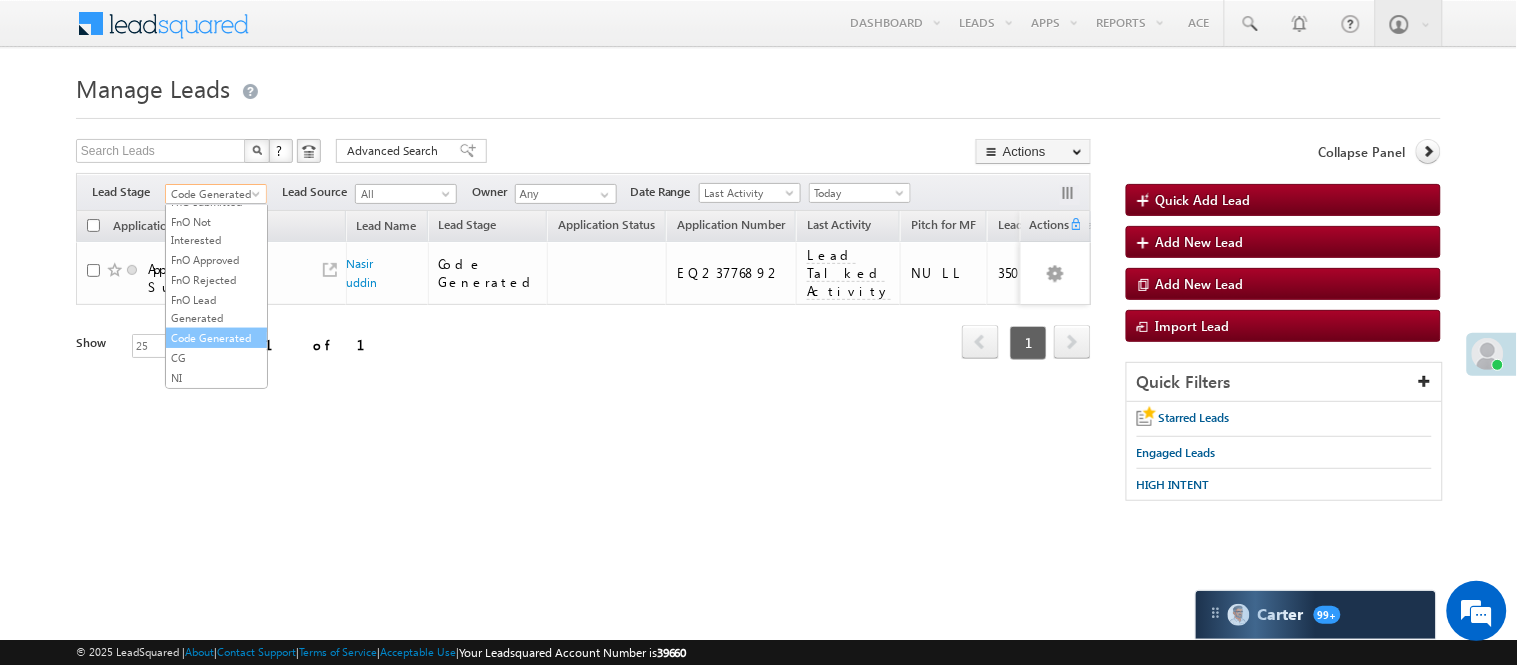 click on "Code Generated" at bounding box center [216, 338] 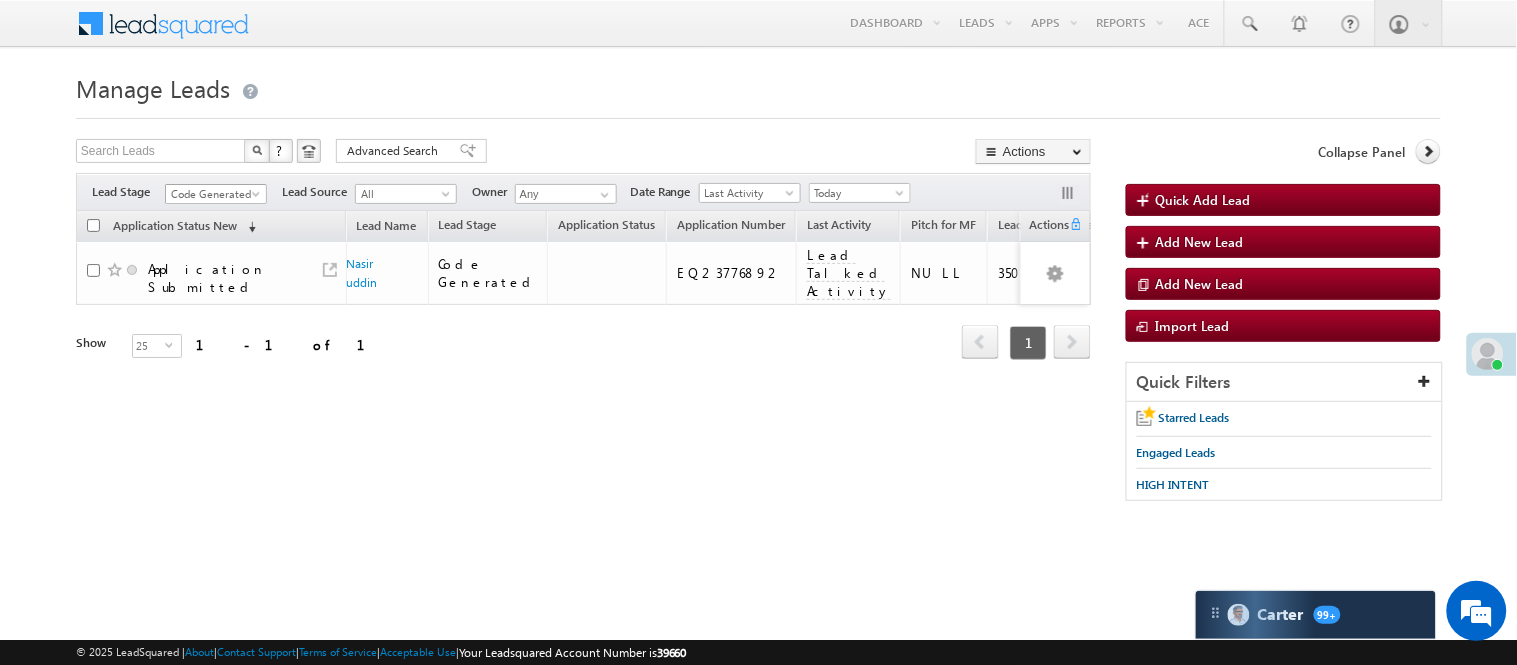 click on "Code Generated" at bounding box center [213, 194] 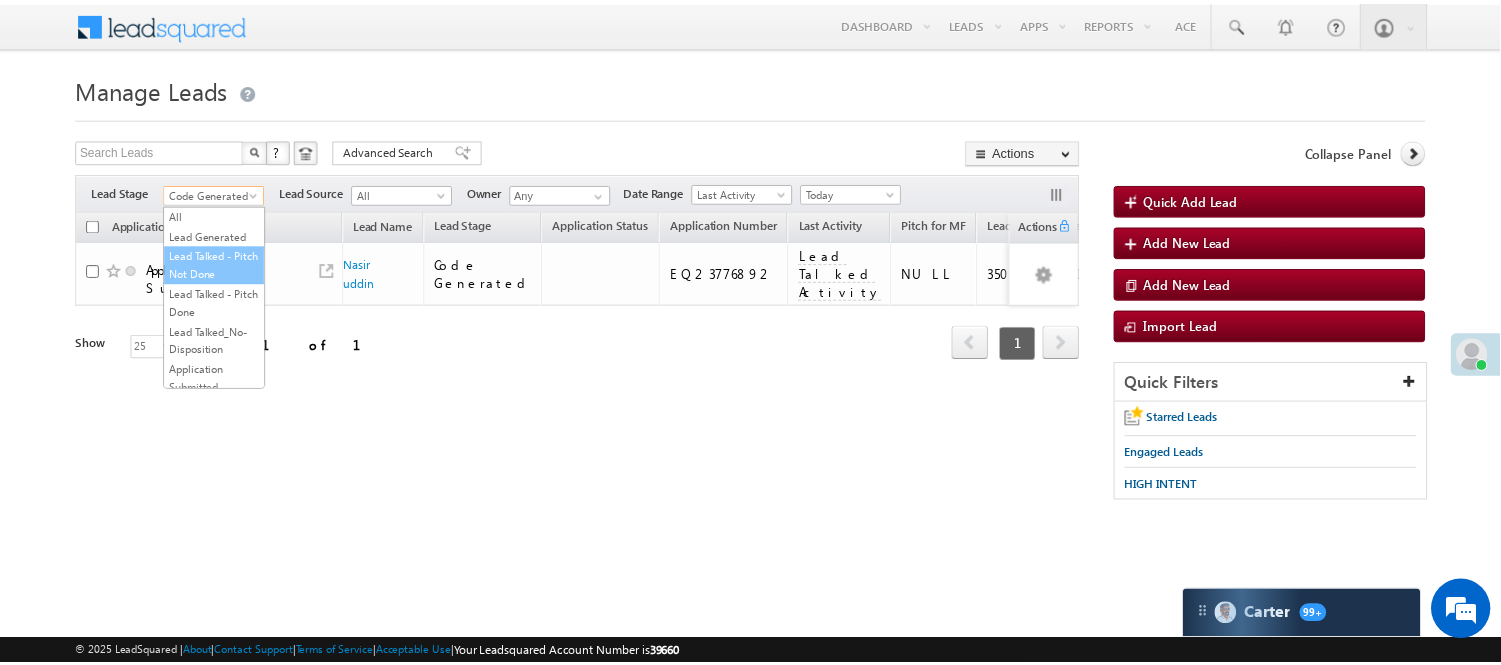 scroll, scrollTop: 0, scrollLeft: 0, axis: both 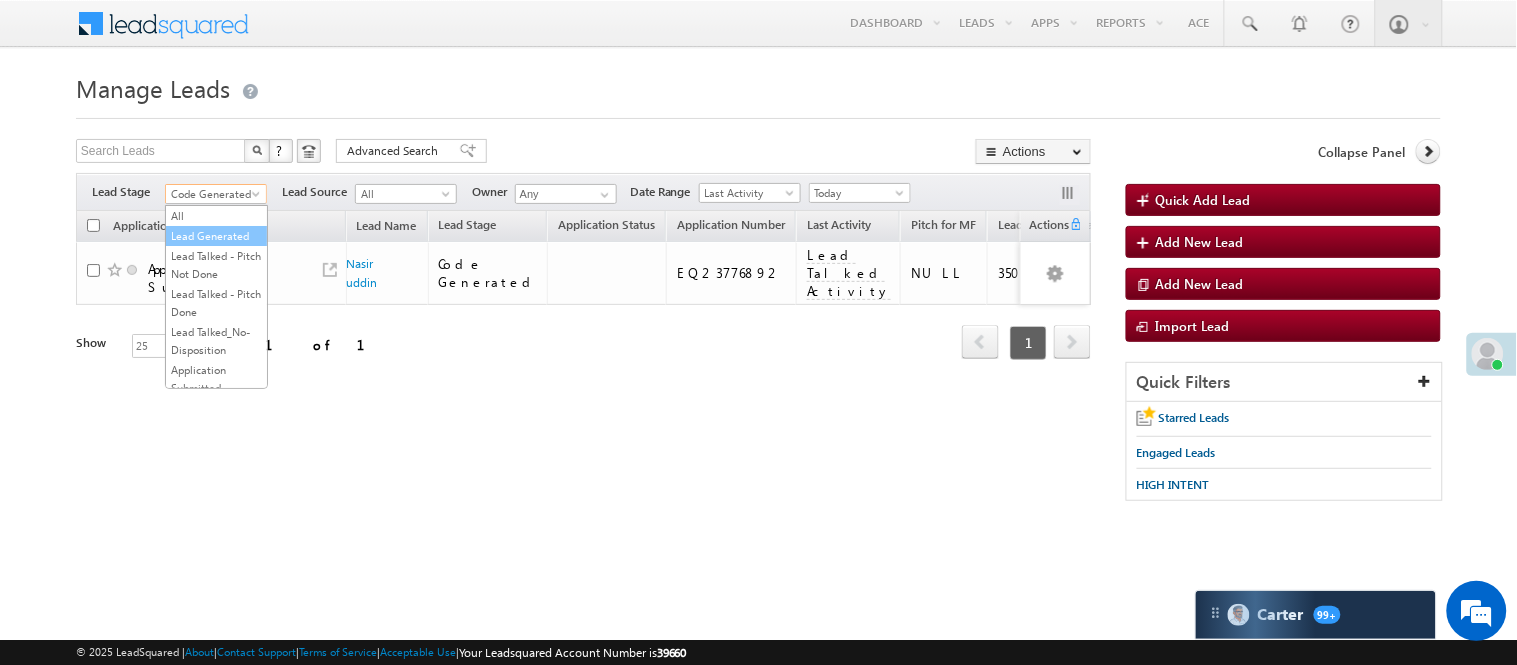 click on "Lead Generated" at bounding box center [216, 236] 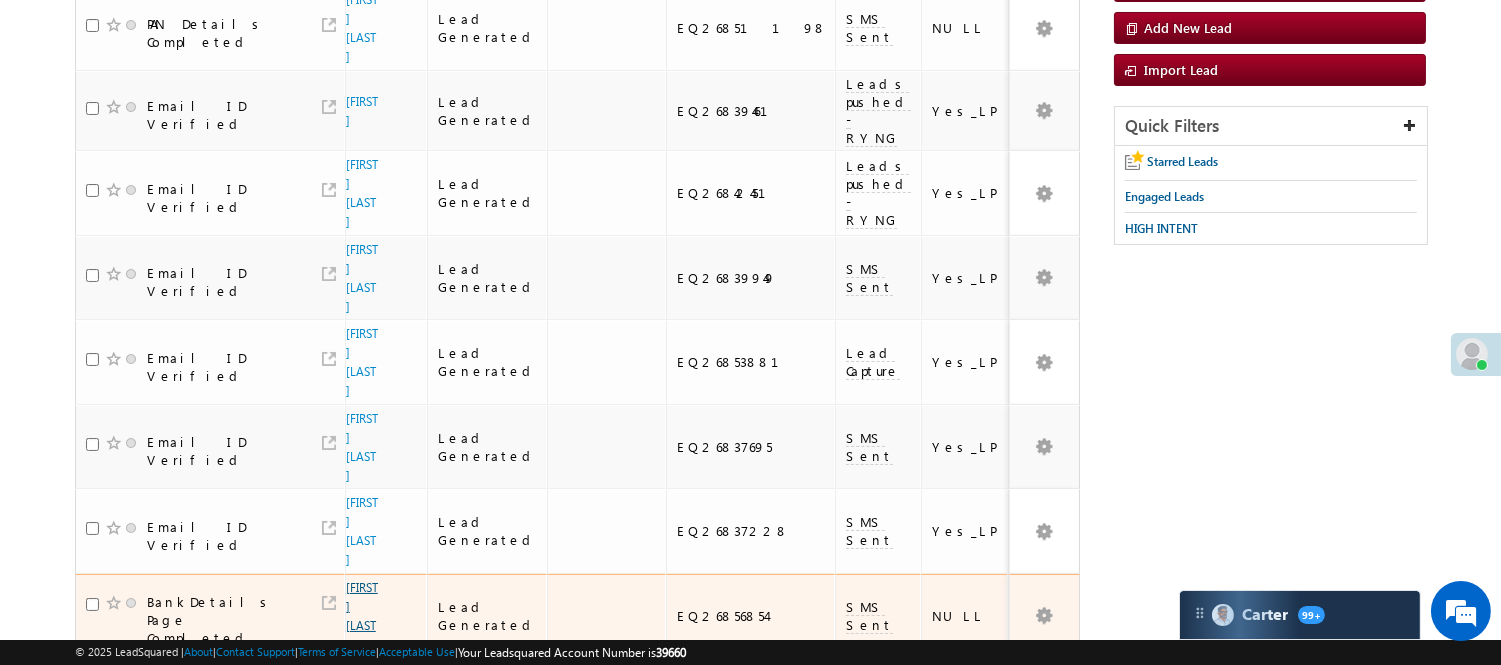 scroll, scrollTop: 261, scrollLeft: 0, axis: vertical 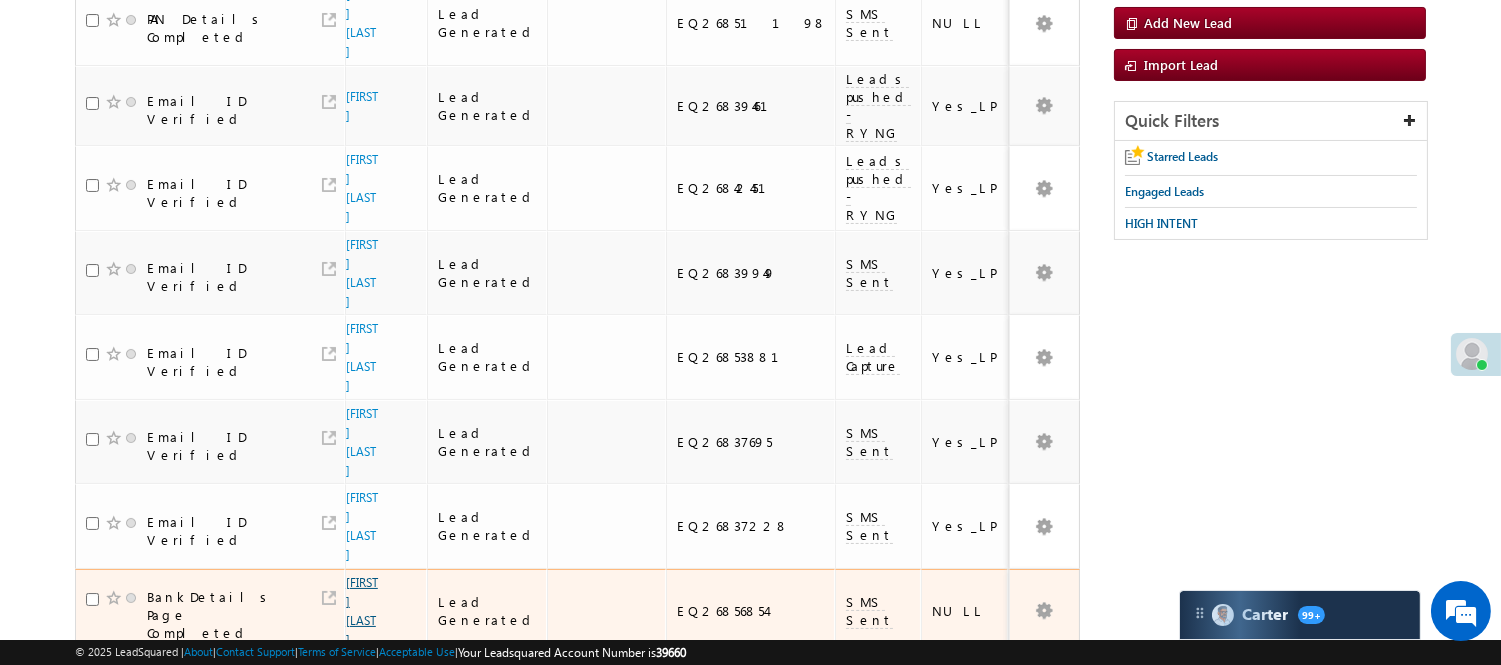 click on "Faizal Mahmed Khilji" at bounding box center (362, 611) 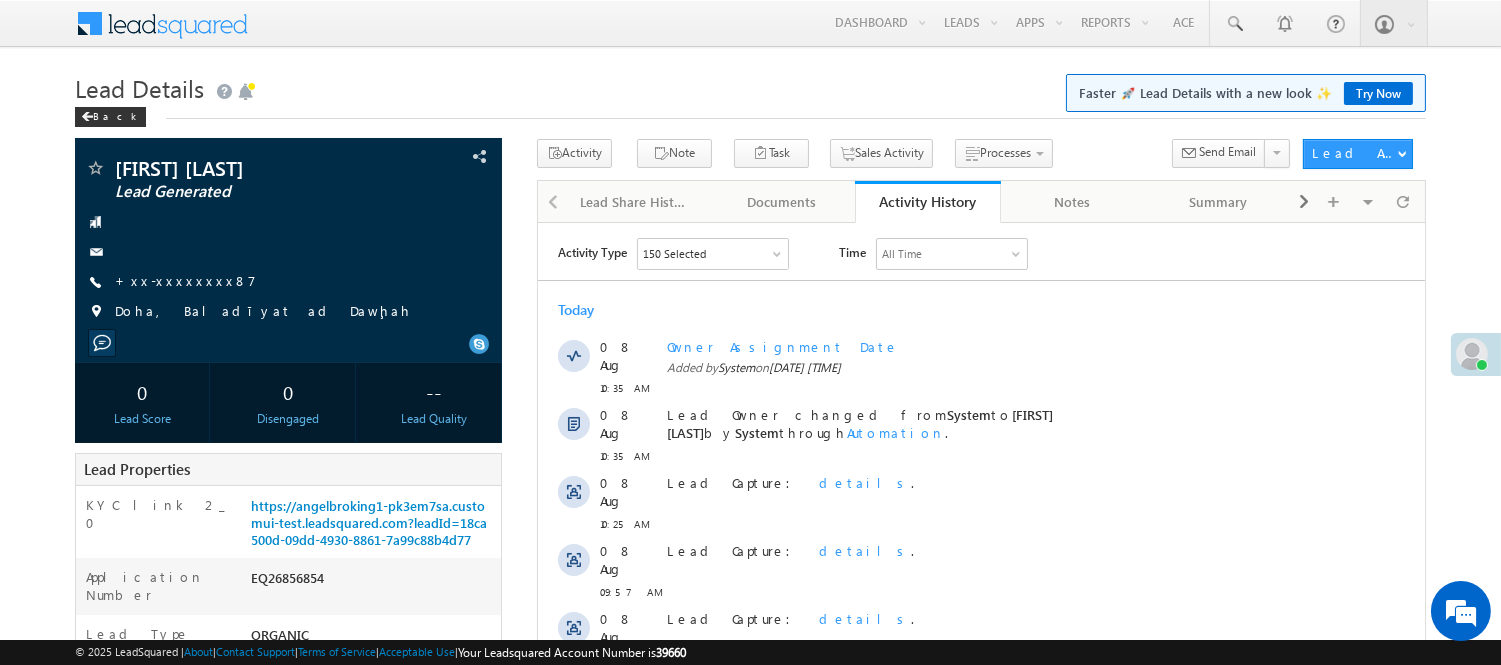 scroll, scrollTop: 0, scrollLeft: 0, axis: both 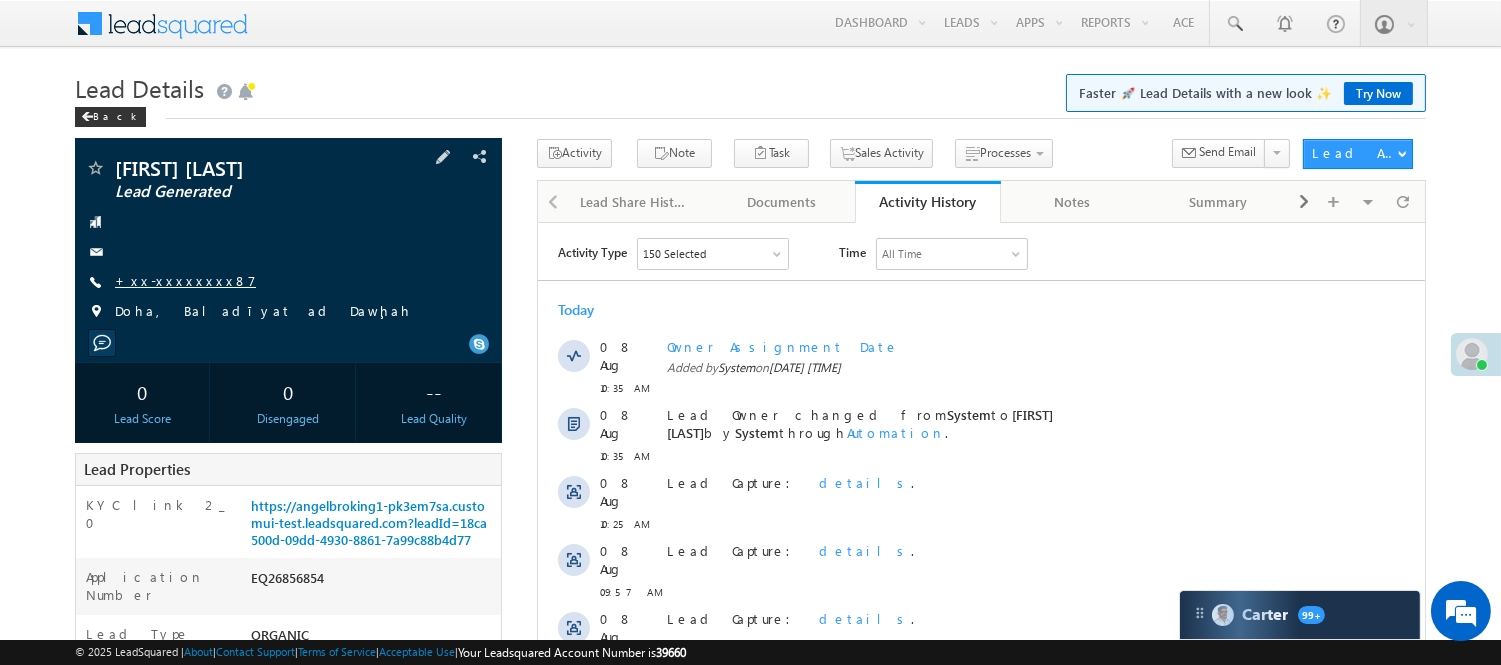 click on "+xx-xxxxxxxx87" at bounding box center (185, 280) 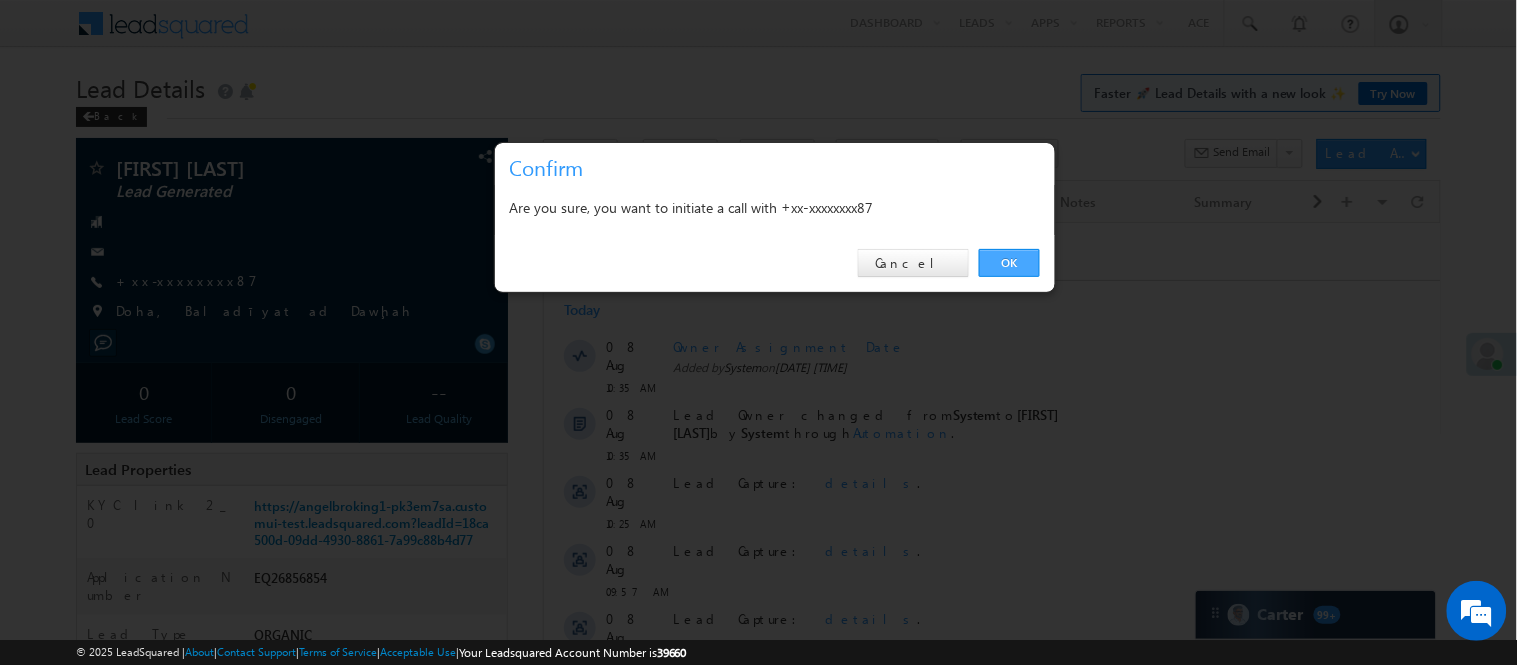 click on "OK" at bounding box center (1009, 263) 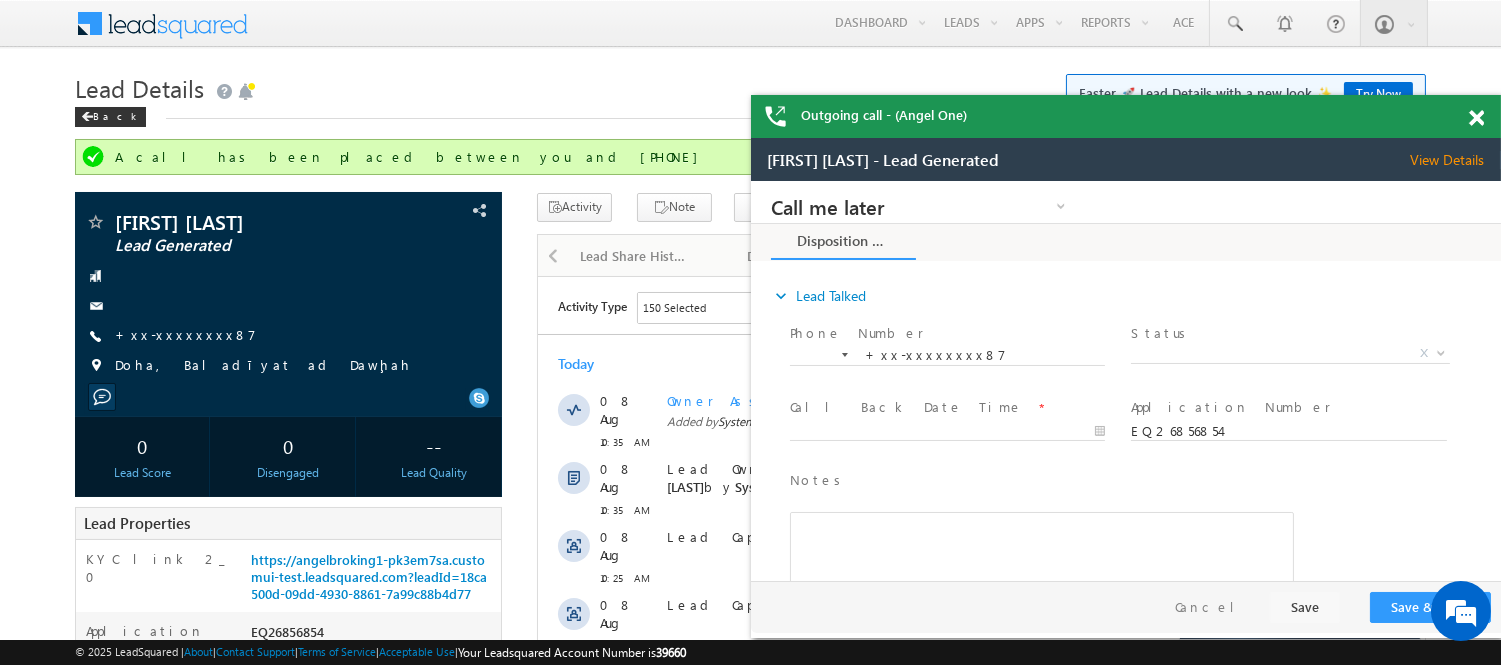 scroll, scrollTop: 0, scrollLeft: 0, axis: both 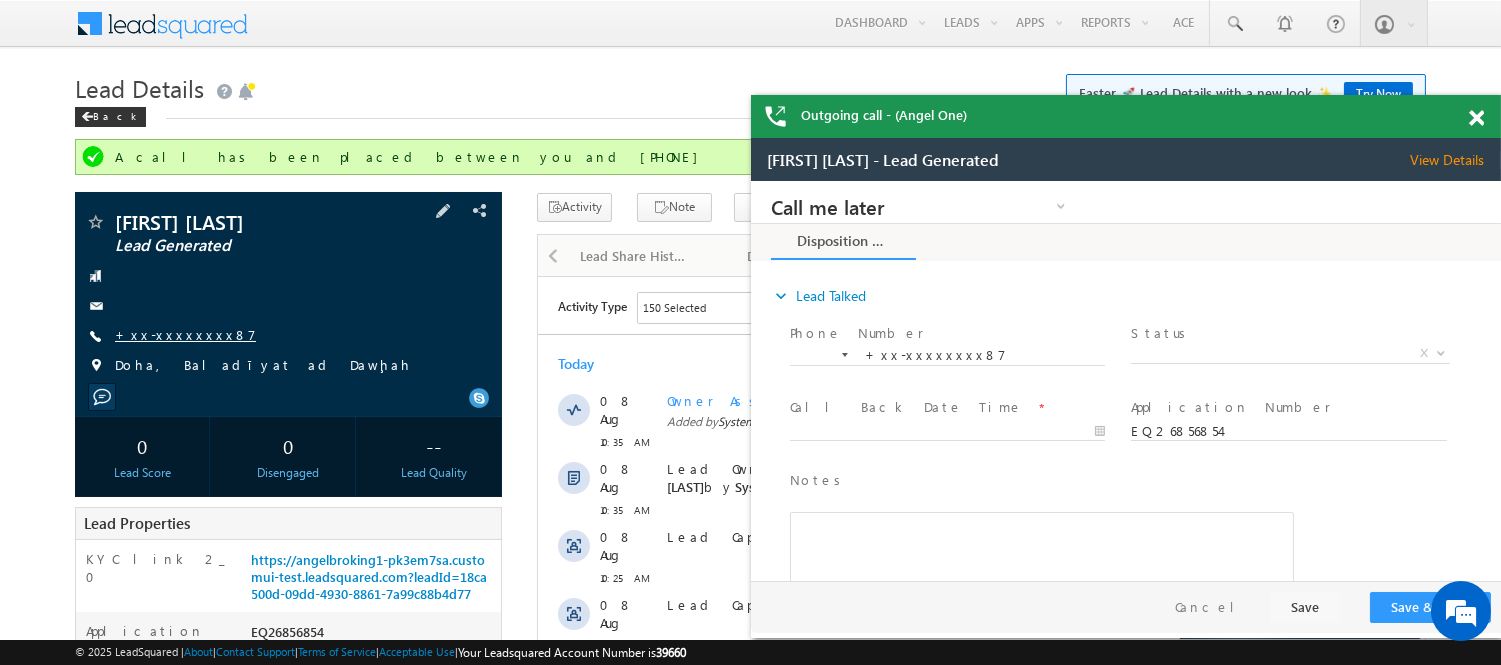 click on "+xx-xxxxxxxx87" at bounding box center [185, 334] 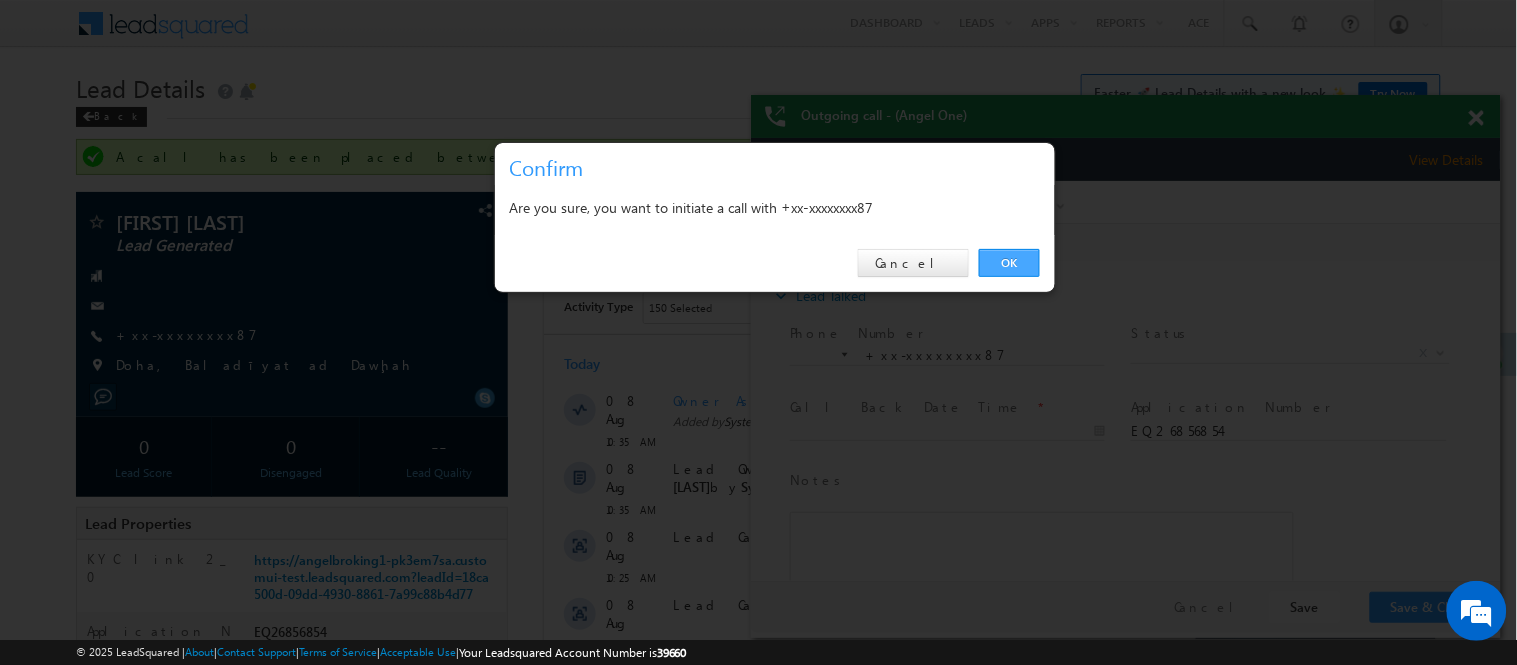 click on "OK" at bounding box center [1009, 263] 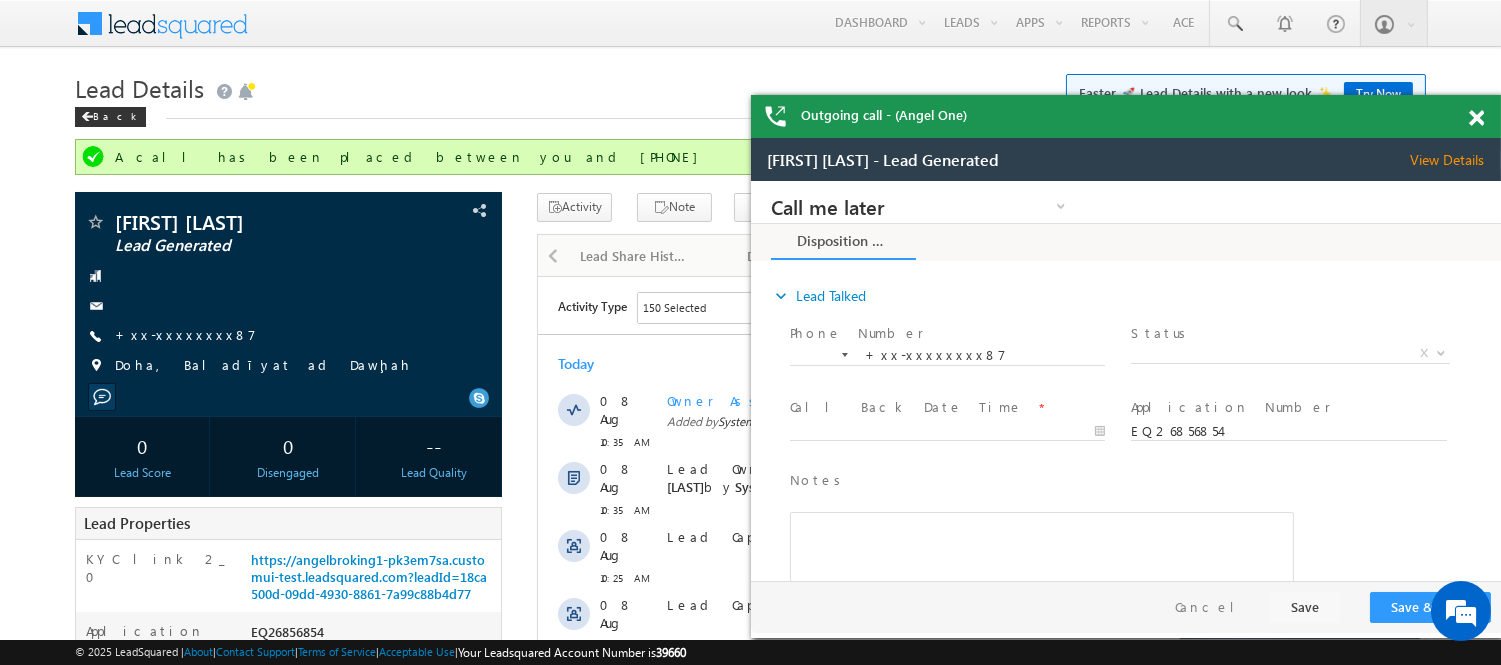 scroll, scrollTop: 0, scrollLeft: 0, axis: both 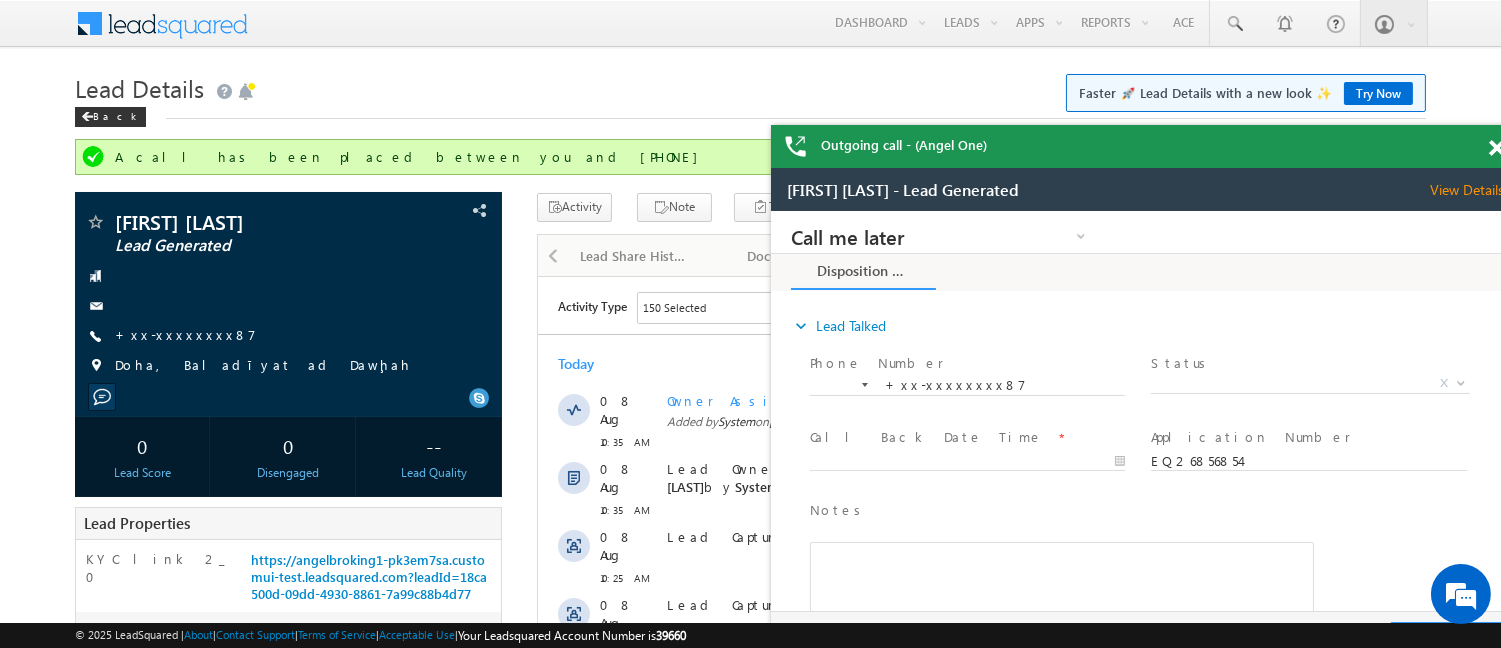 click on "Outgoing call -  (Angel One)" at bounding box center [1146, 146] 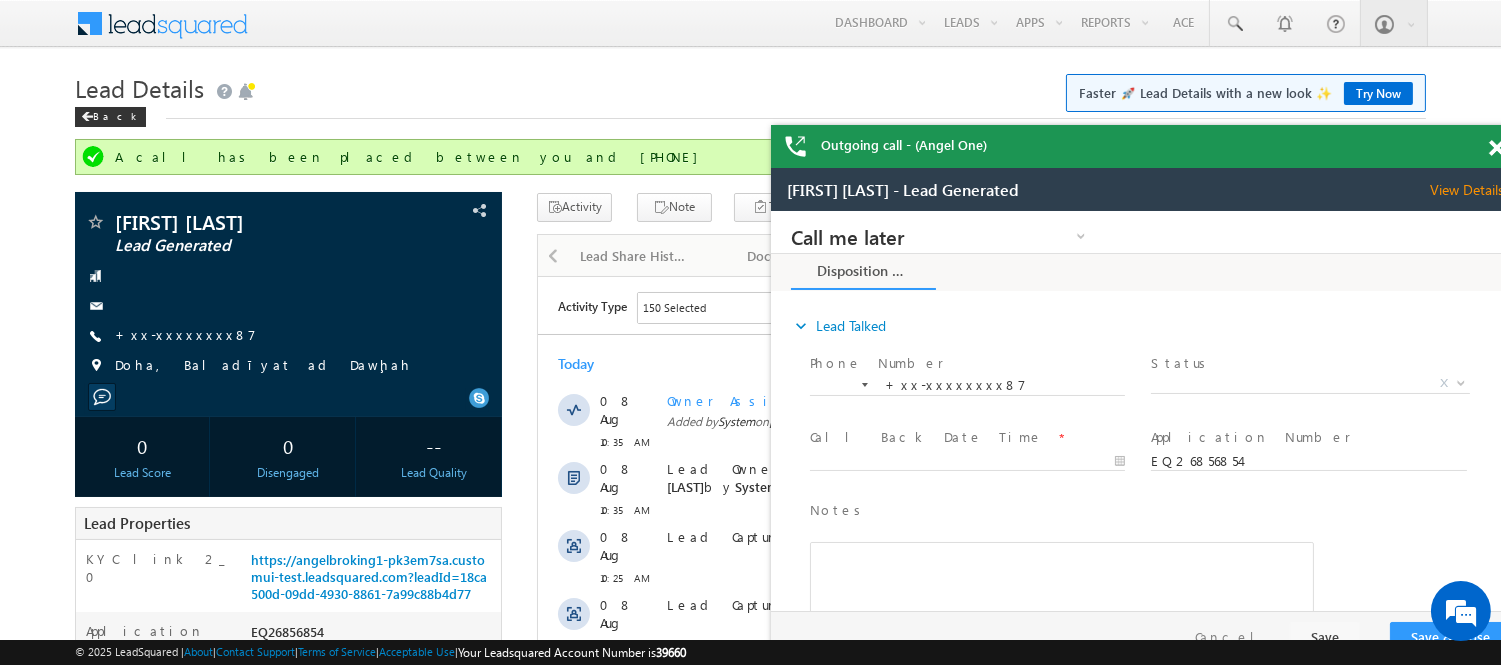 click at bounding box center [1496, 148] 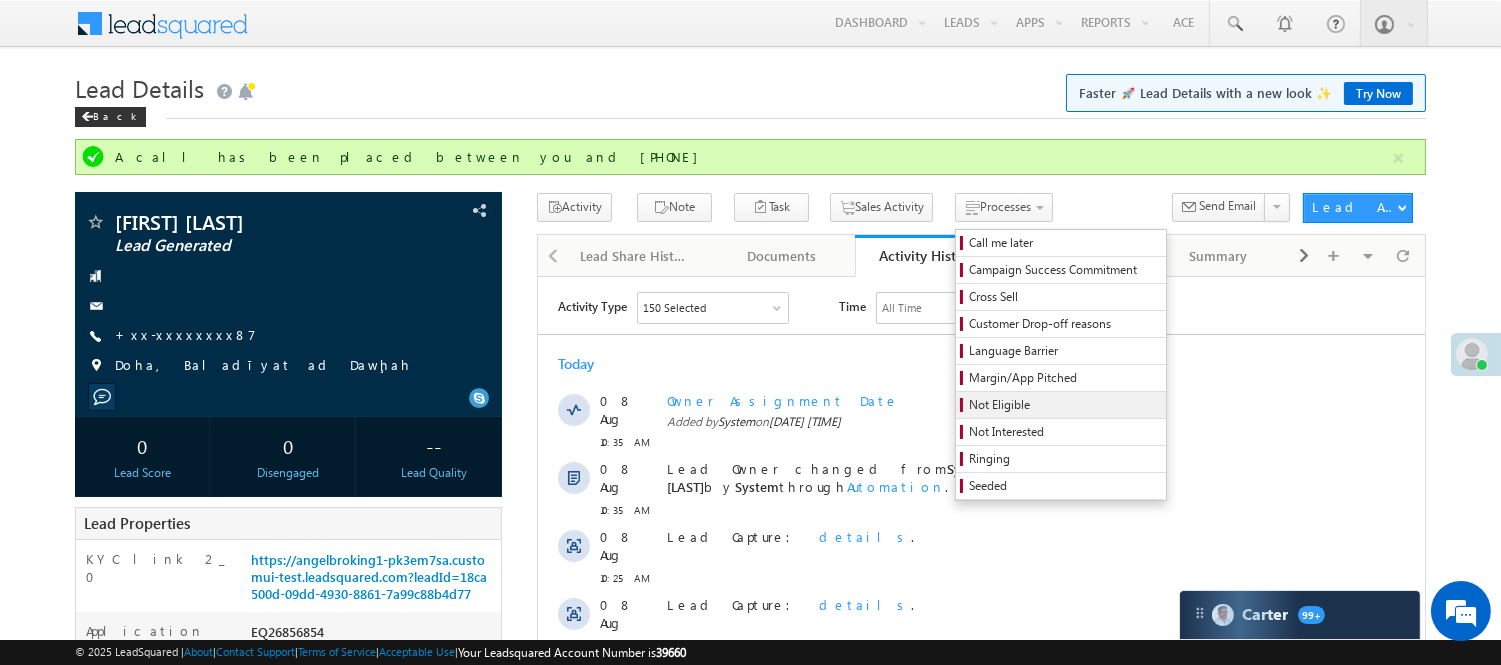 click on "Not Eligible" at bounding box center [1064, 405] 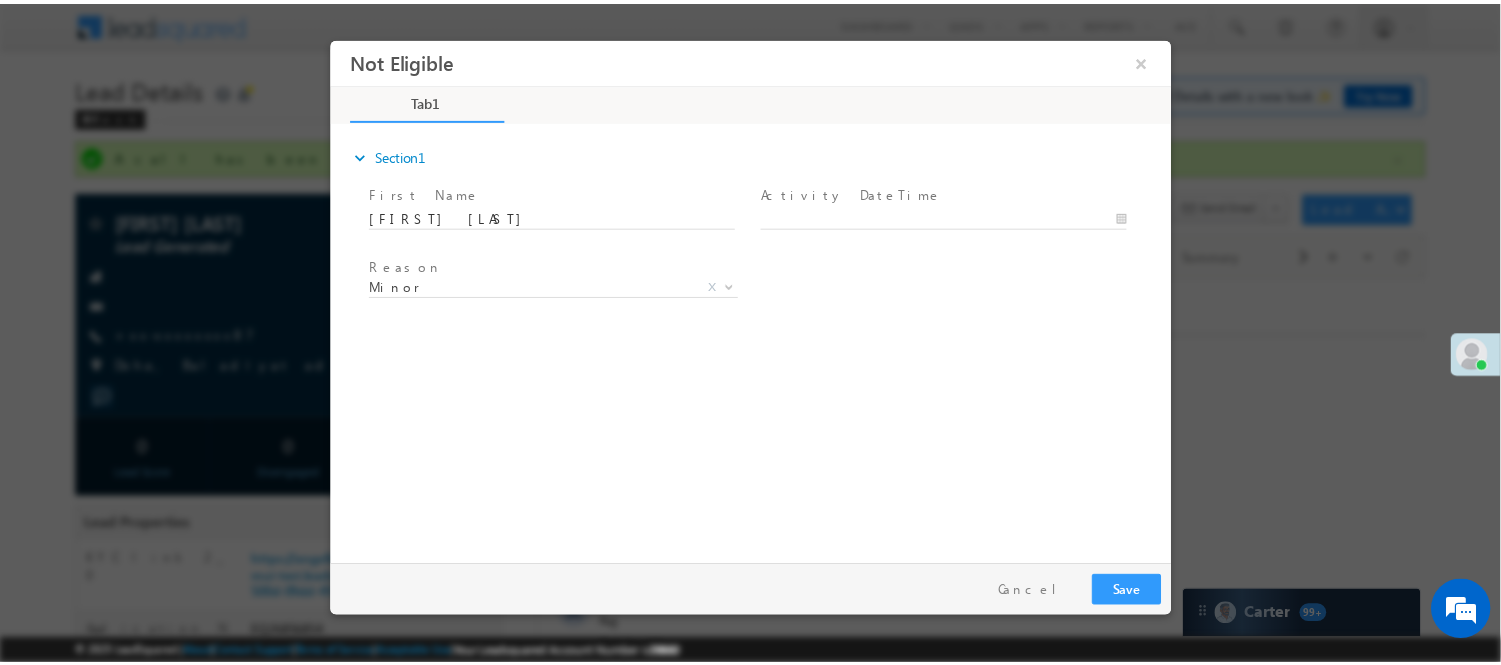 scroll, scrollTop: 0, scrollLeft: 0, axis: both 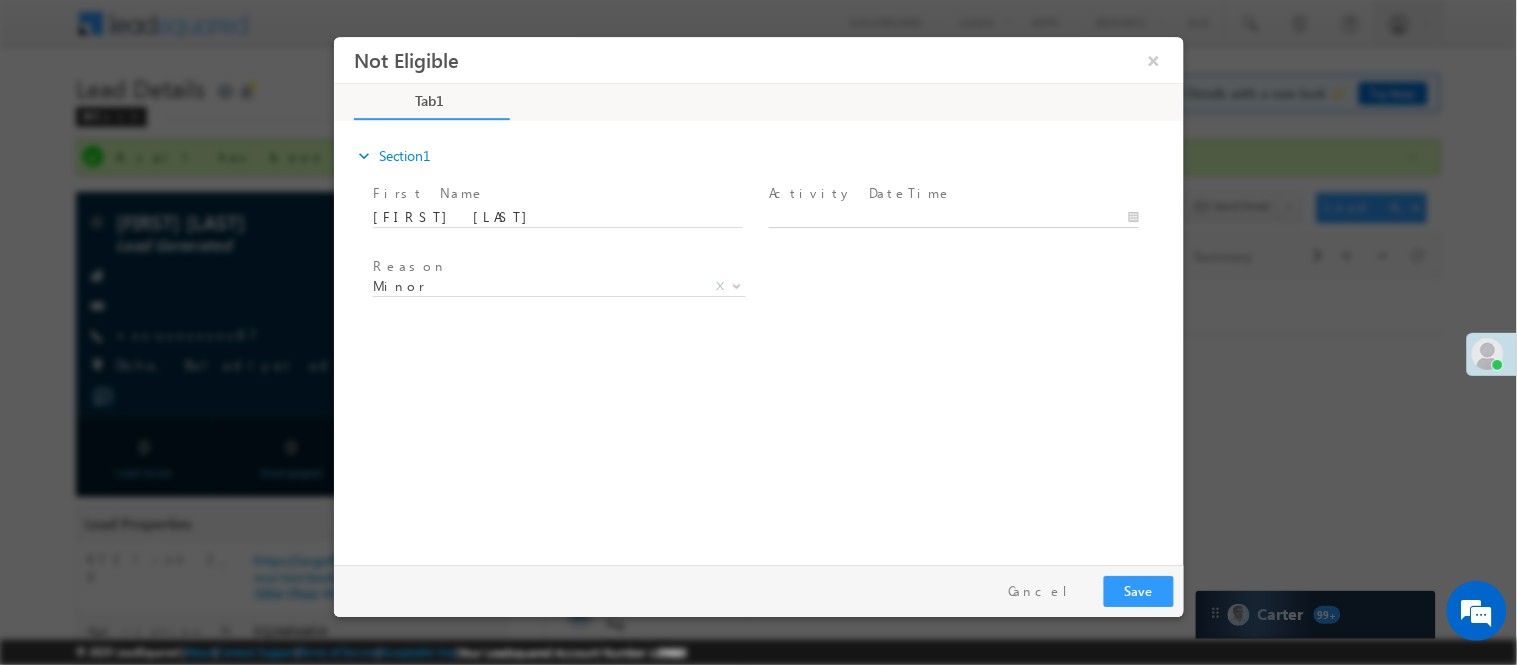 click on "Not Eligible
×" at bounding box center [758, 295] 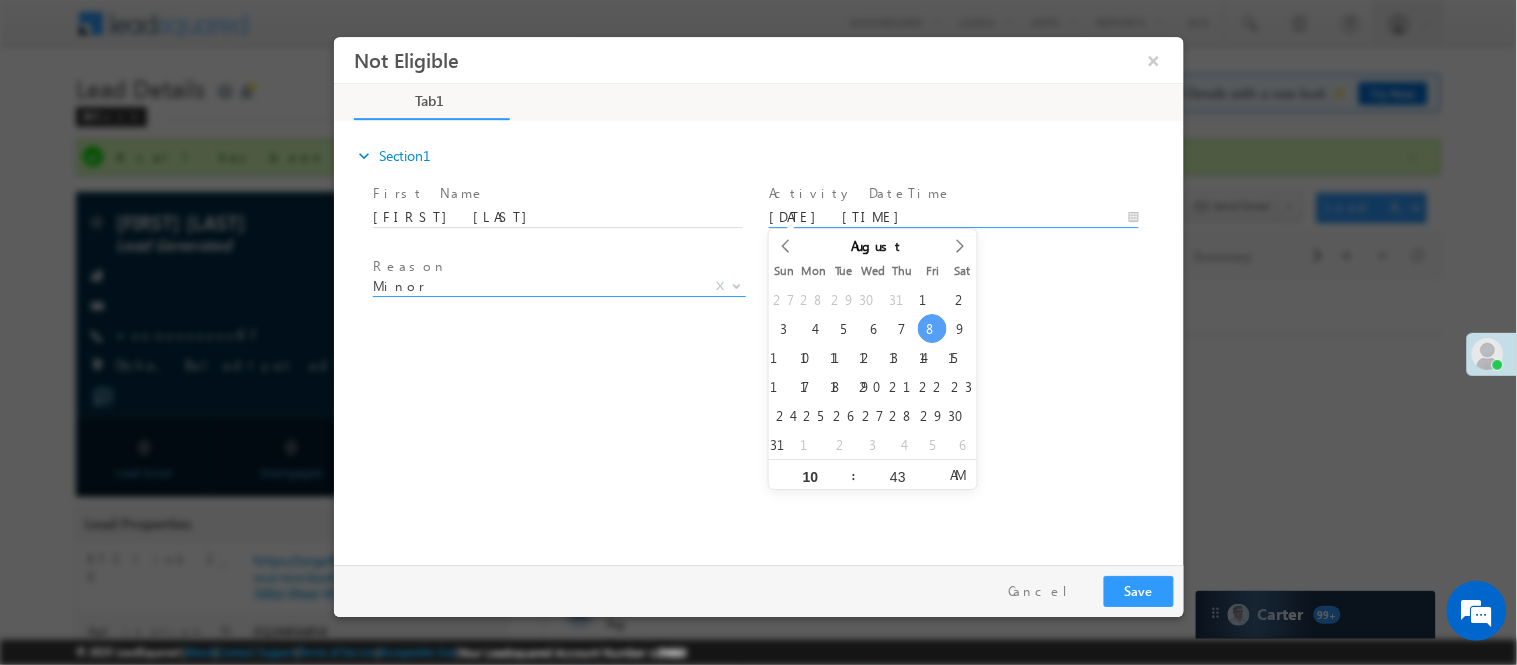click on "Minor" at bounding box center [534, 285] 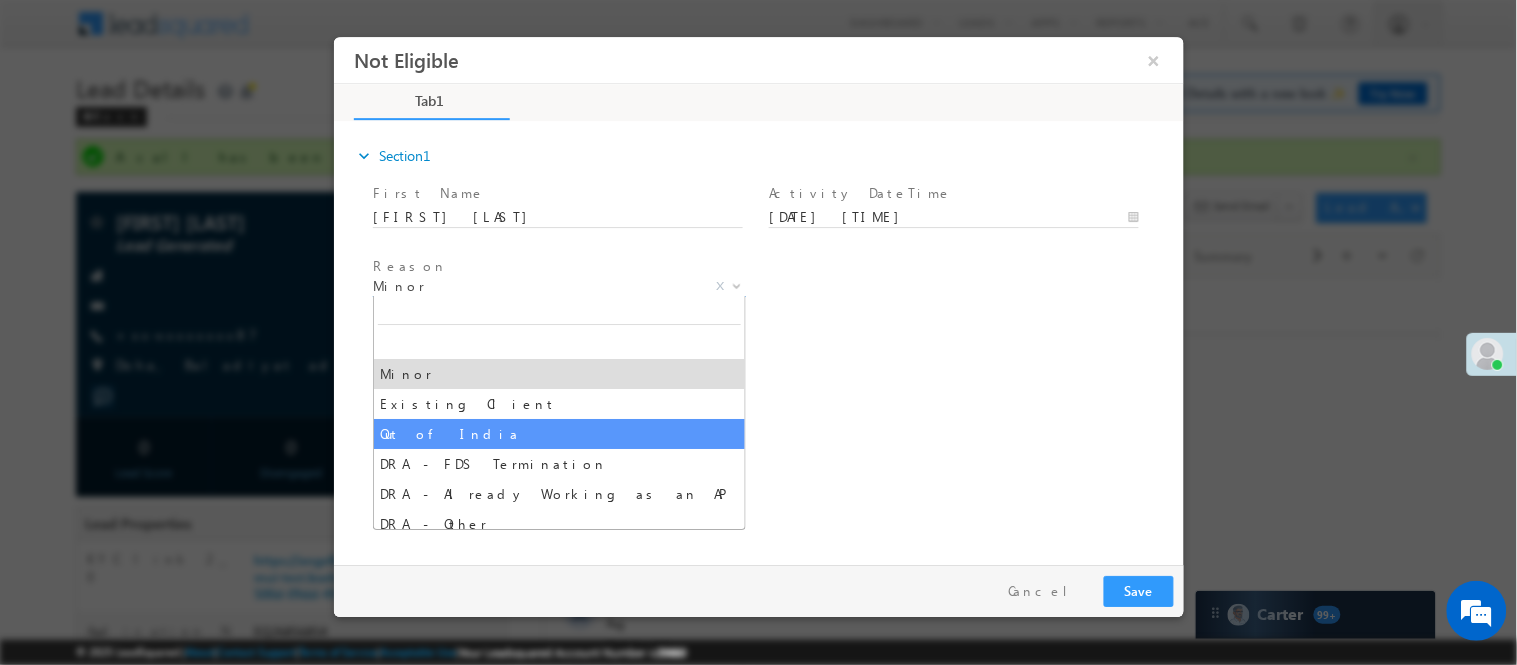 select on "Out of India" 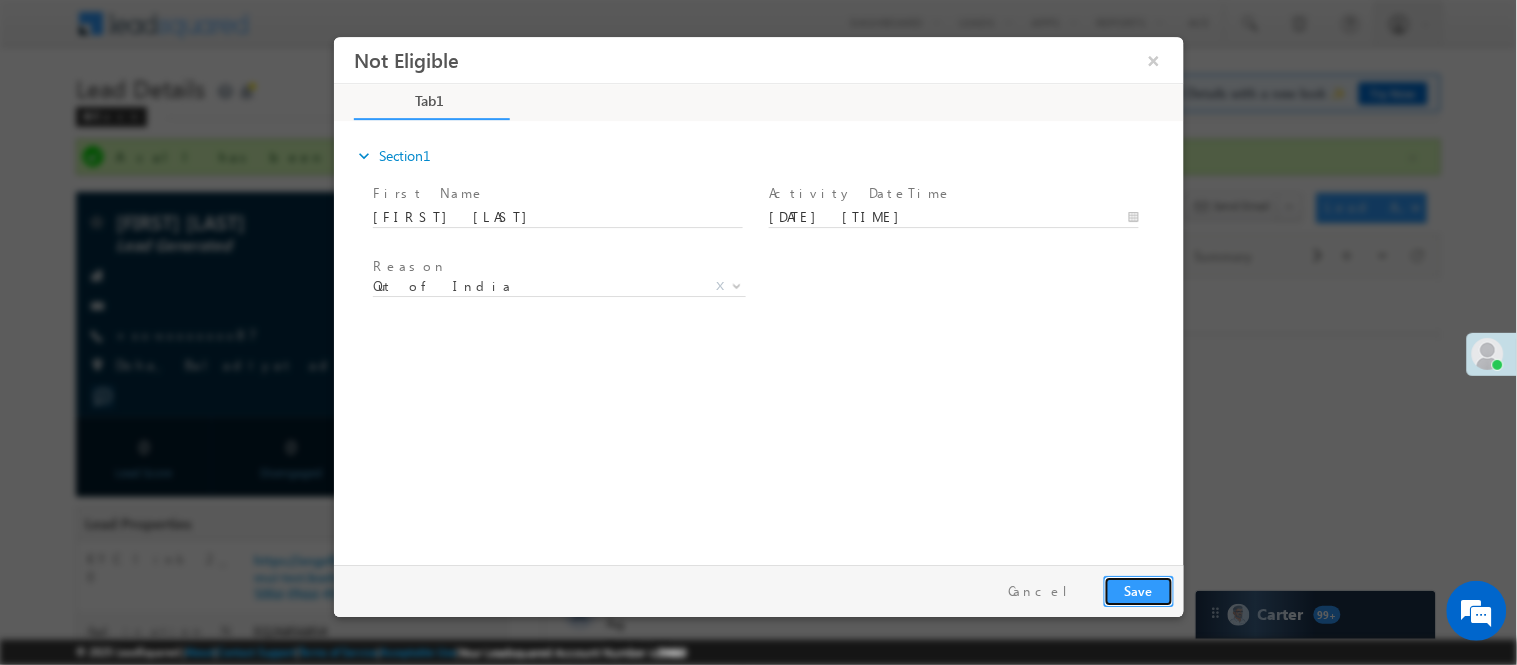 click on "Save" at bounding box center [1138, 590] 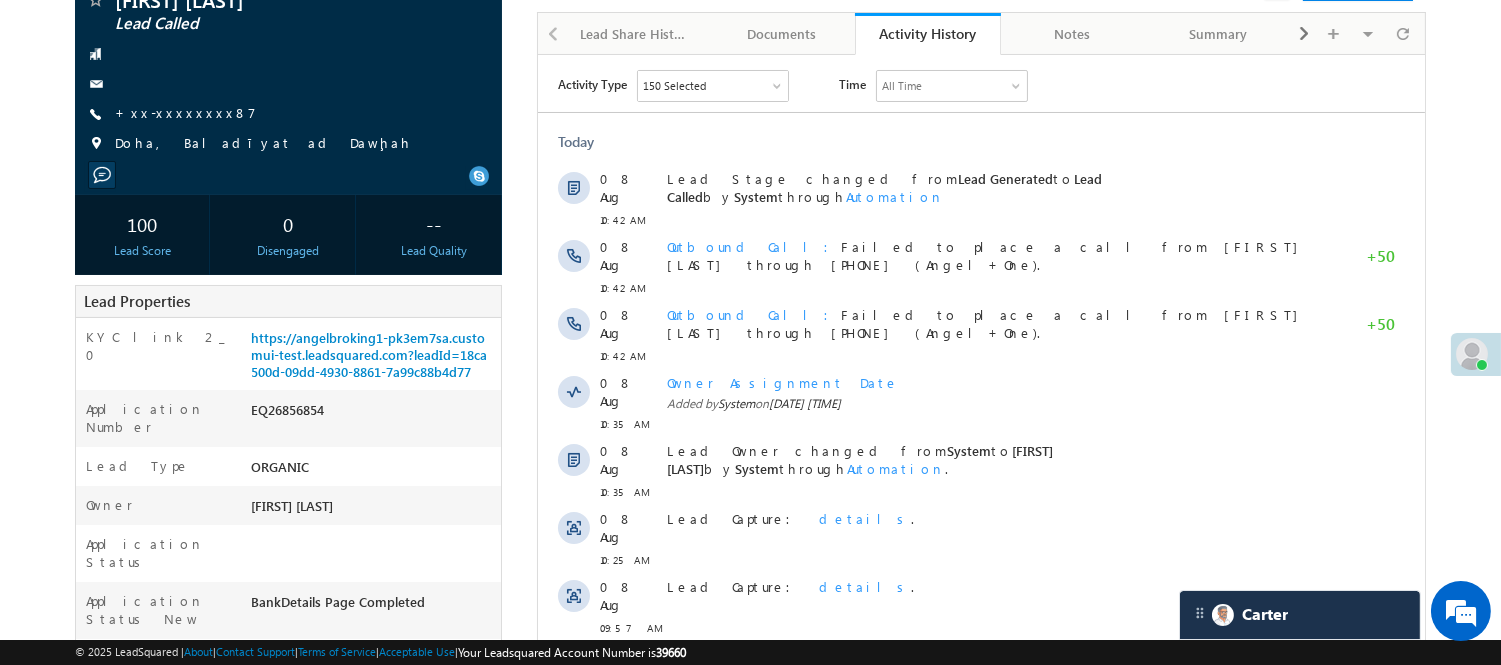 scroll, scrollTop: 0, scrollLeft: 0, axis: both 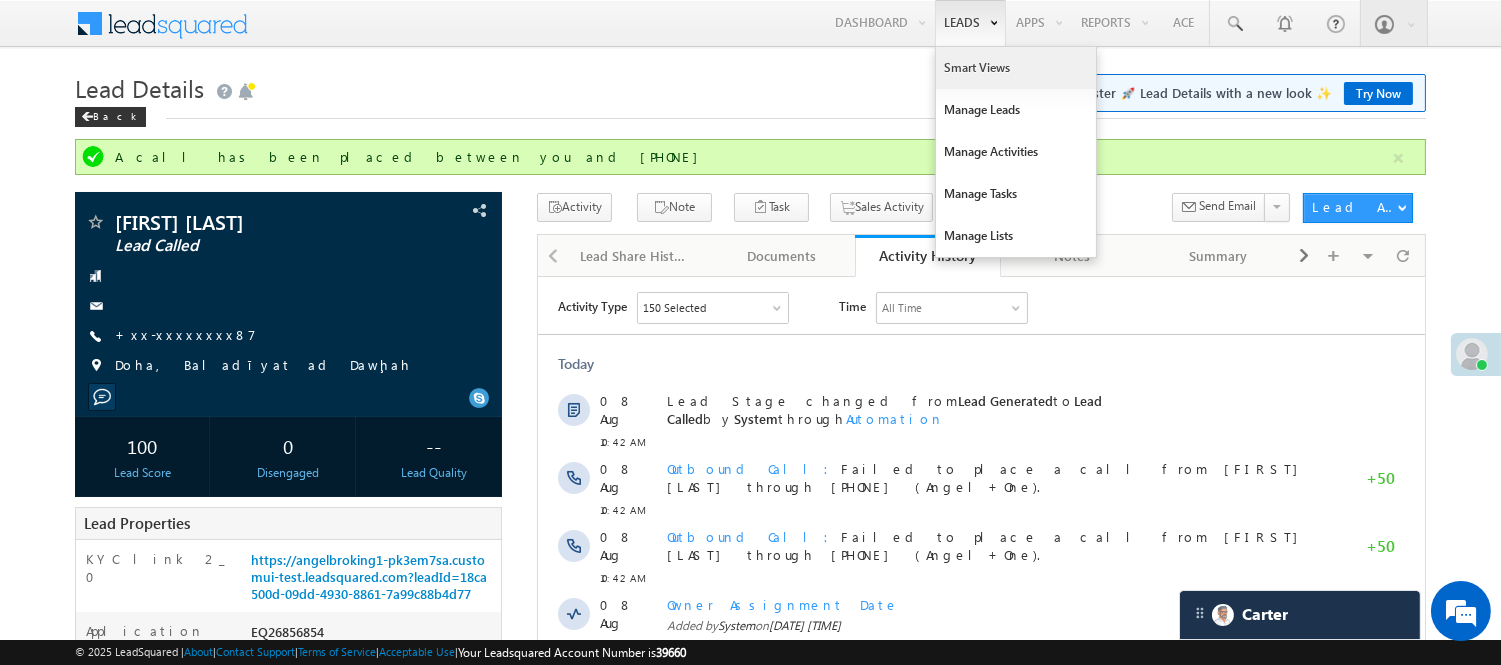 click on "Smart Views" at bounding box center (1016, 68) 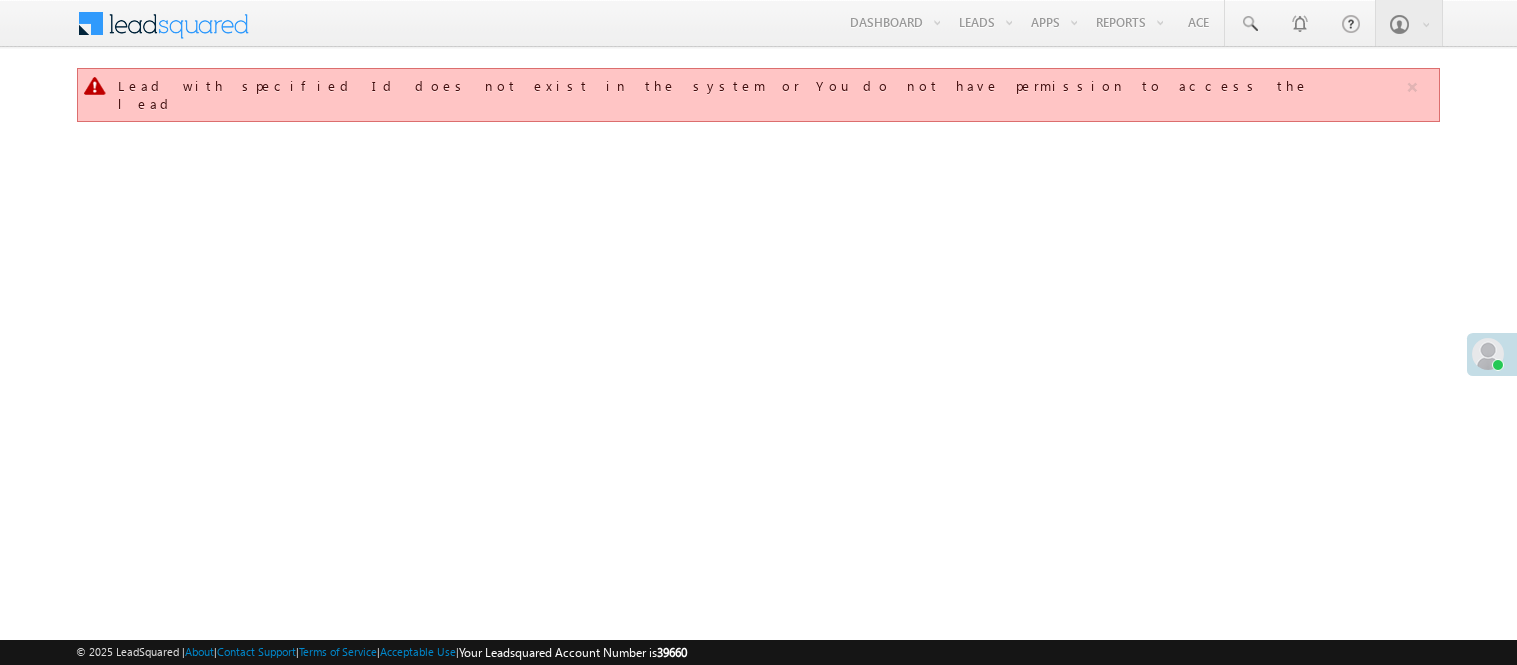scroll, scrollTop: 0, scrollLeft: 0, axis: both 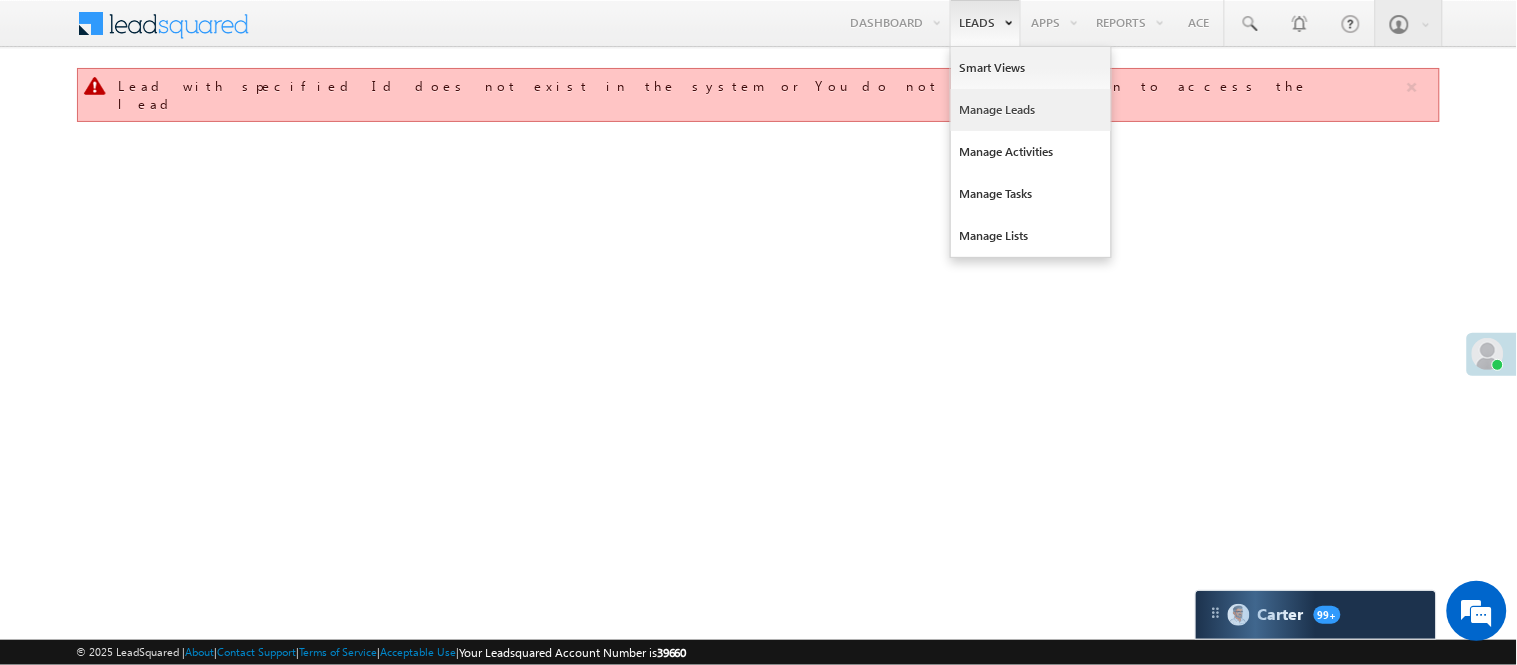 click on "Manage Leads" at bounding box center (1031, 110) 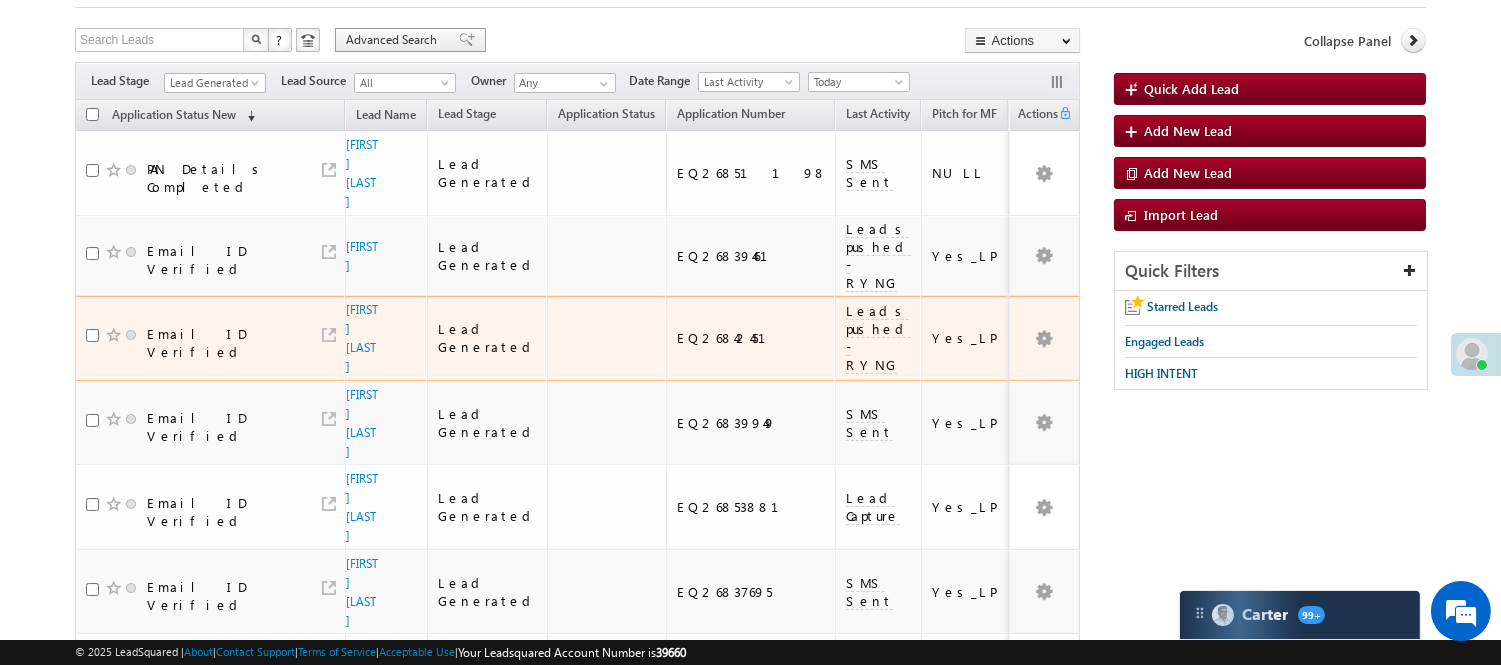 scroll, scrollTop: 0, scrollLeft: 0, axis: both 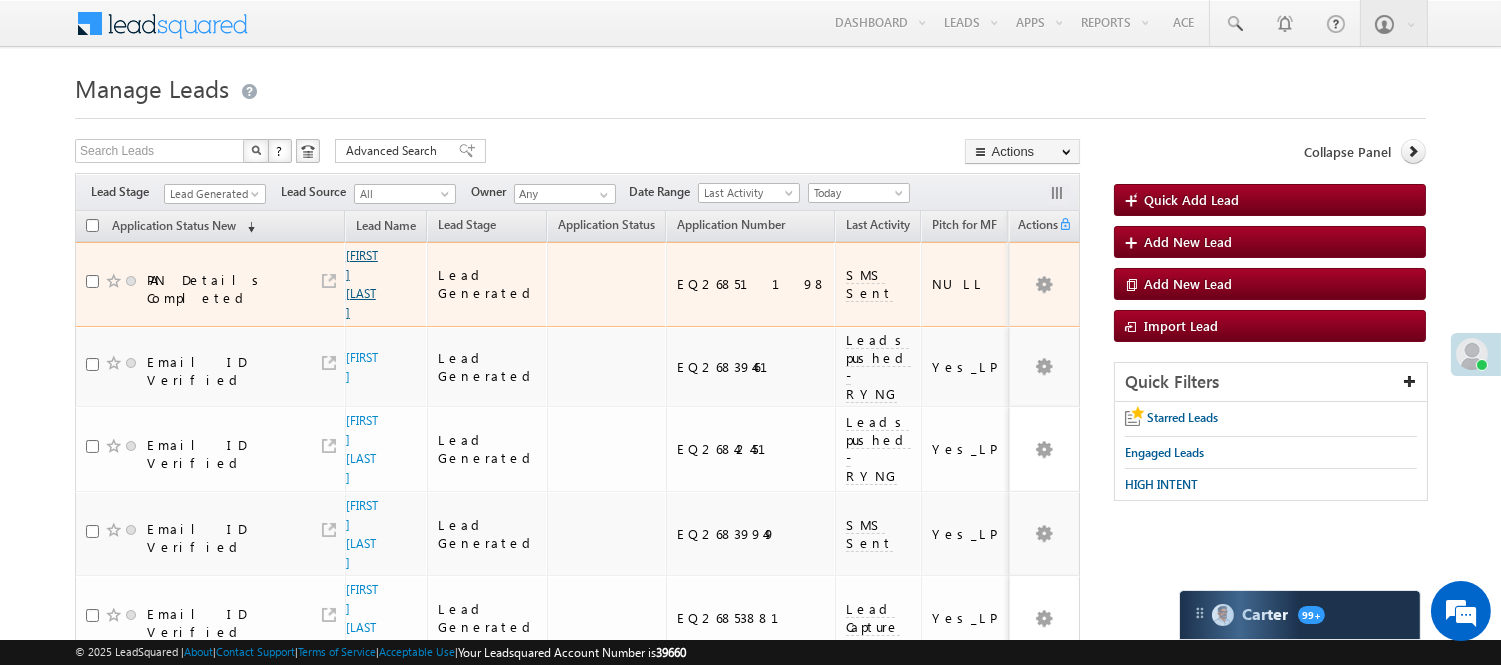 click on "[FIRST] [LAST]" at bounding box center (362, 284) 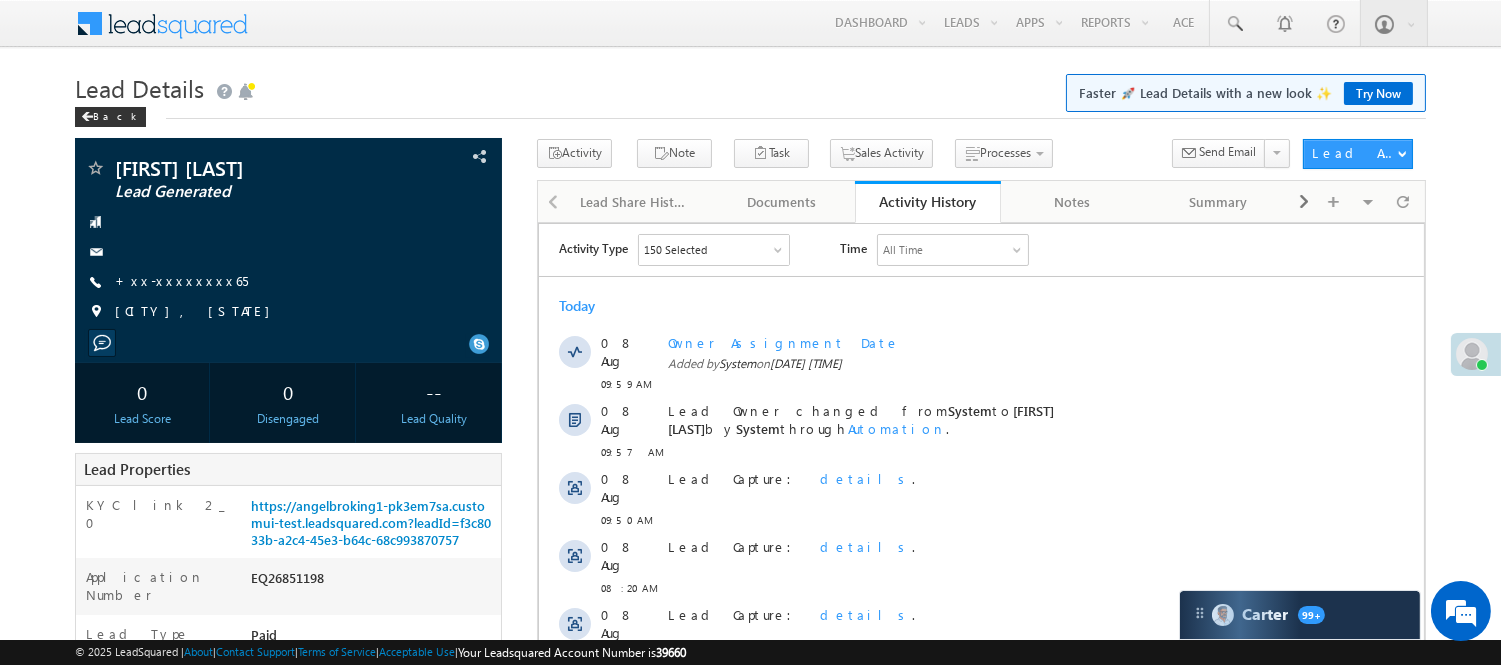 scroll, scrollTop: 0, scrollLeft: 0, axis: both 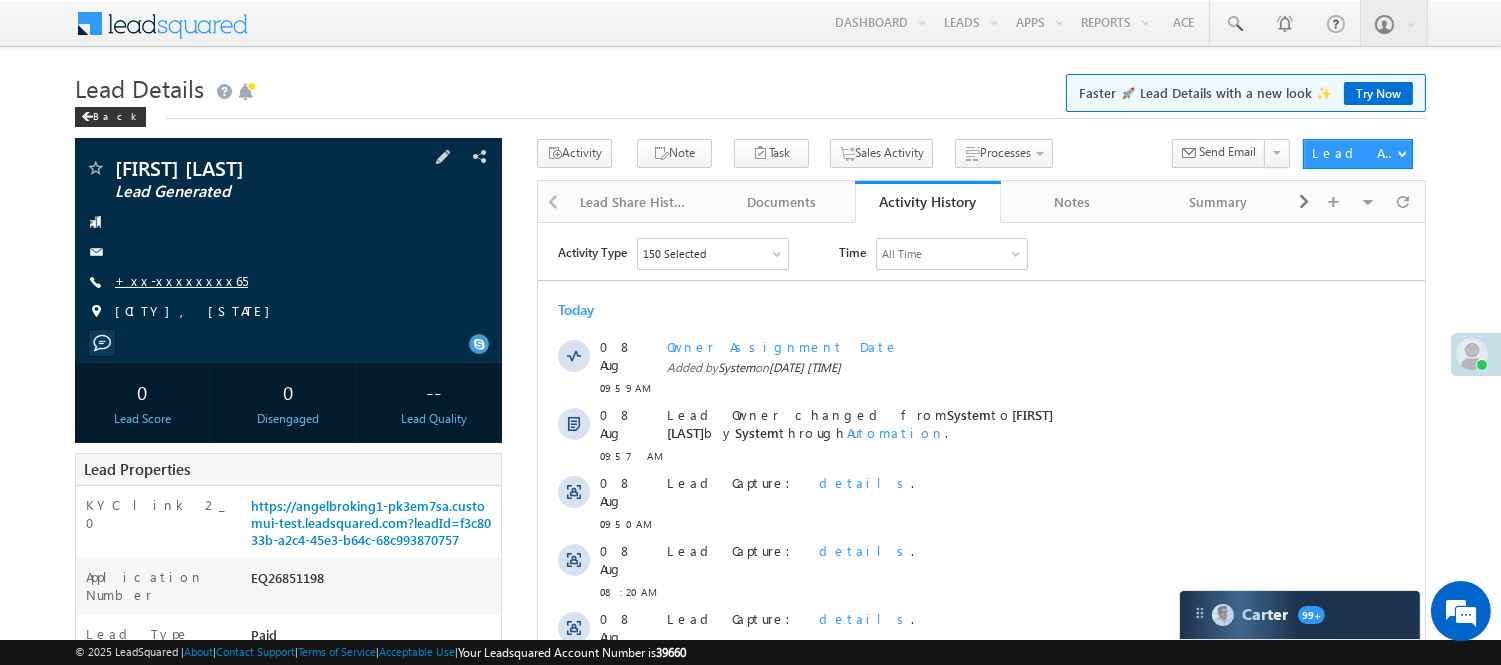 click on "+xx-xxxxxxxx65" at bounding box center [181, 280] 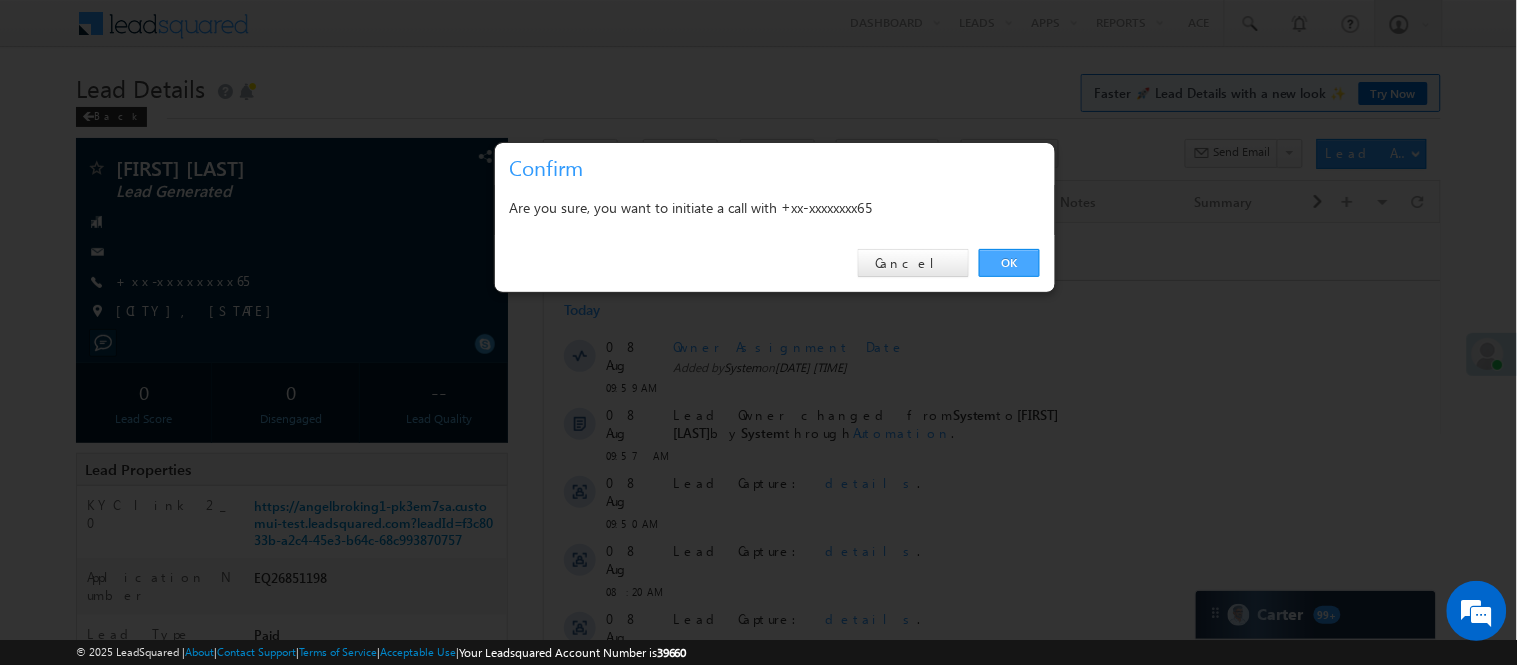 click on "OK" at bounding box center (1009, 263) 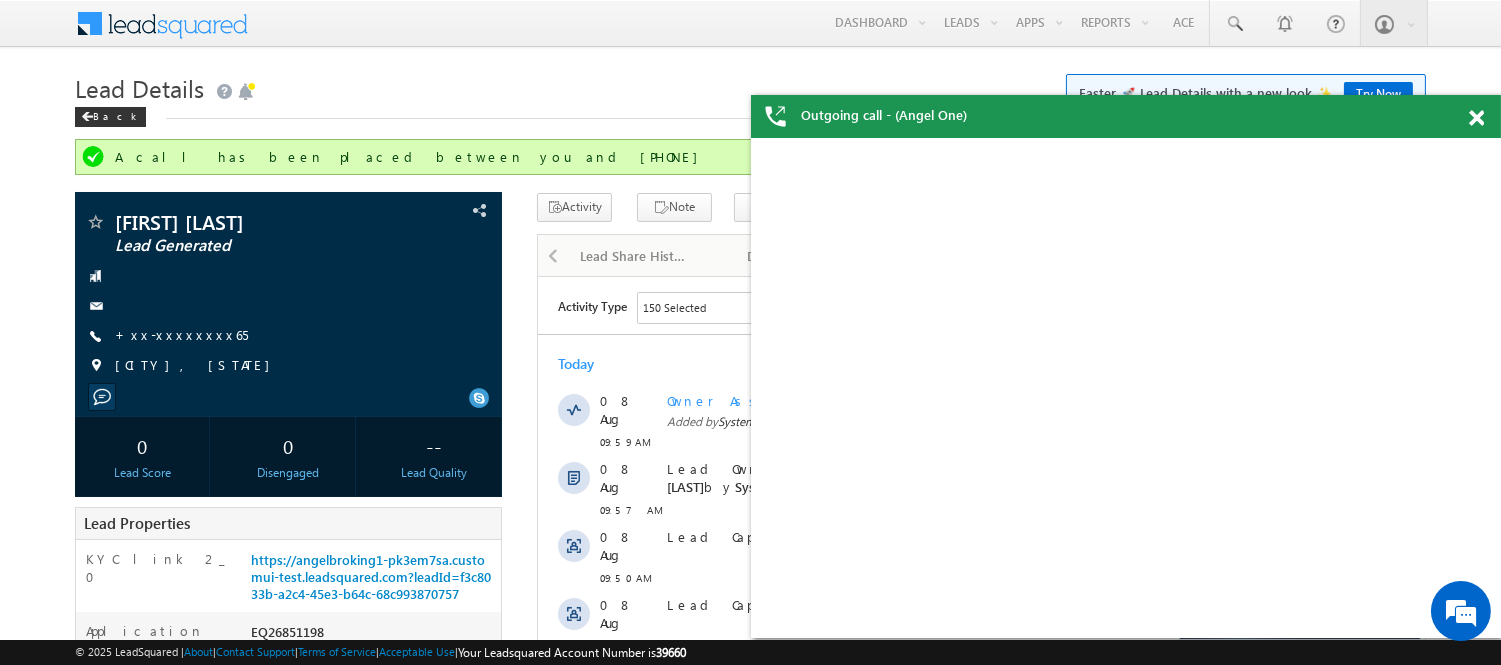 scroll, scrollTop: 0, scrollLeft: 0, axis: both 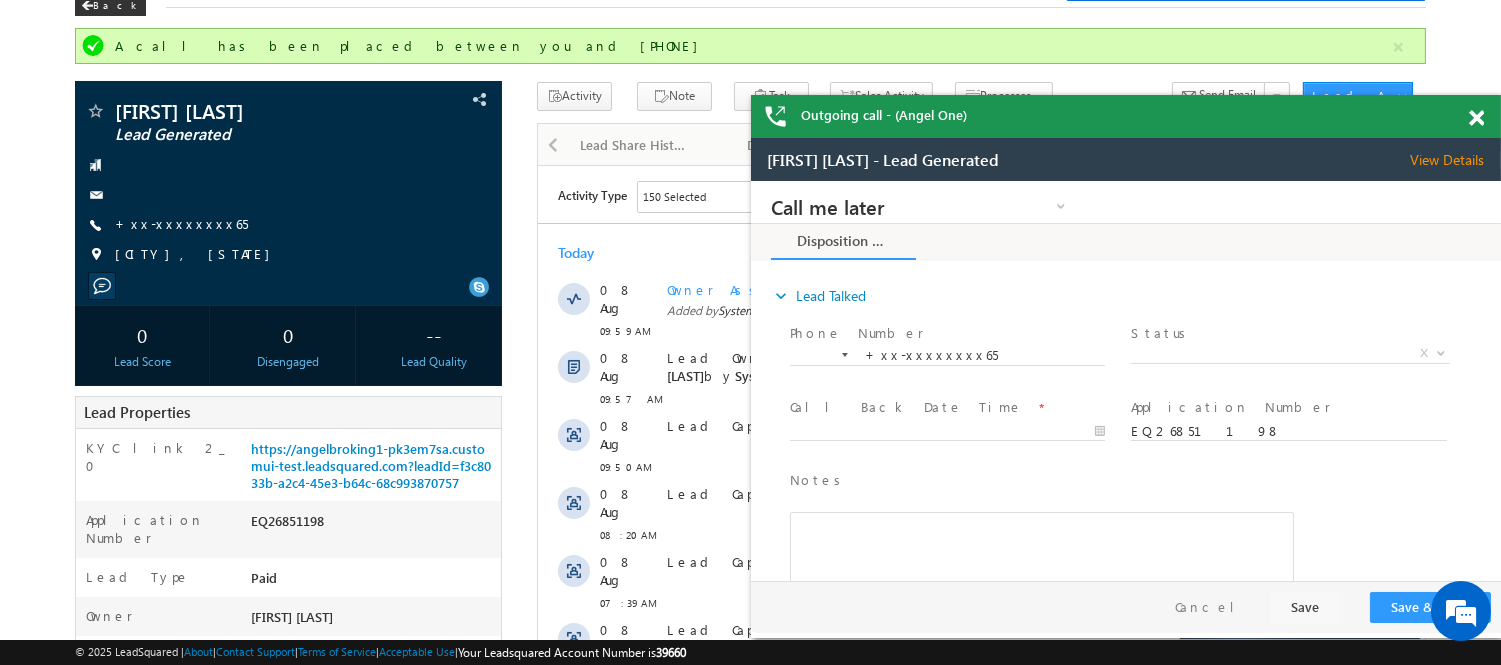 click at bounding box center (1476, 118) 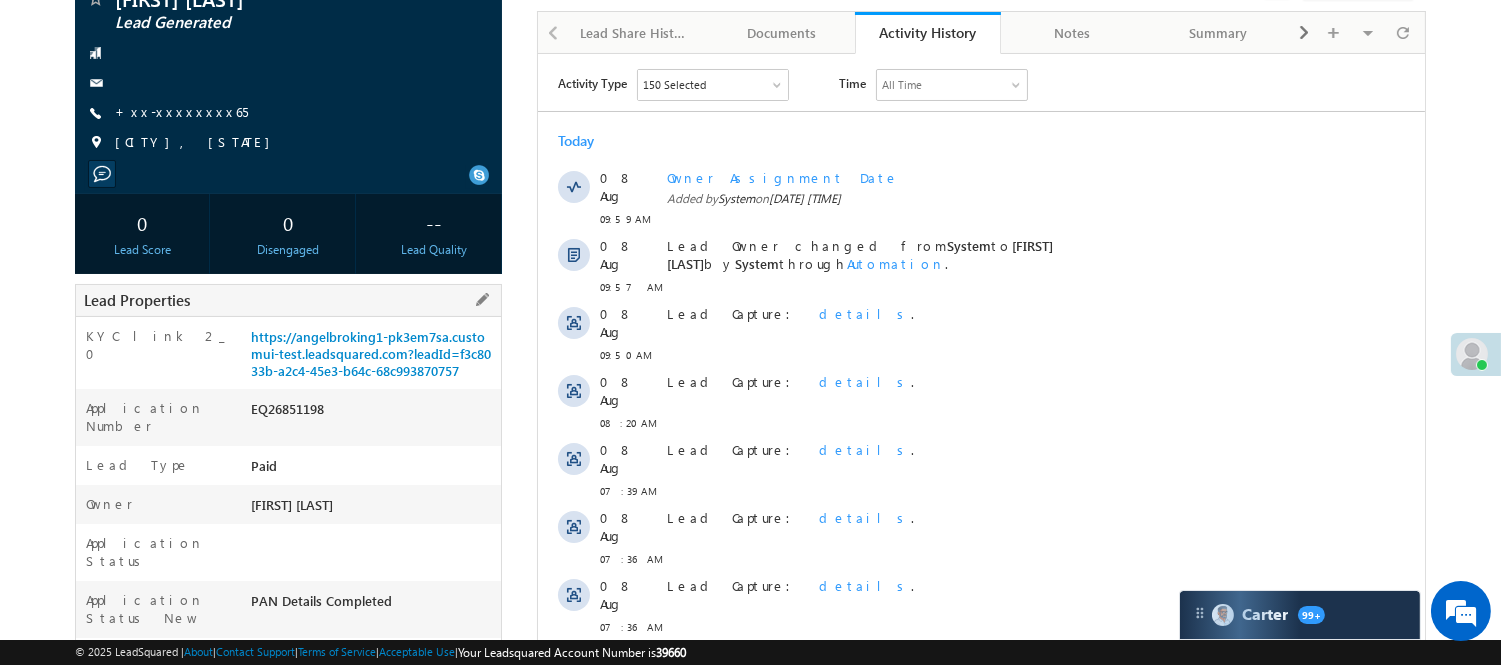 scroll, scrollTop: 222, scrollLeft: 0, axis: vertical 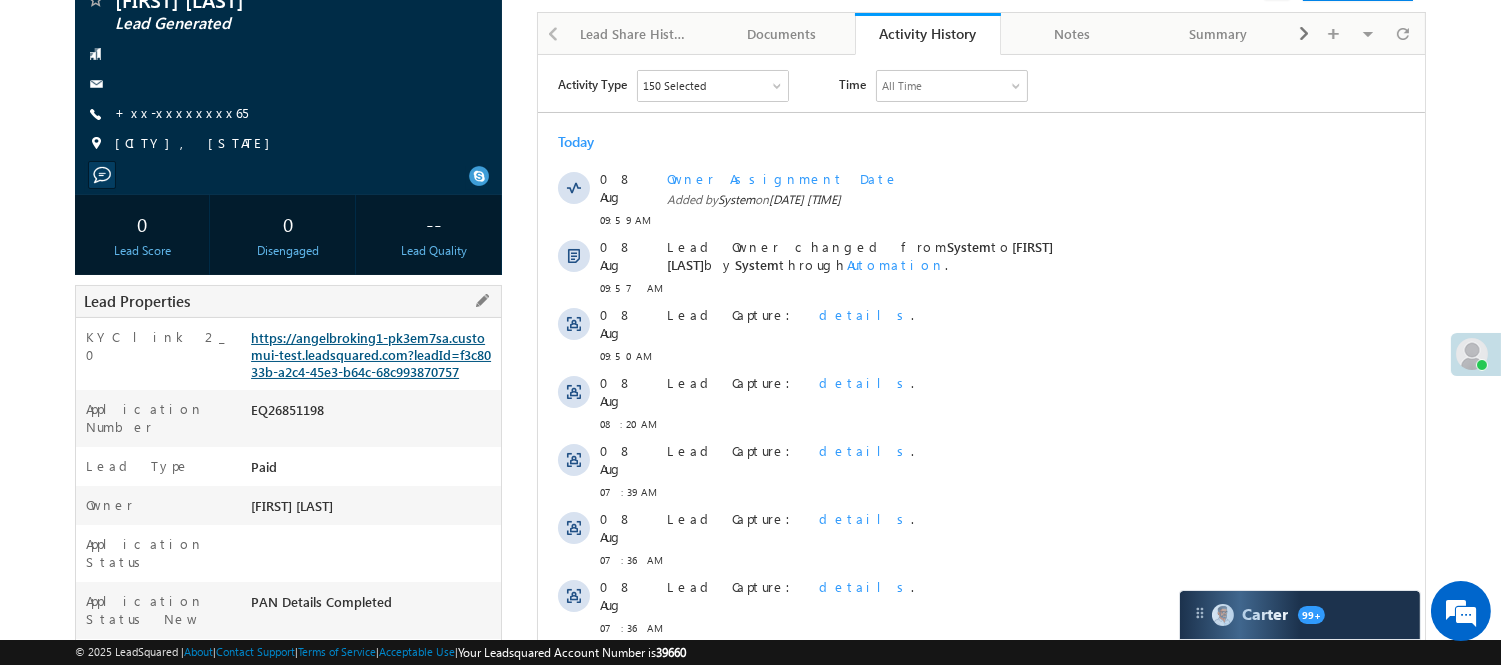 click on "https://angelbroking1-pk3em7sa.customui-test.leadsquared.com?leadId=f3c8033b-a2c4-45e3-b64c-68c993870757" at bounding box center (371, 354) 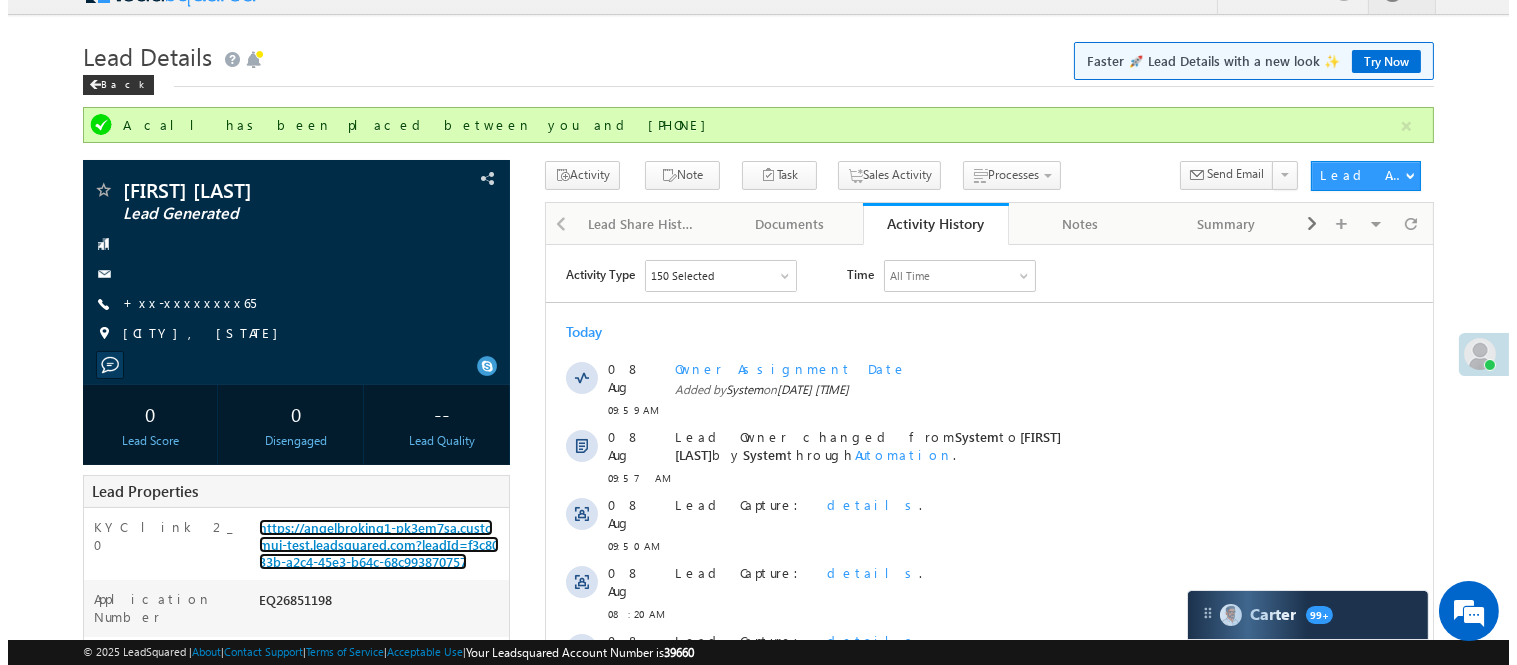 scroll, scrollTop: 0, scrollLeft: 0, axis: both 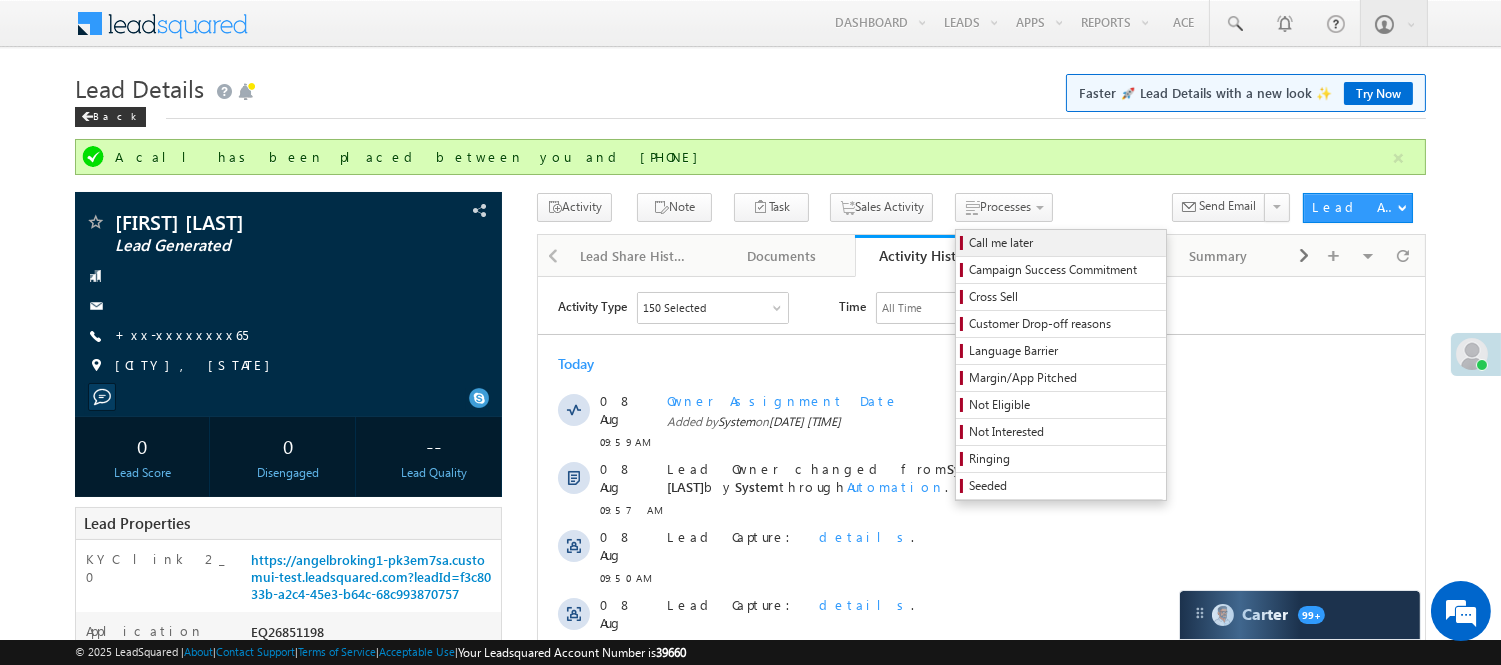 click on "Call me later" at bounding box center [1064, 243] 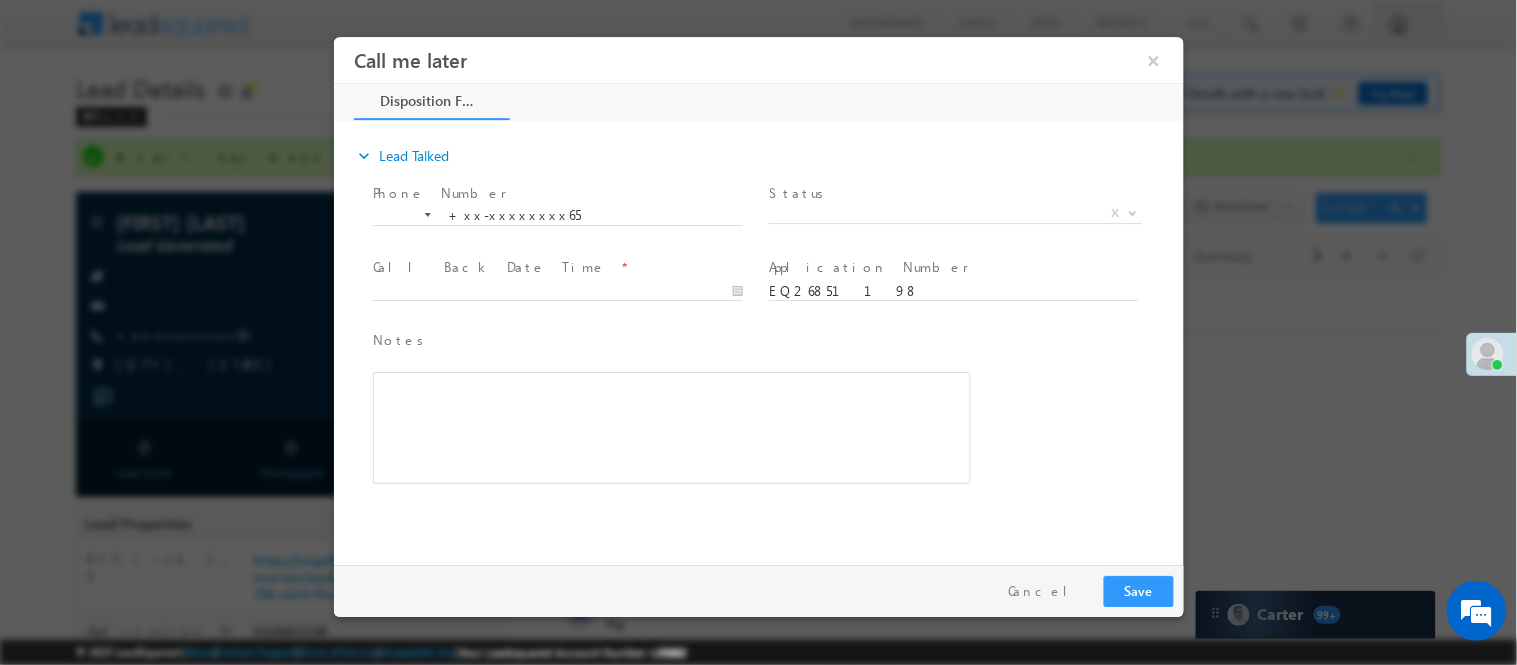 scroll, scrollTop: 0, scrollLeft: 0, axis: both 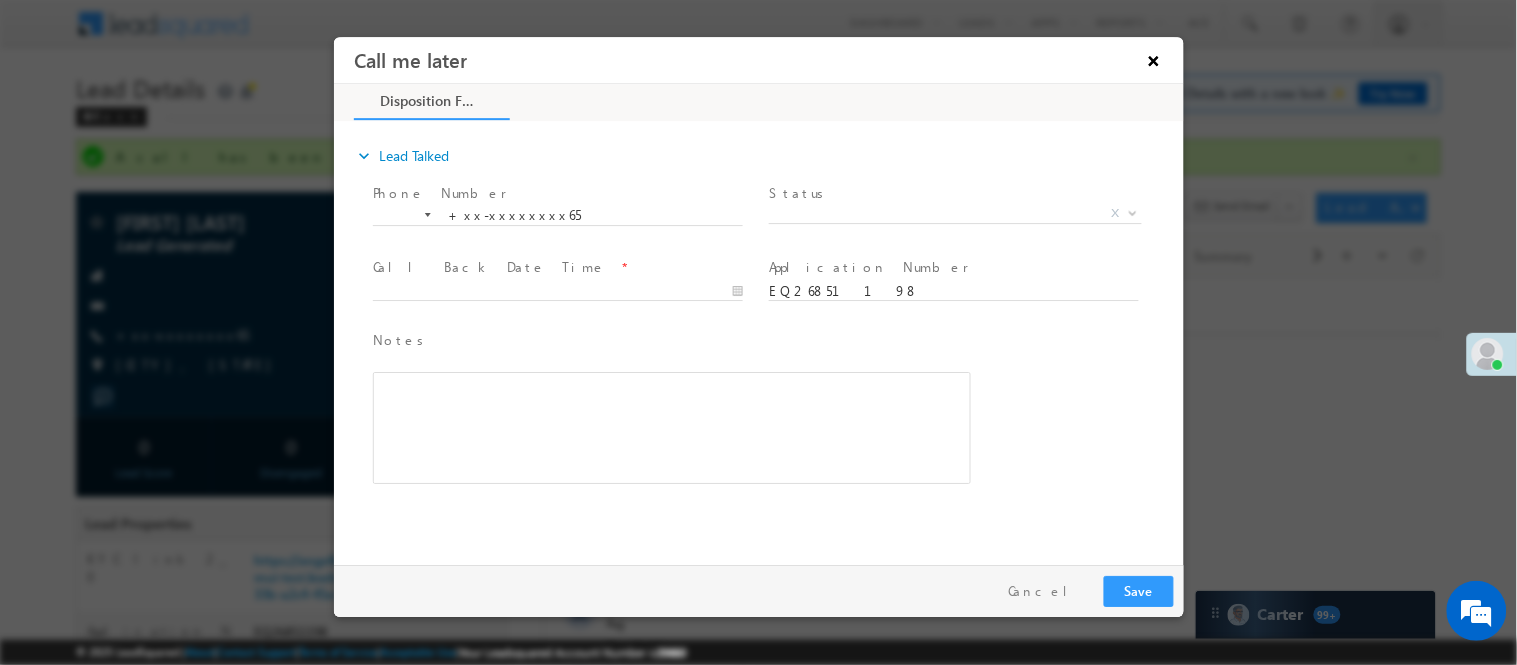 click on "×" at bounding box center [1153, 59] 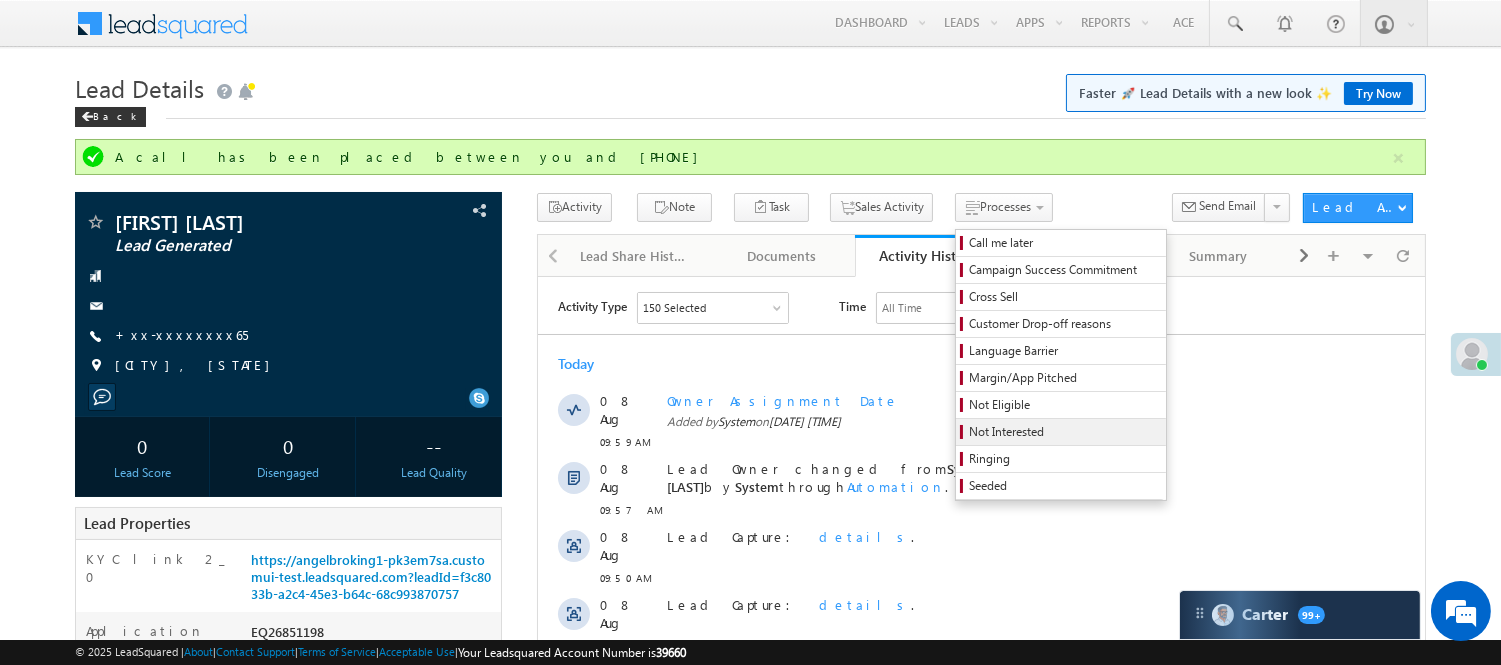 click on "Not Interested" at bounding box center [1064, 432] 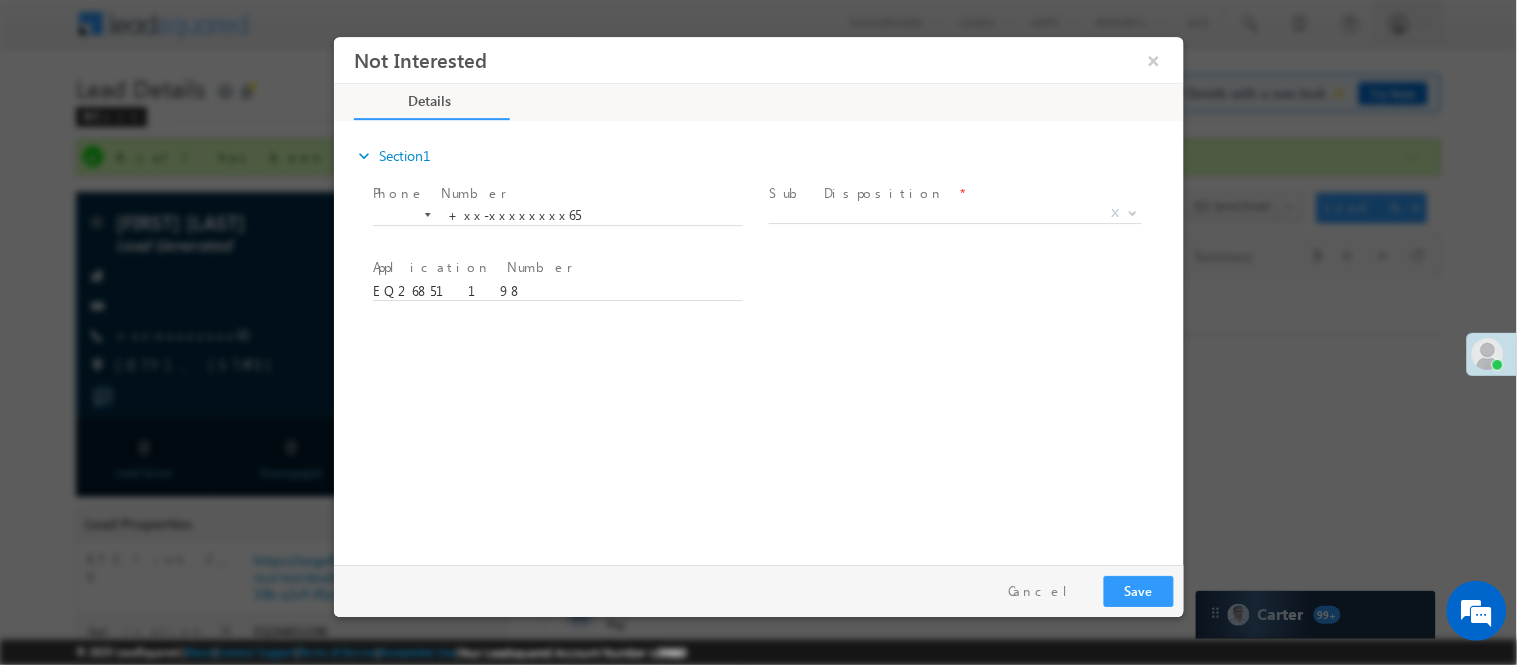scroll, scrollTop: 0, scrollLeft: 0, axis: both 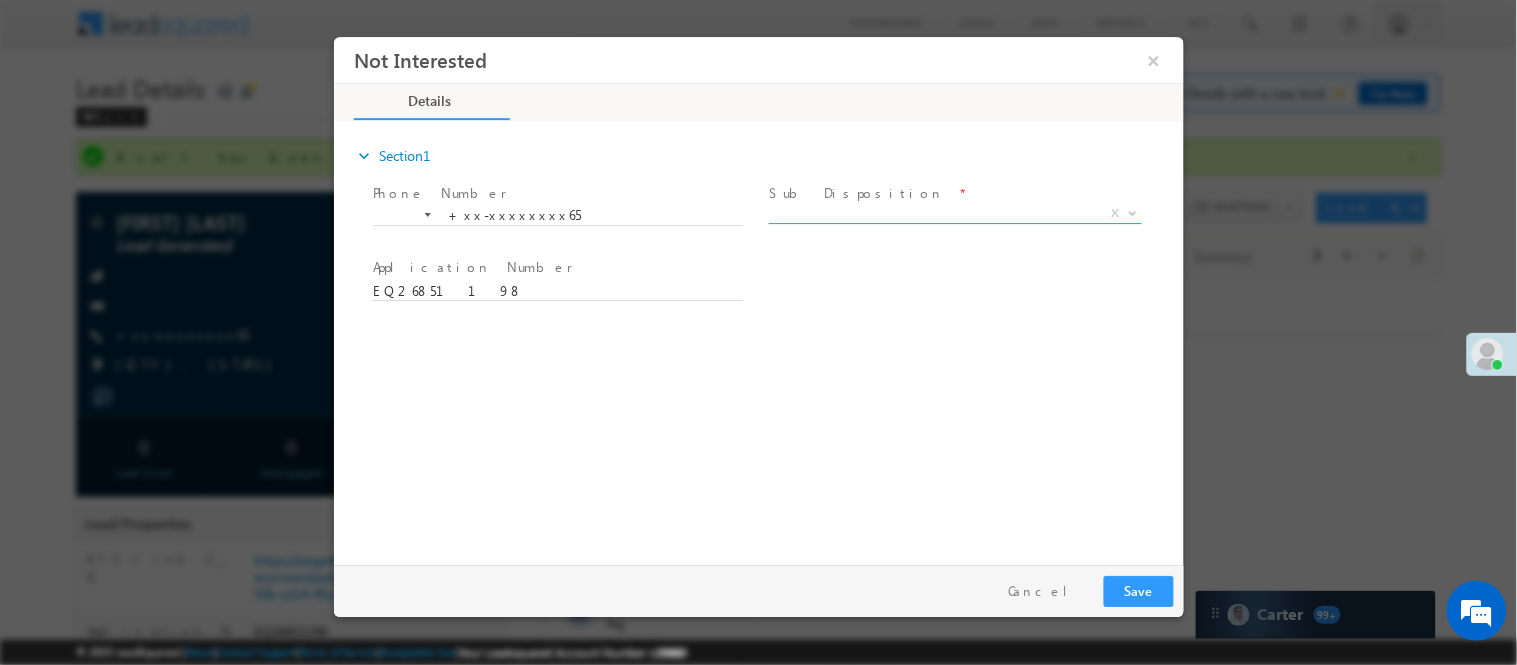 click on "X" at bounding box center (954, 213) 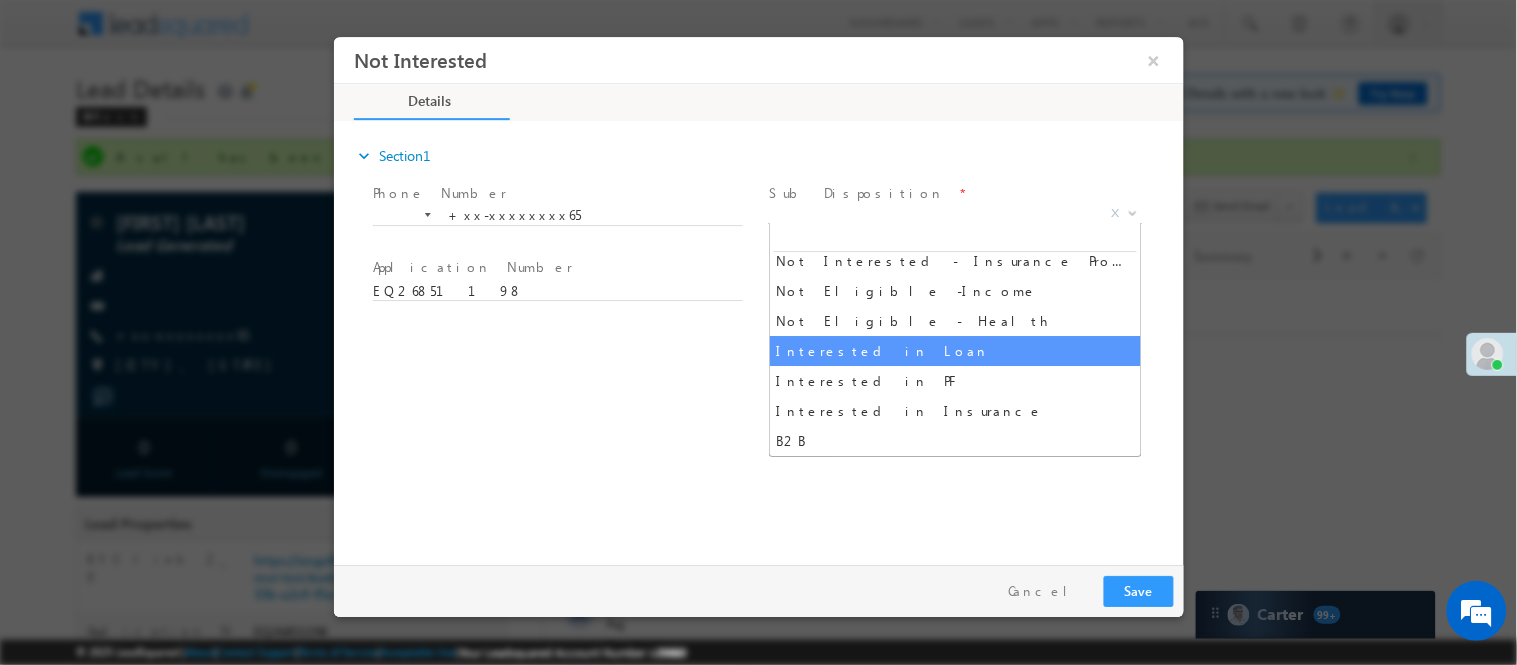 scroll, scrollTop: 333, scrollLeft: 0, axis: vertical 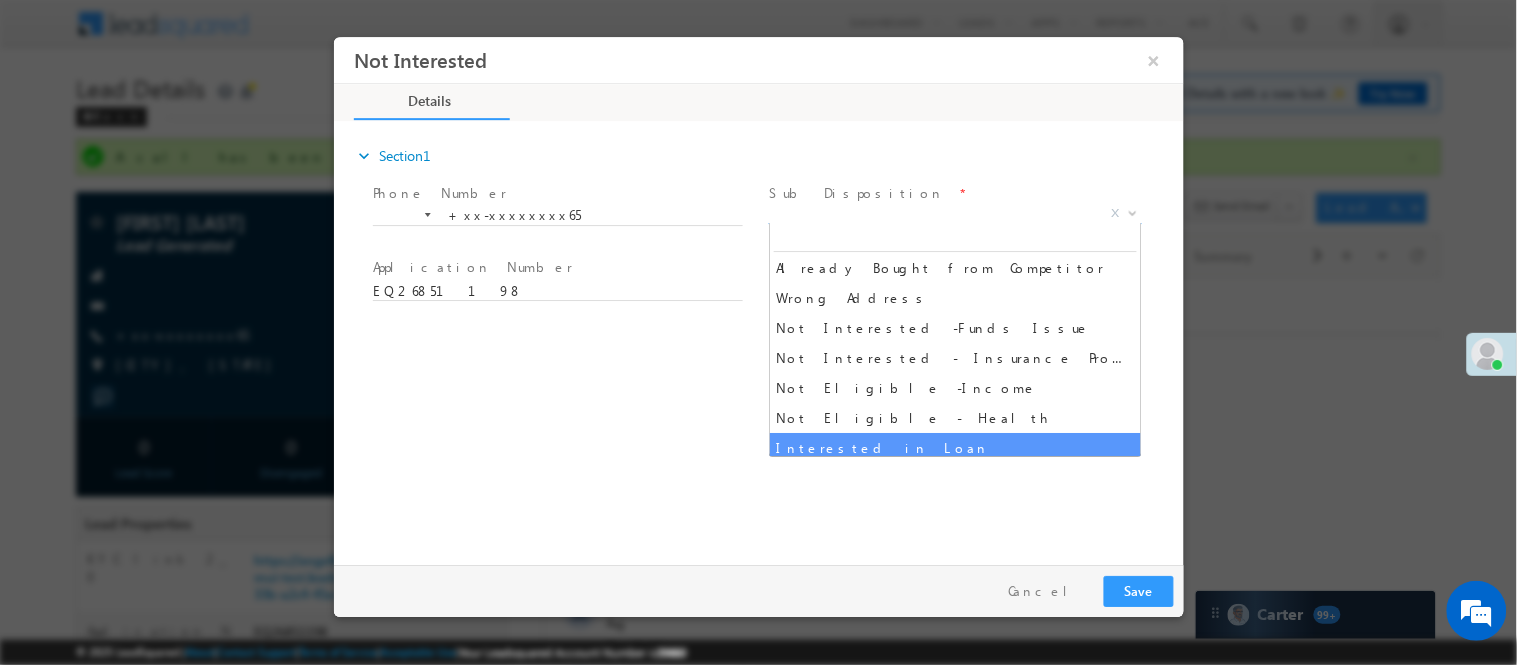select on "Interested in Loan" 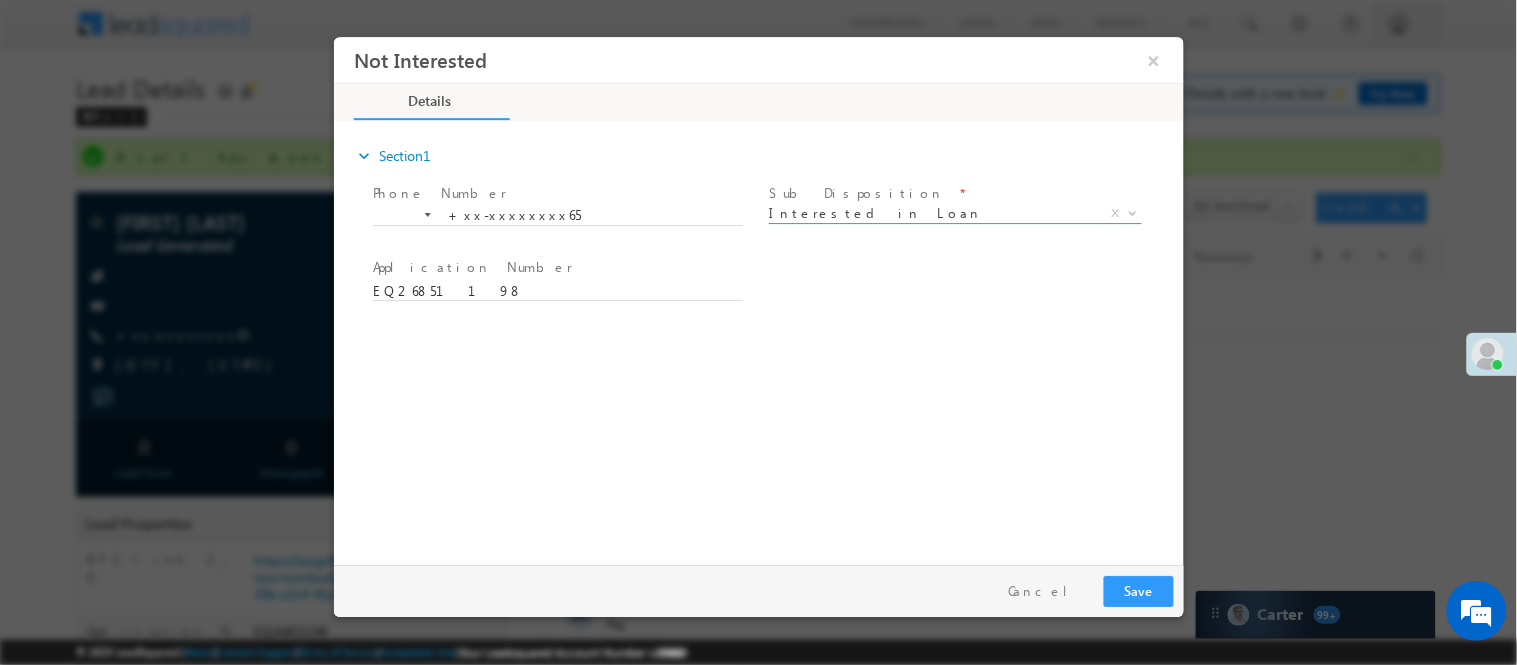 click on "Interested in Loan" at bounding box center (930, 212) 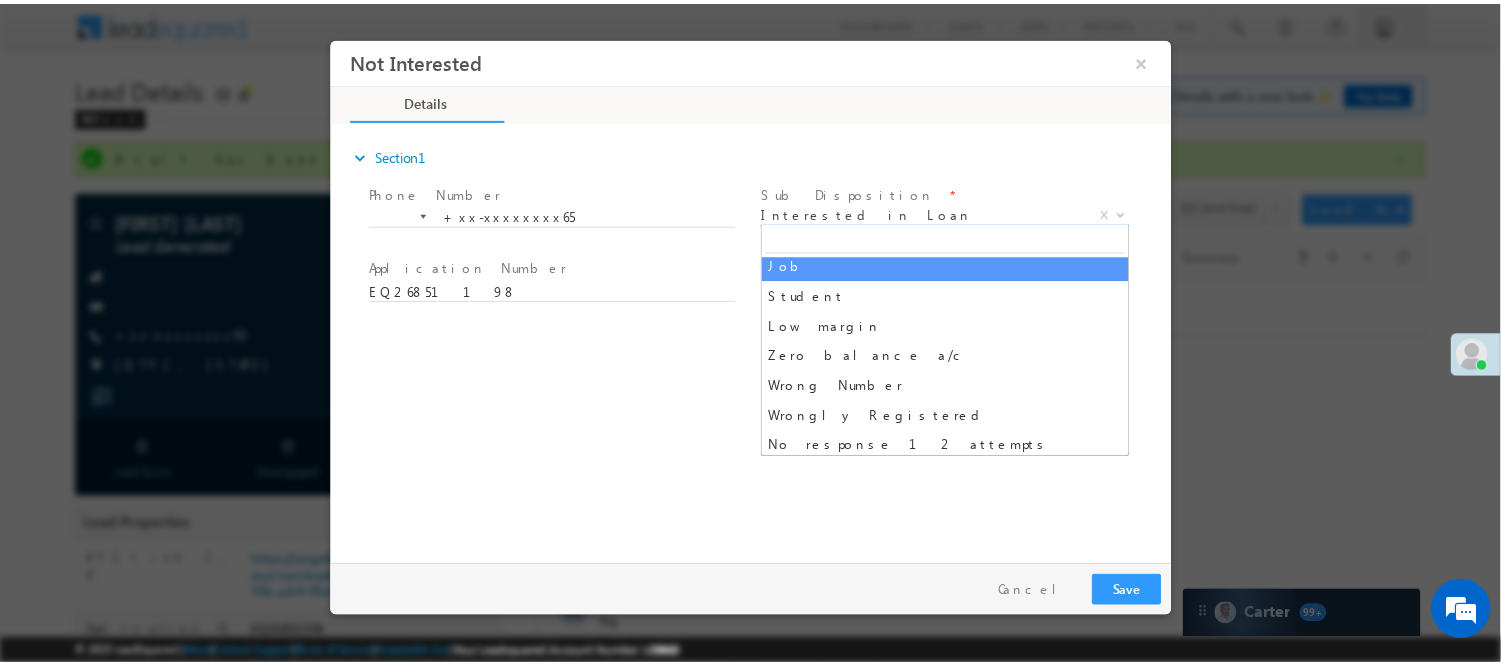 scroll, scrollTop: 0, scrollLeft: 0, axis: both 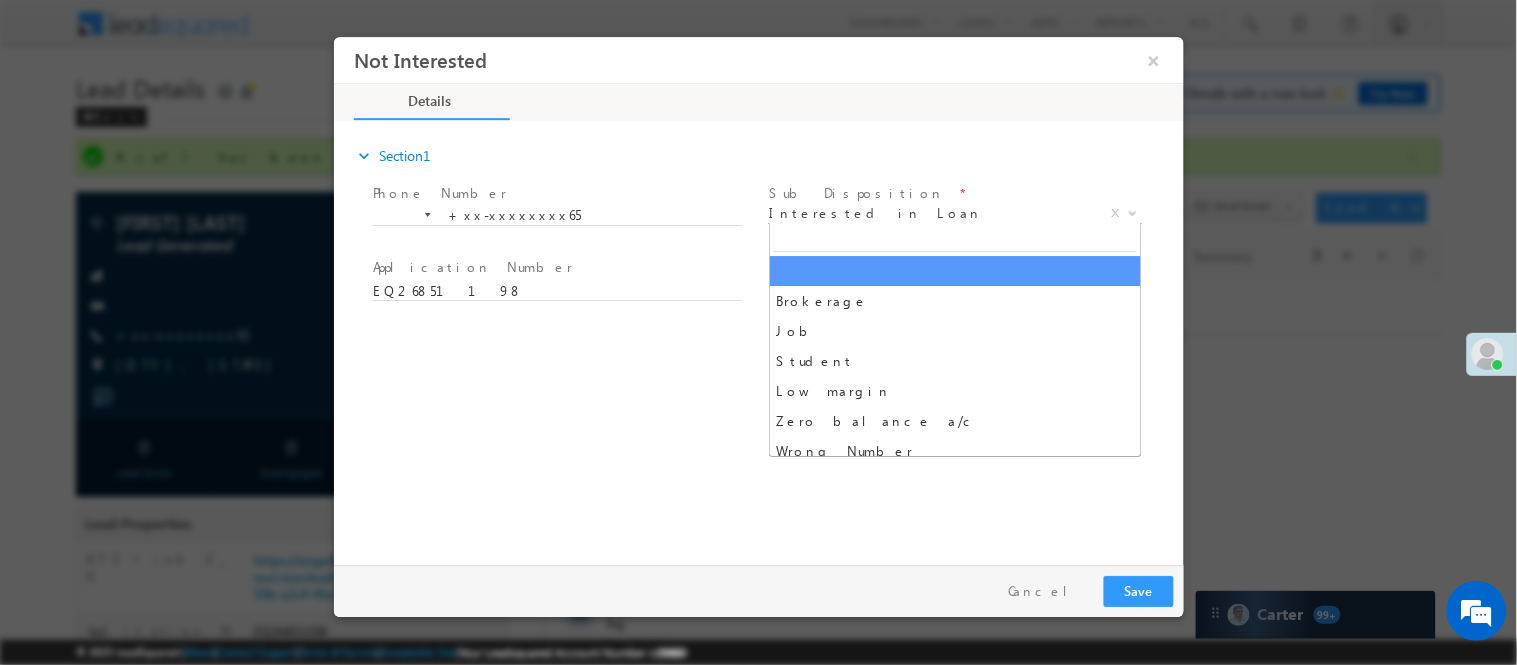 click on "Interested in Loan" at bounding box center [930, 212] 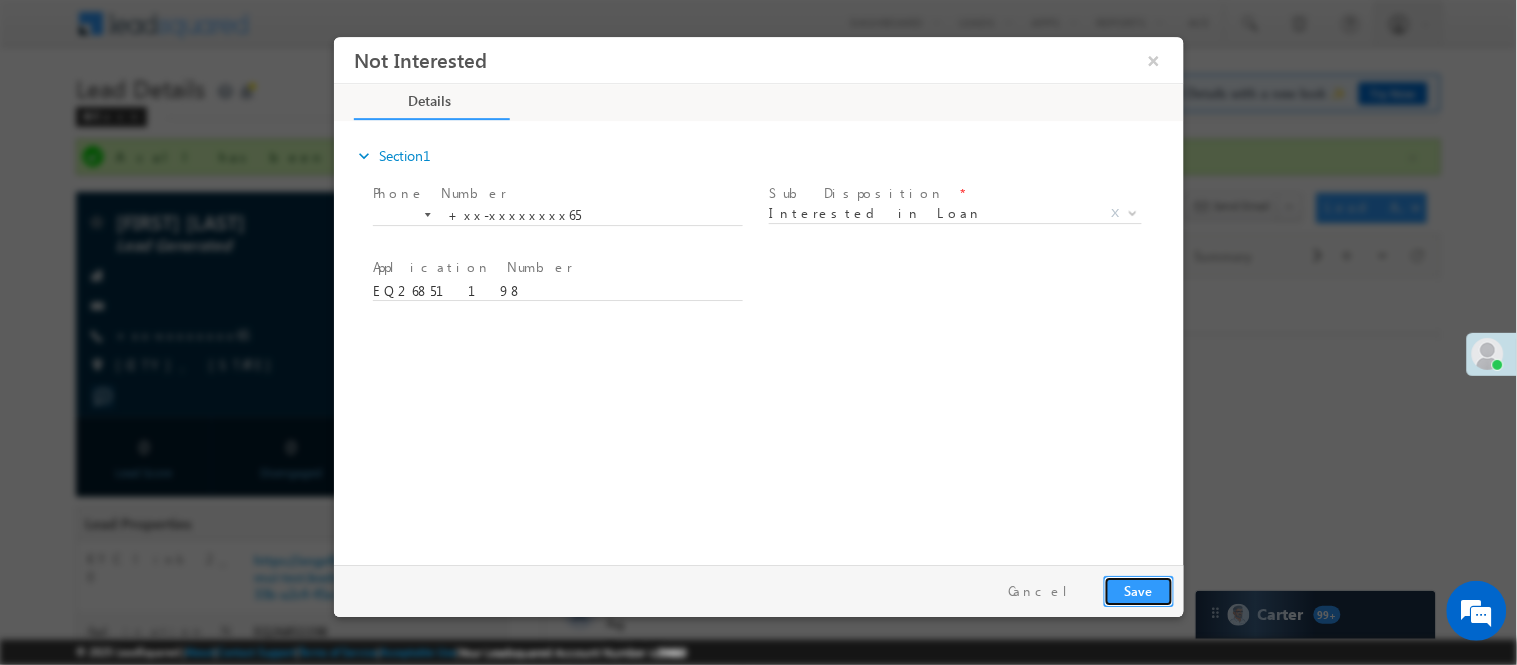 click on "Save" at bounding box center (1138, 590) 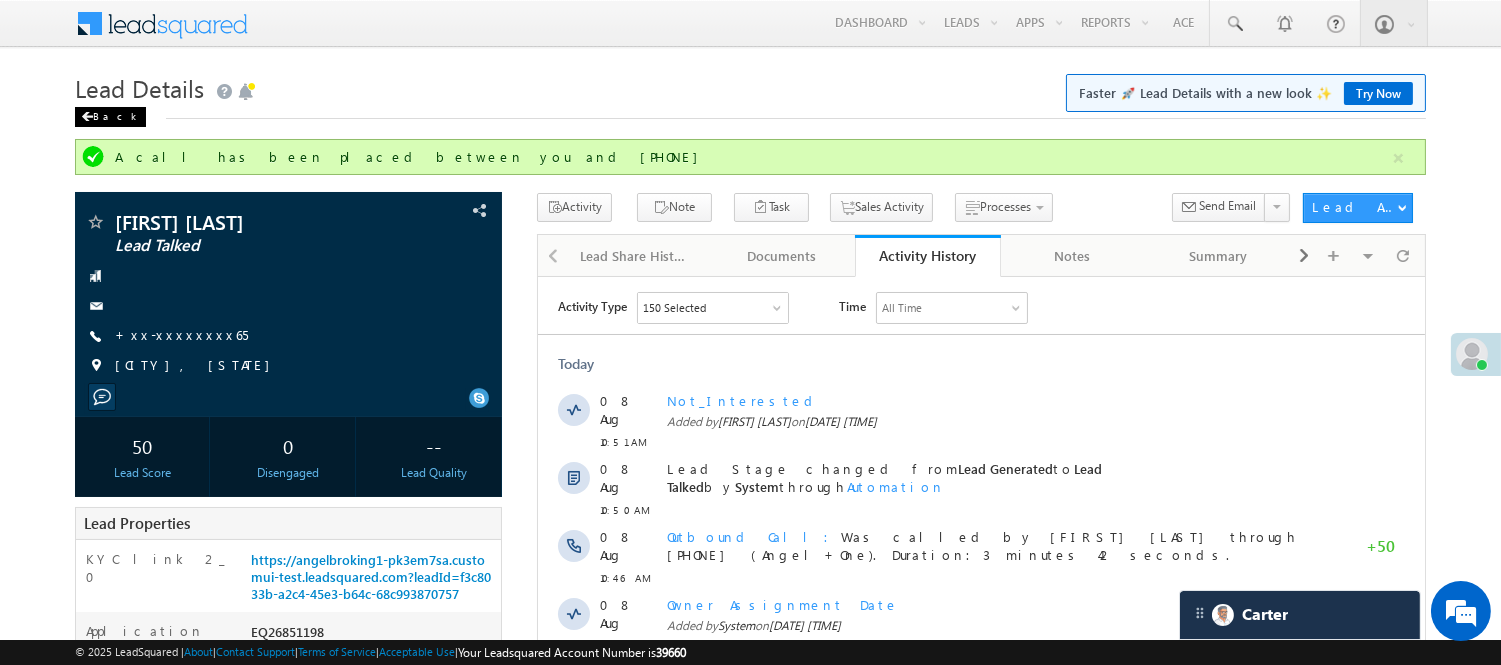 click on "Back" at bounding box center (110, 117) 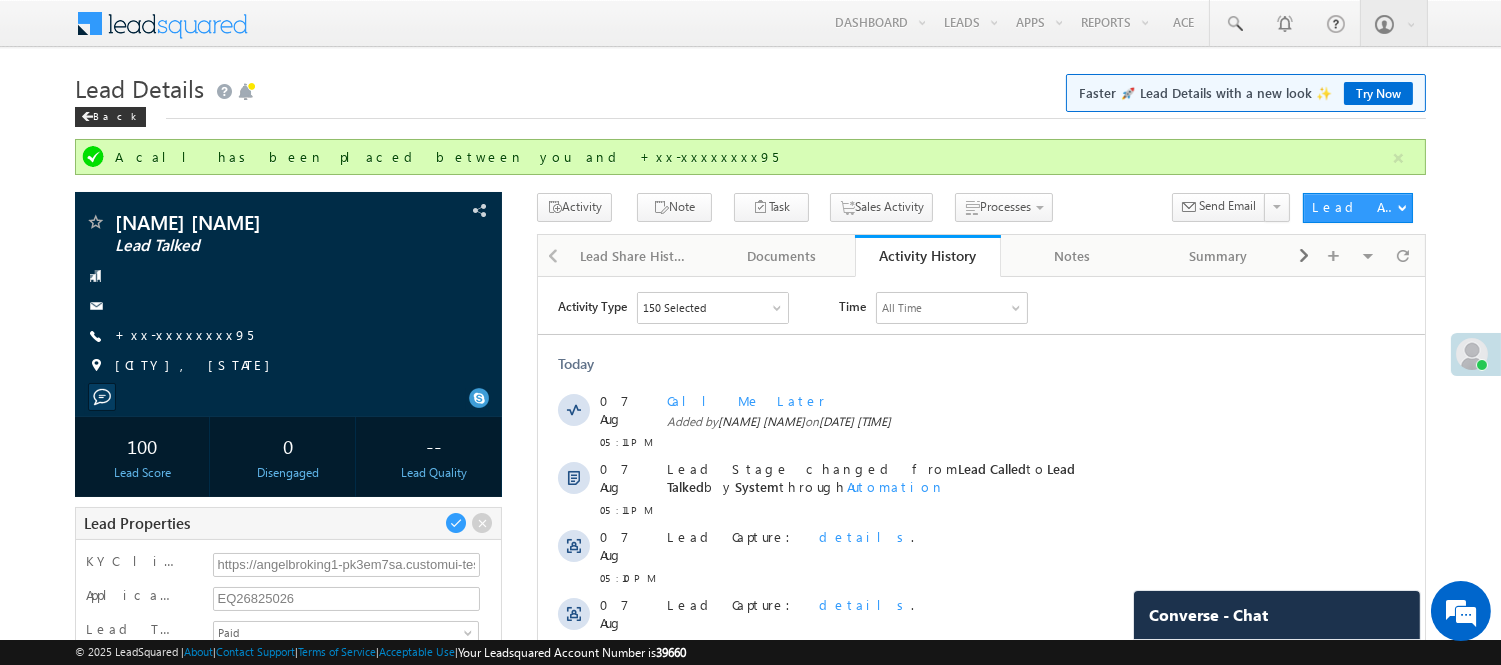 scroll, scrollTop: 0, scrollLeft: 0, axis: both 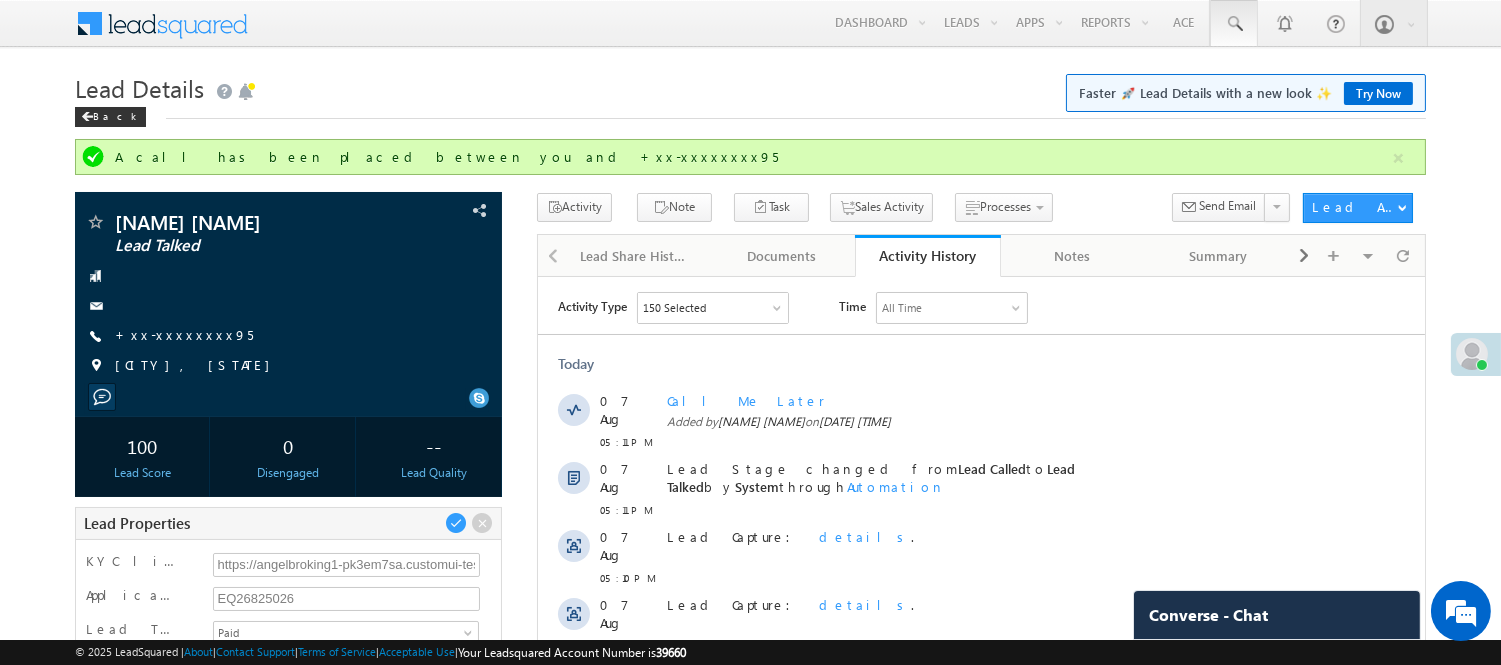 click at bounding box center (1234, 24) 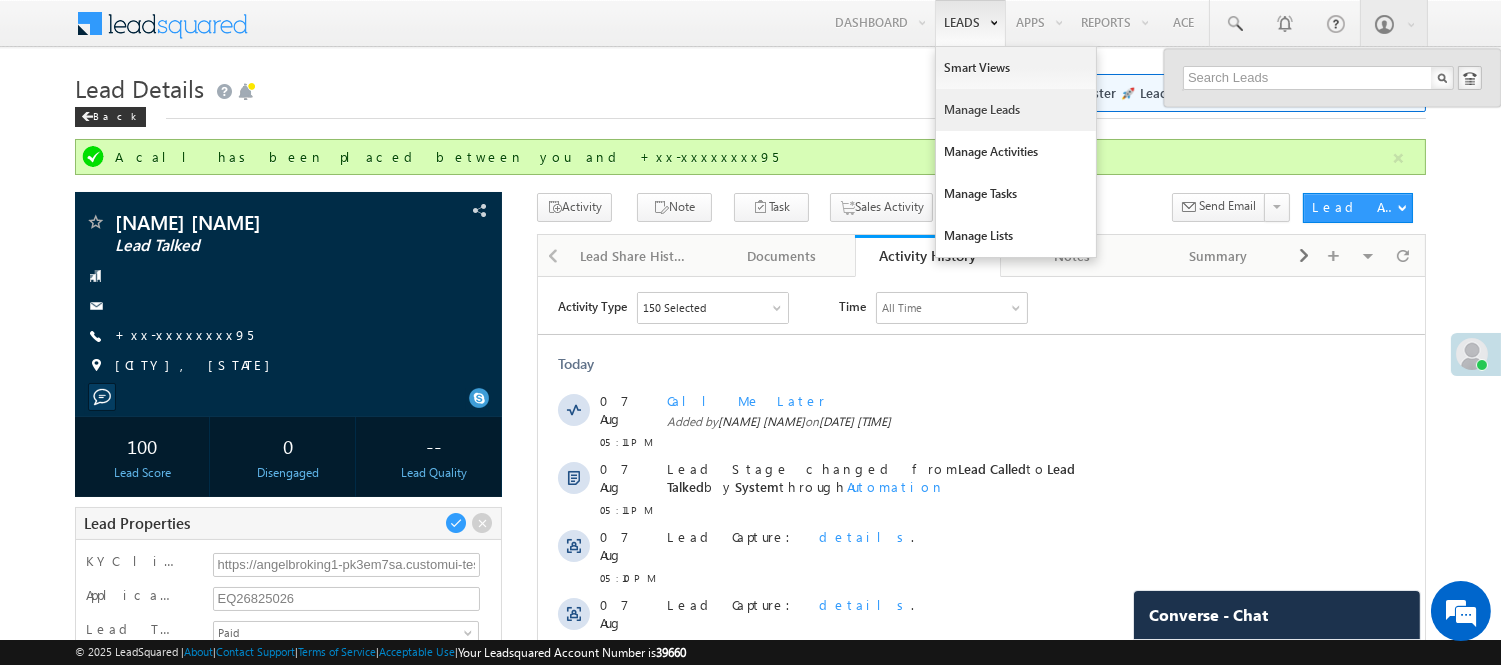 click on "Manage Leads" at bounding box center (1016, 110) 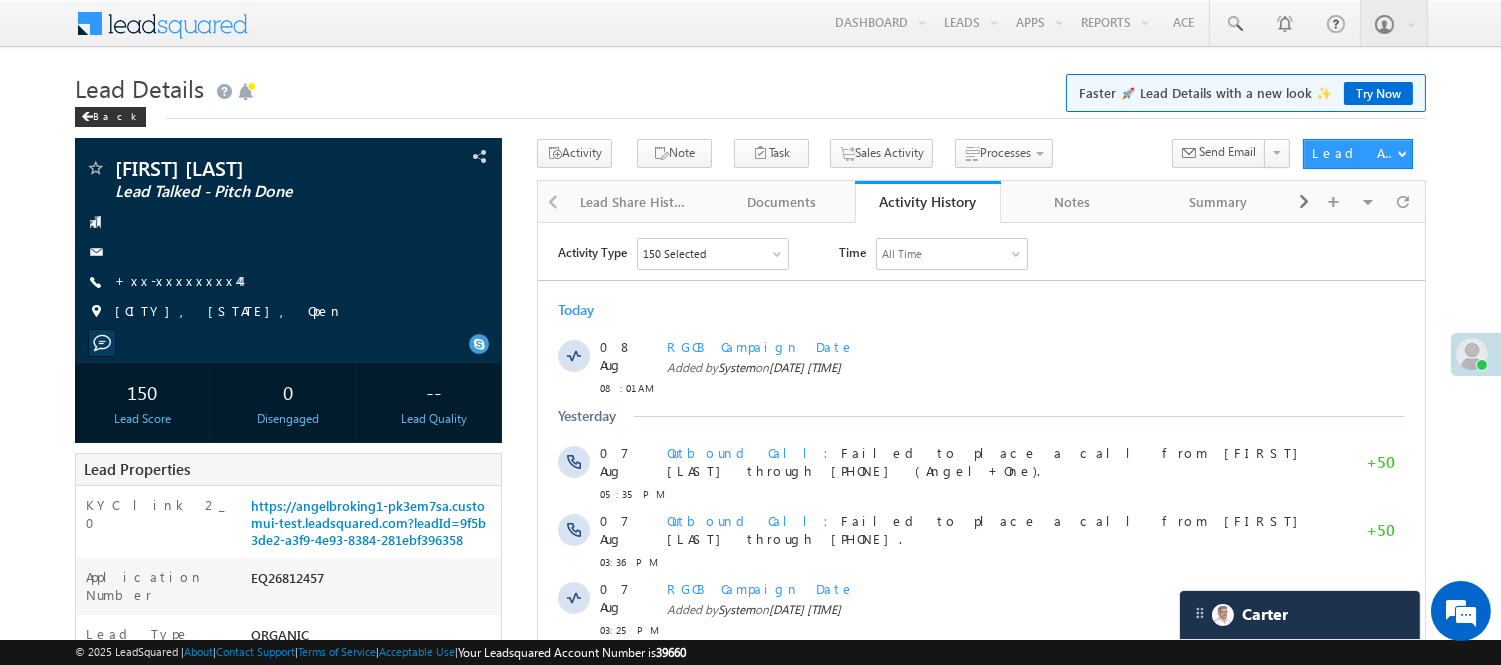 scroll, scrollTop: 0, scrollLeft: 0, axis: both 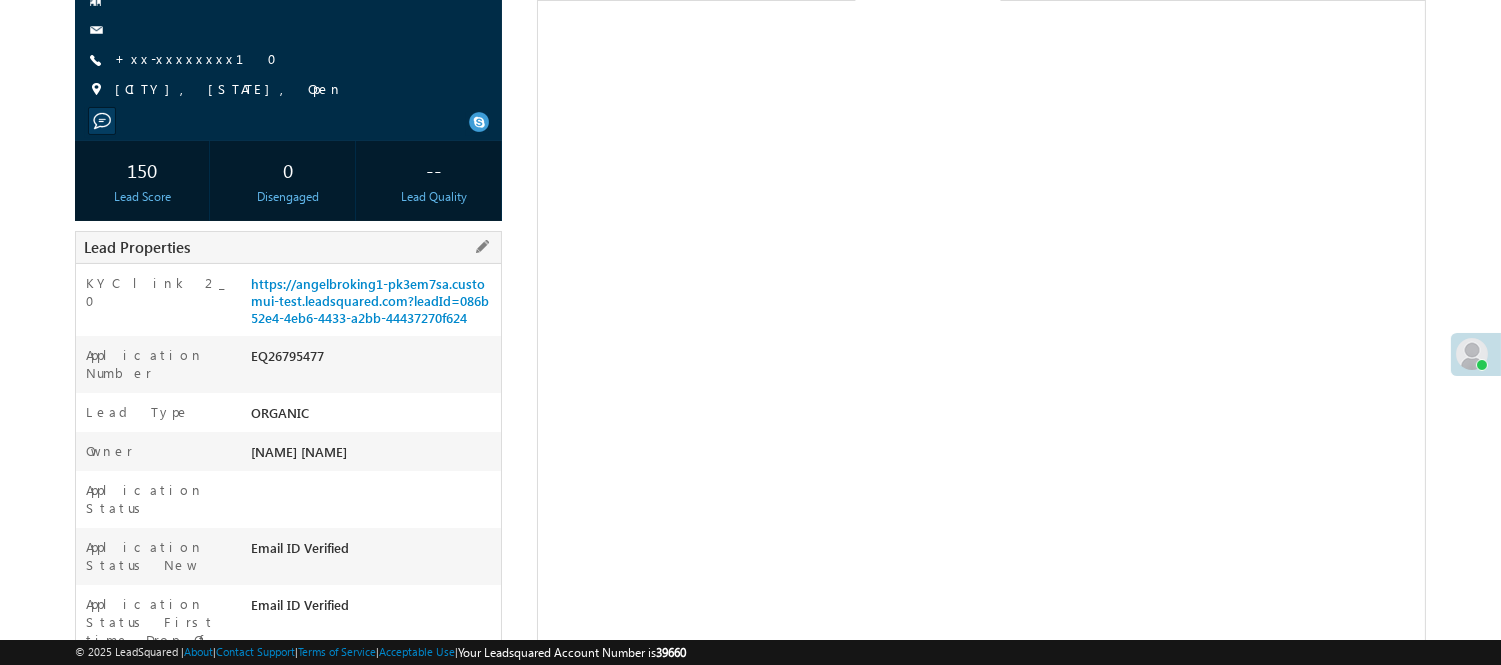 click on "EQ26795477" at bounding box center [373, 360] 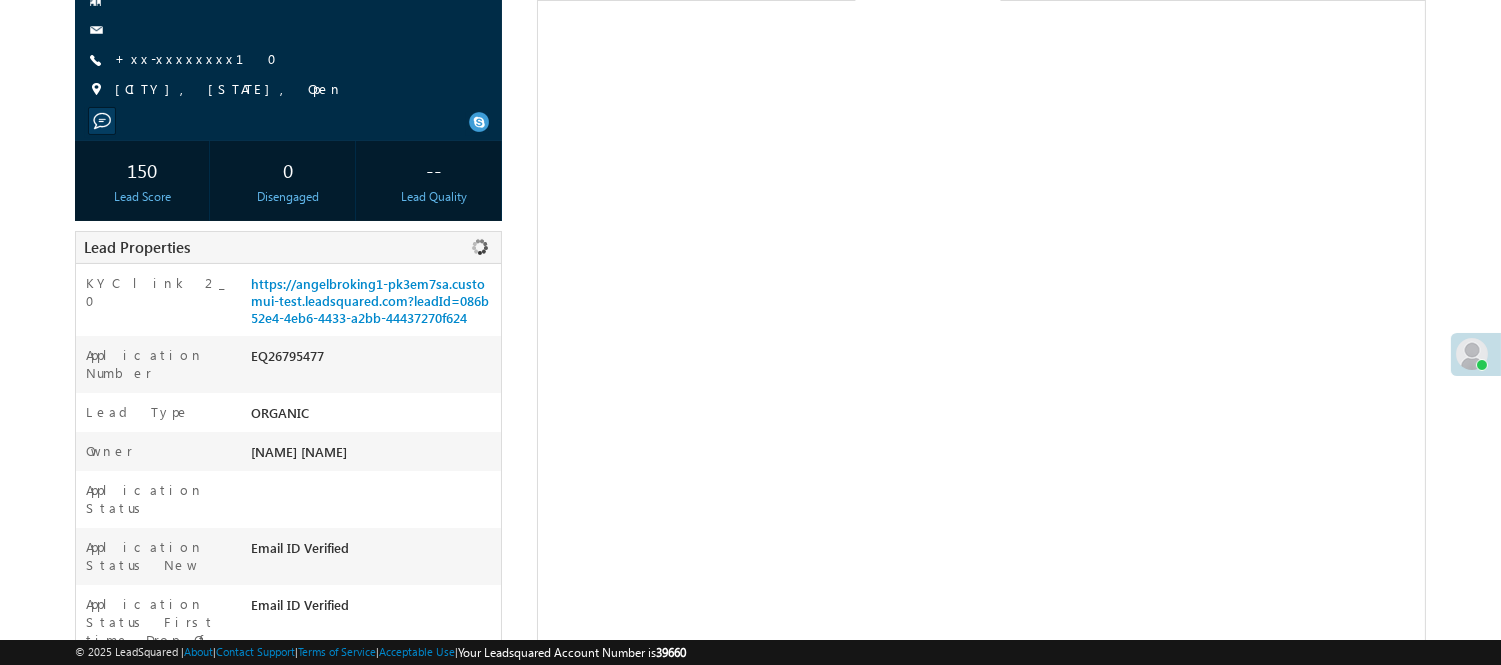 copy on "EQ26795477" 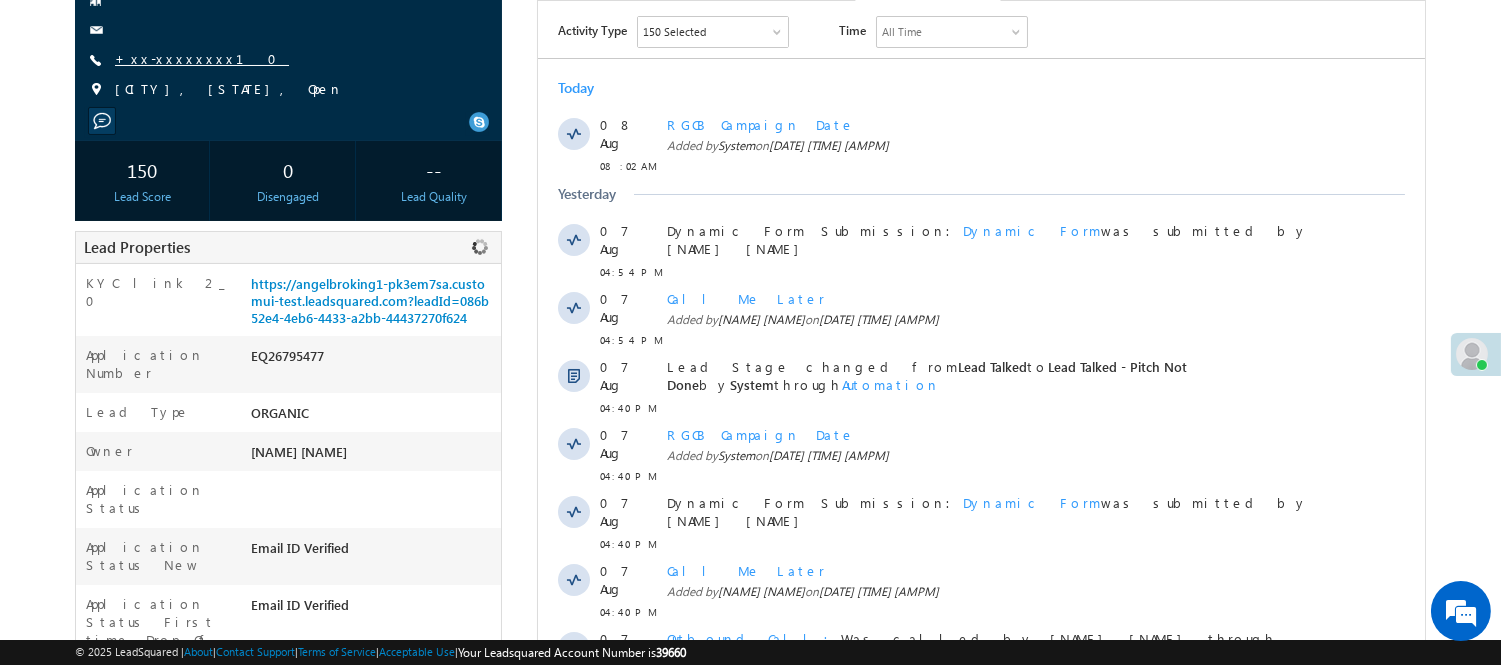 scroll, scrollTop: 0, scrollLeft: 0, axis: both 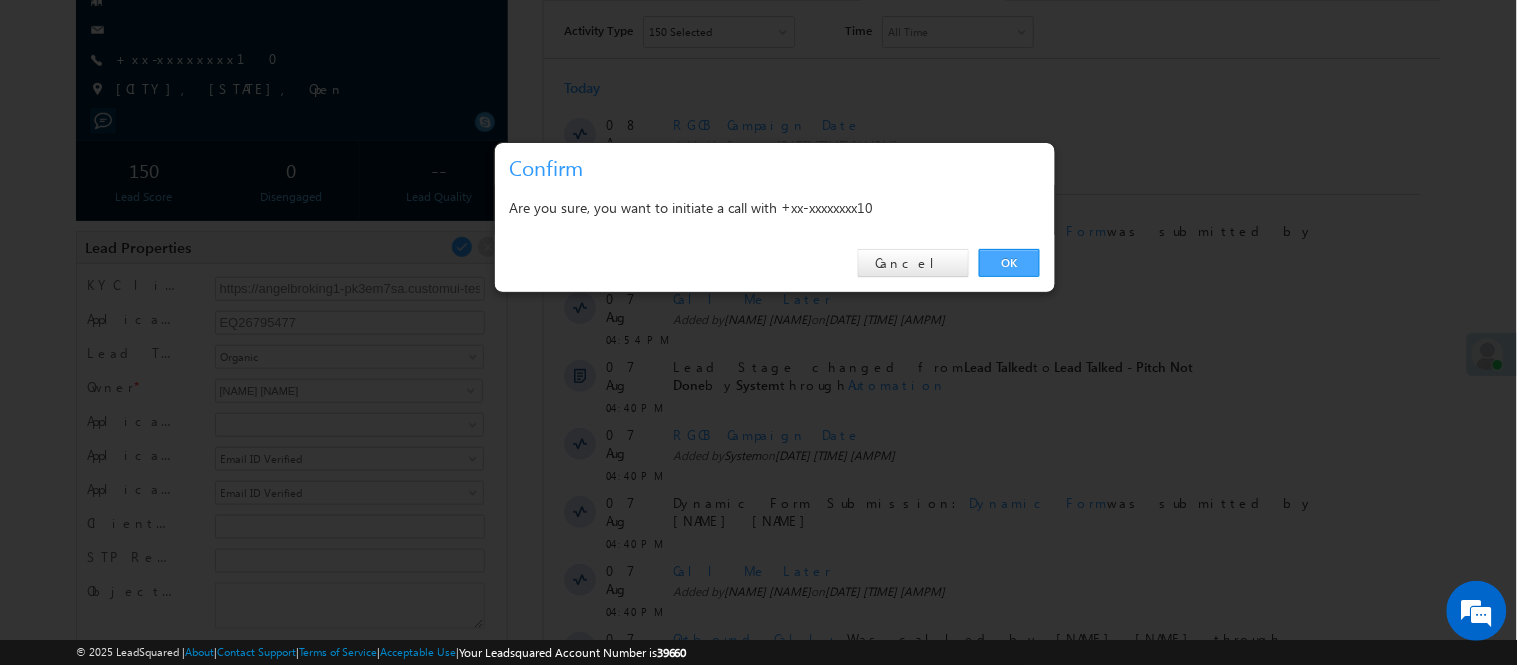 drag, startPoint x: 1024, startPoint y: 256, endPoint x: 55, endPoint y: 233, distance: 969.27295 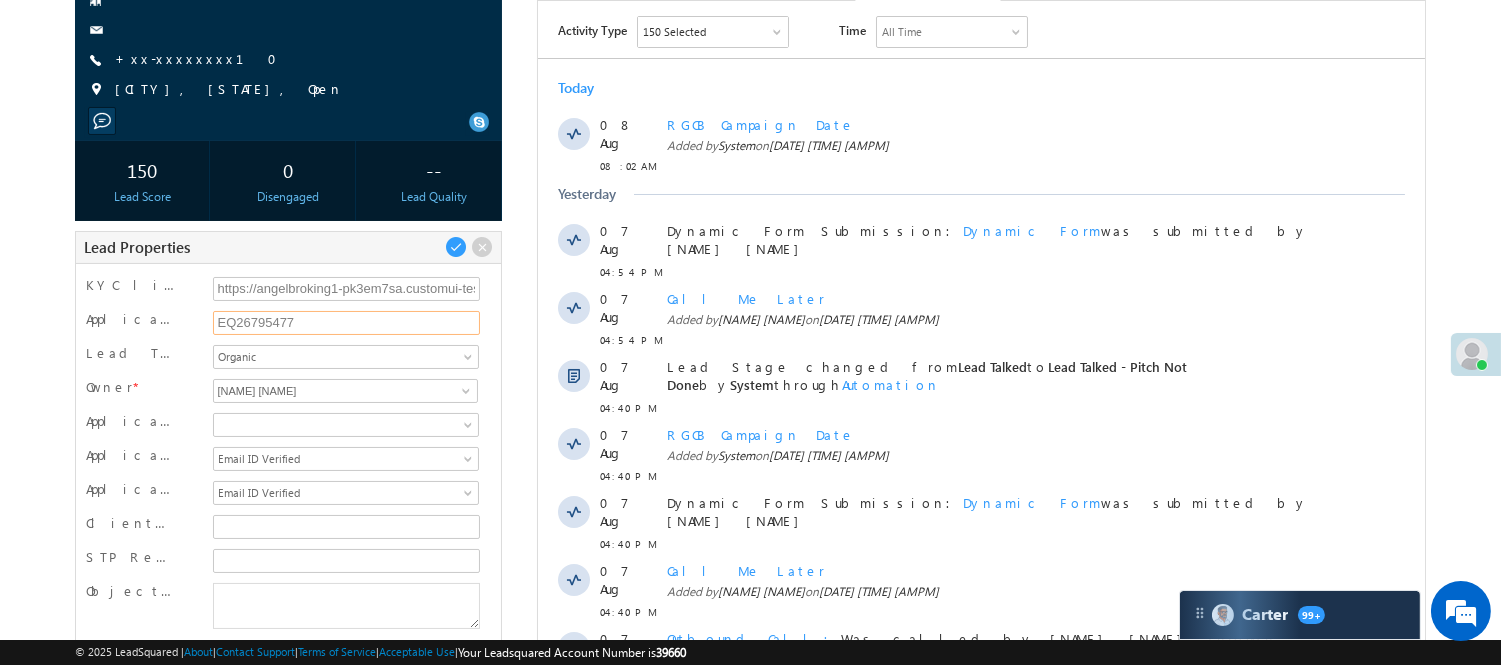 click on "EQ26795477" at bounding box center [347, 323] 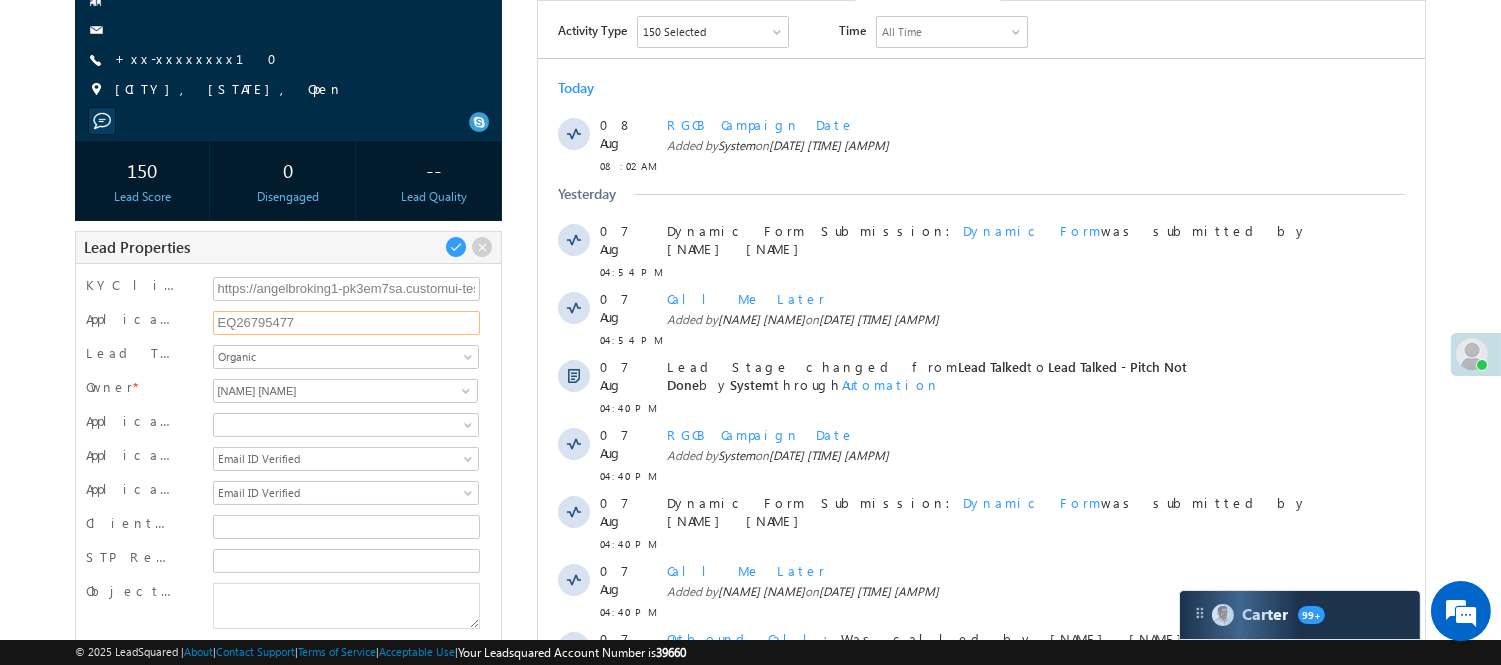 click on "EQ26795477" at bounding box center [347, 323] 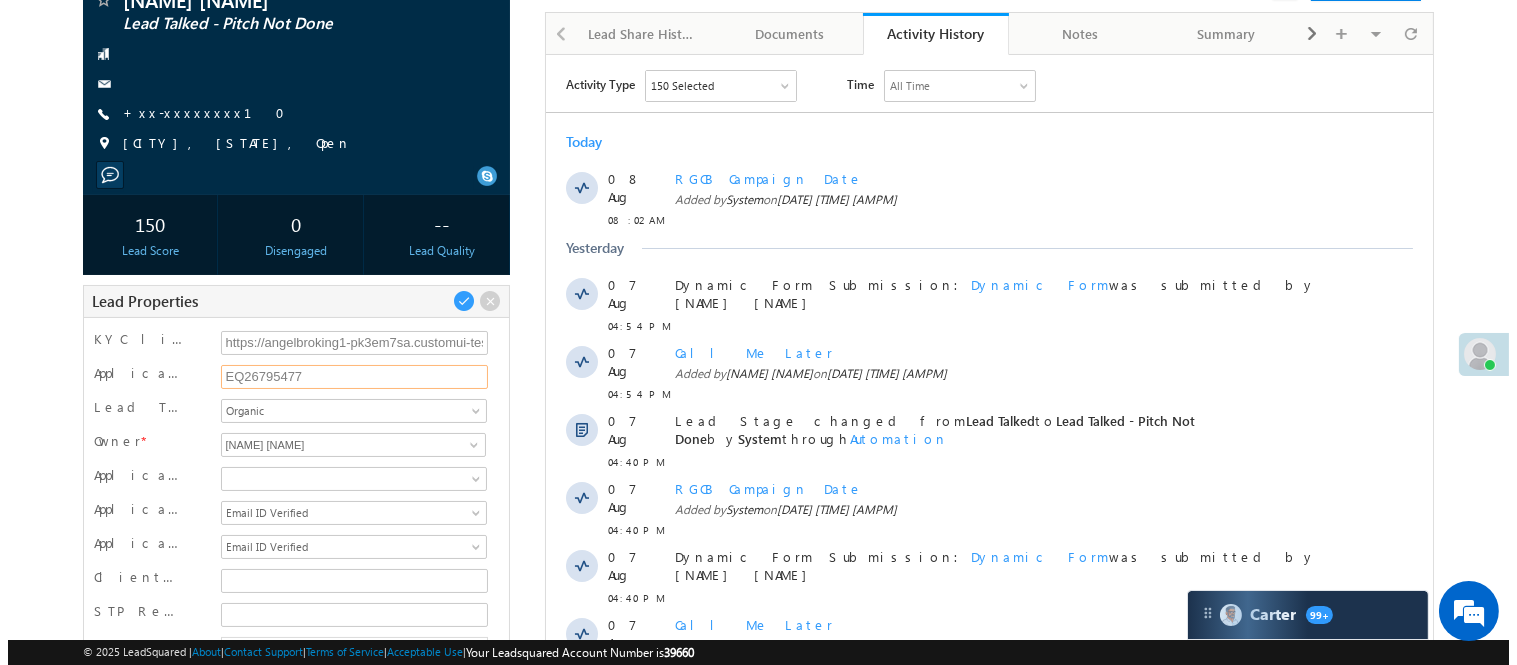 scroll, scrollTop: 276, scrollLeft: 0, axis: vertical 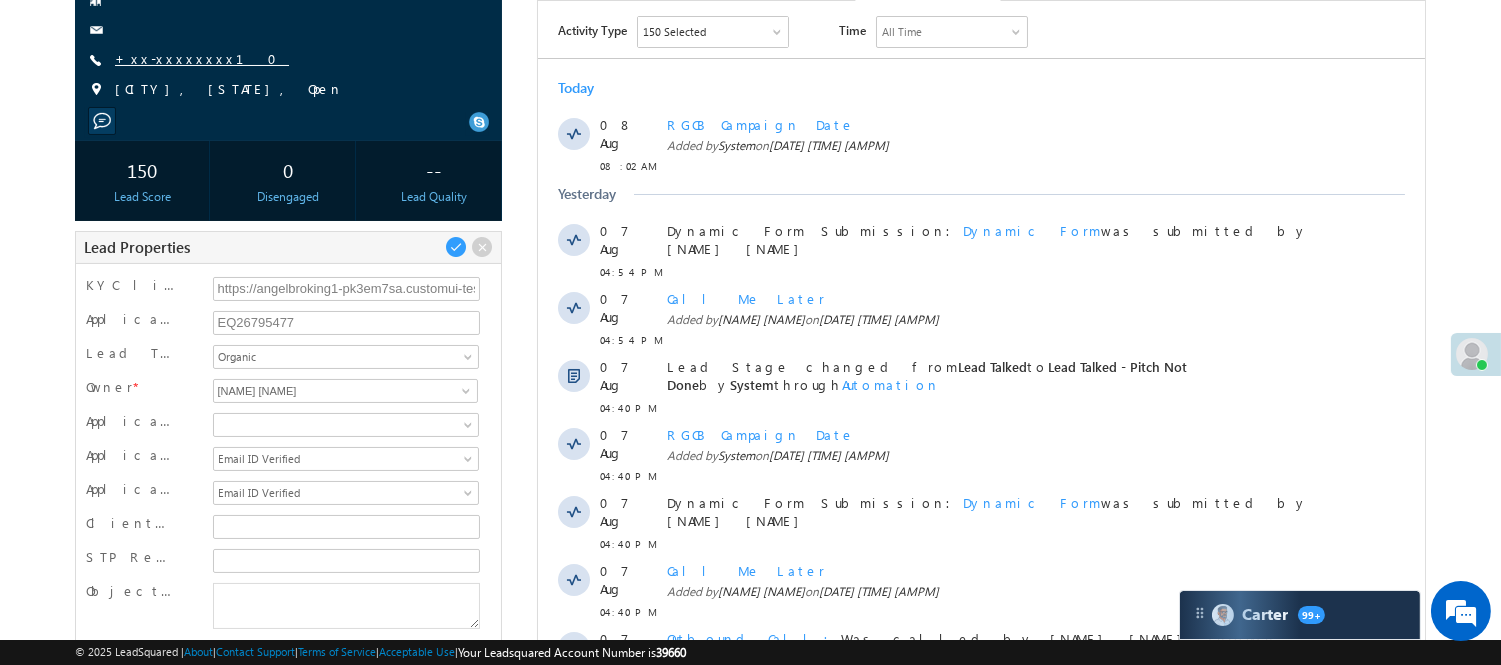 click on "+xx-xxxxxxxx10" at bounding box center (202, 58) 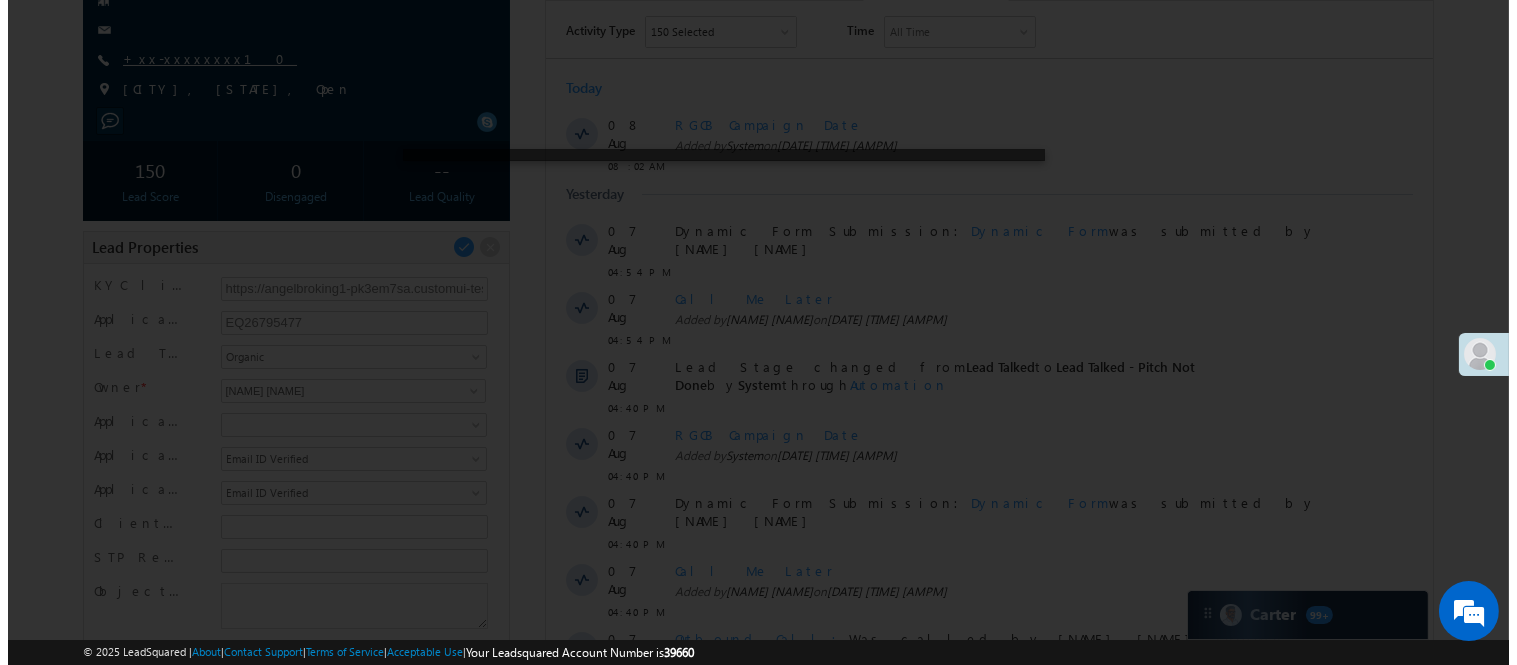 scroll, scrollTop: 0, scrollLeft: 0, axis: both 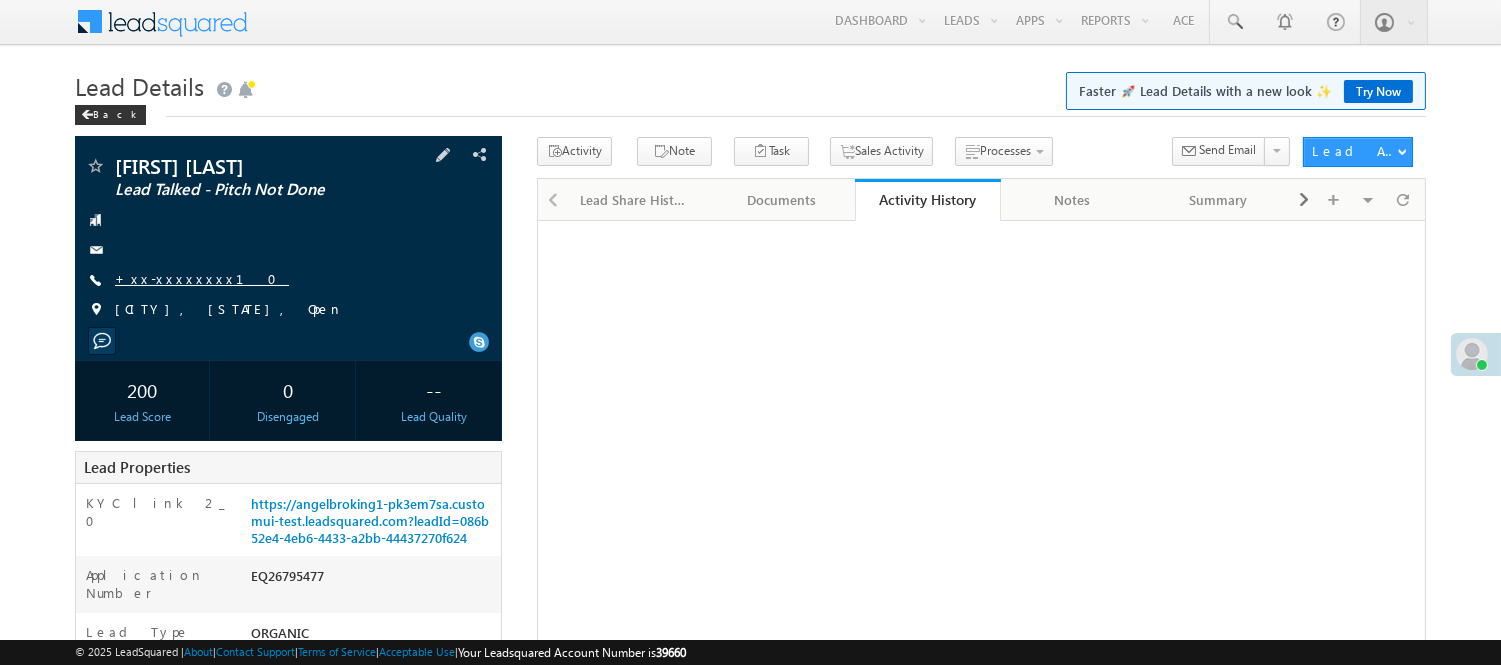 click on "+xx-xxxxxxxx10" at bounding box center (202, 278) 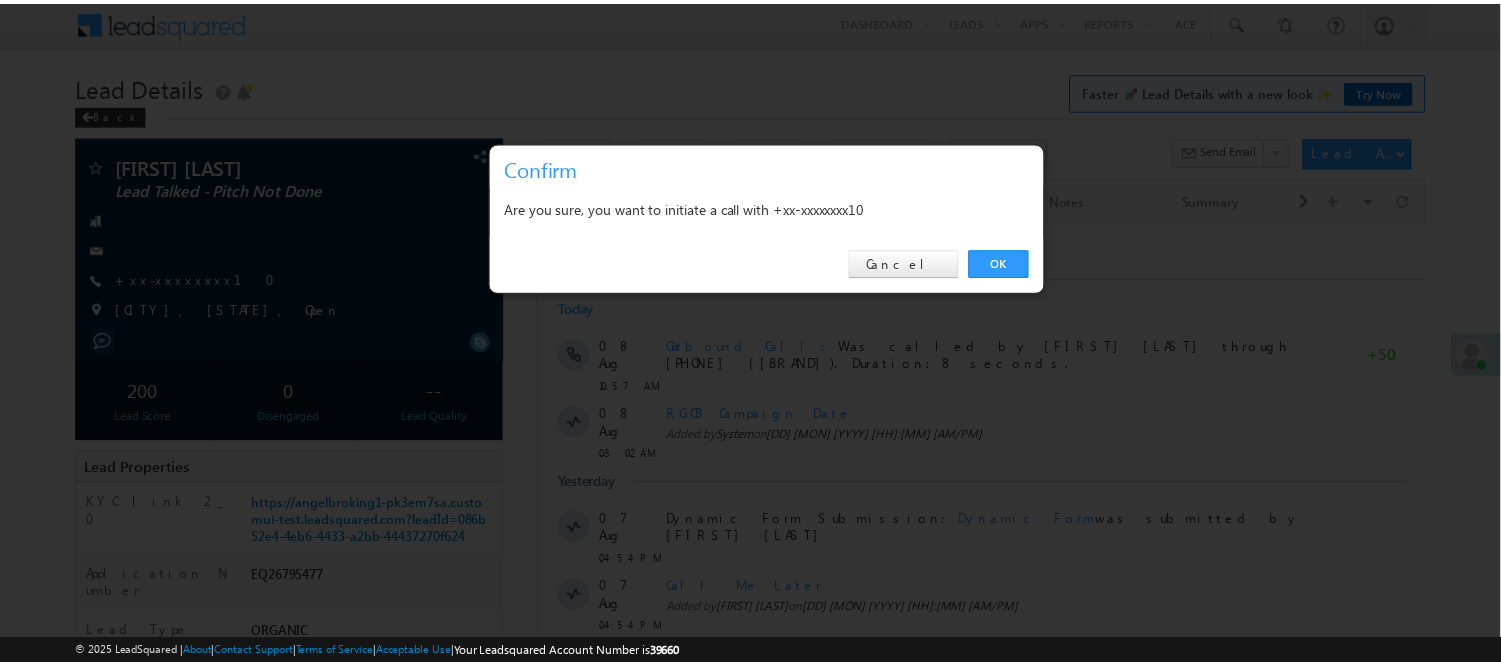 scroll, scrollTop: 0, scrollLeft: 0, axis: both 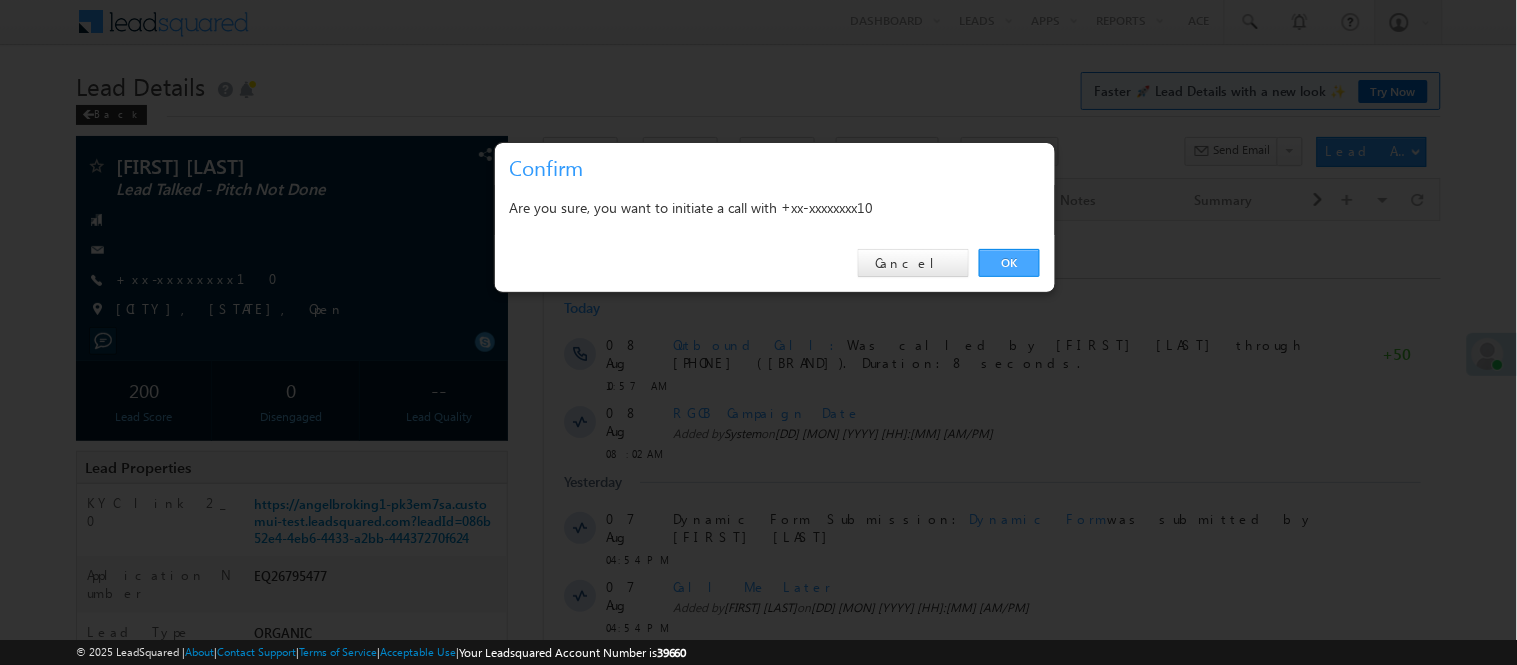 click on "OK" at bounding box center [1009, 263] 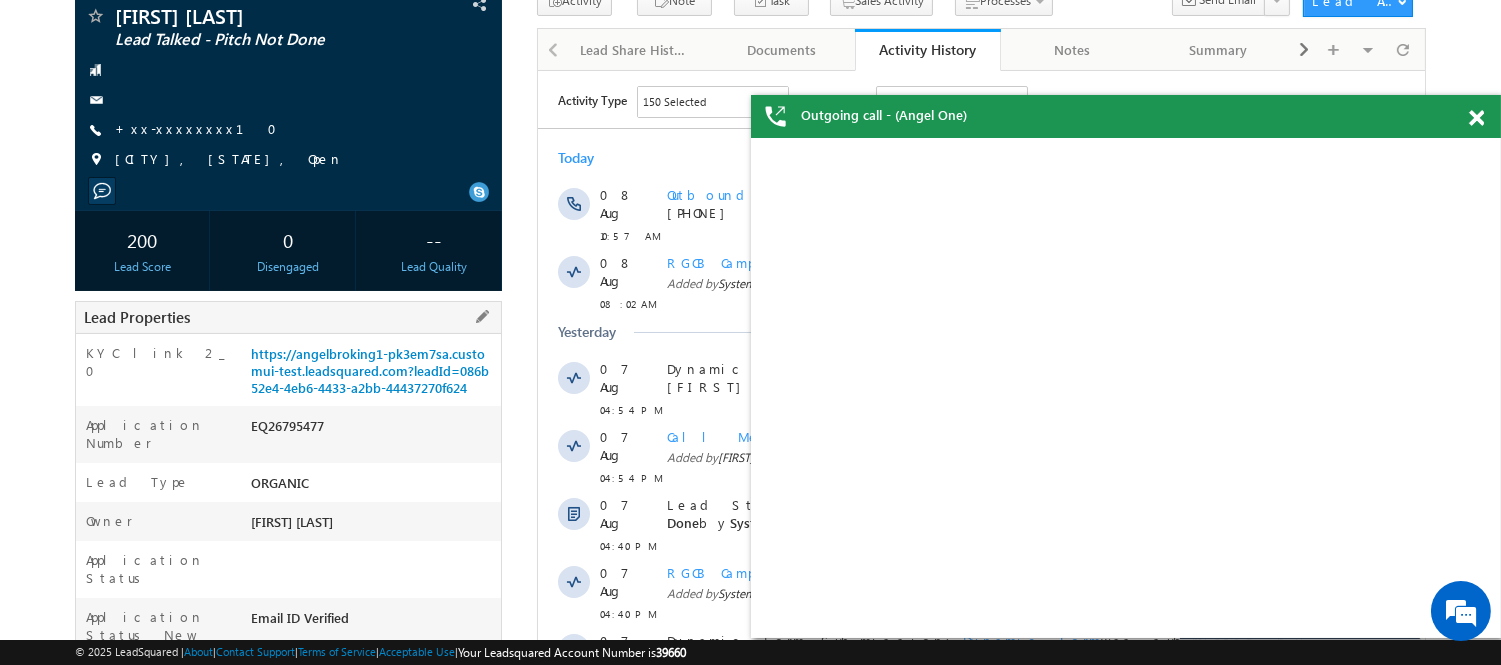 scroll, scrollTop: 224, scrollLeft: 0, axis: vertical 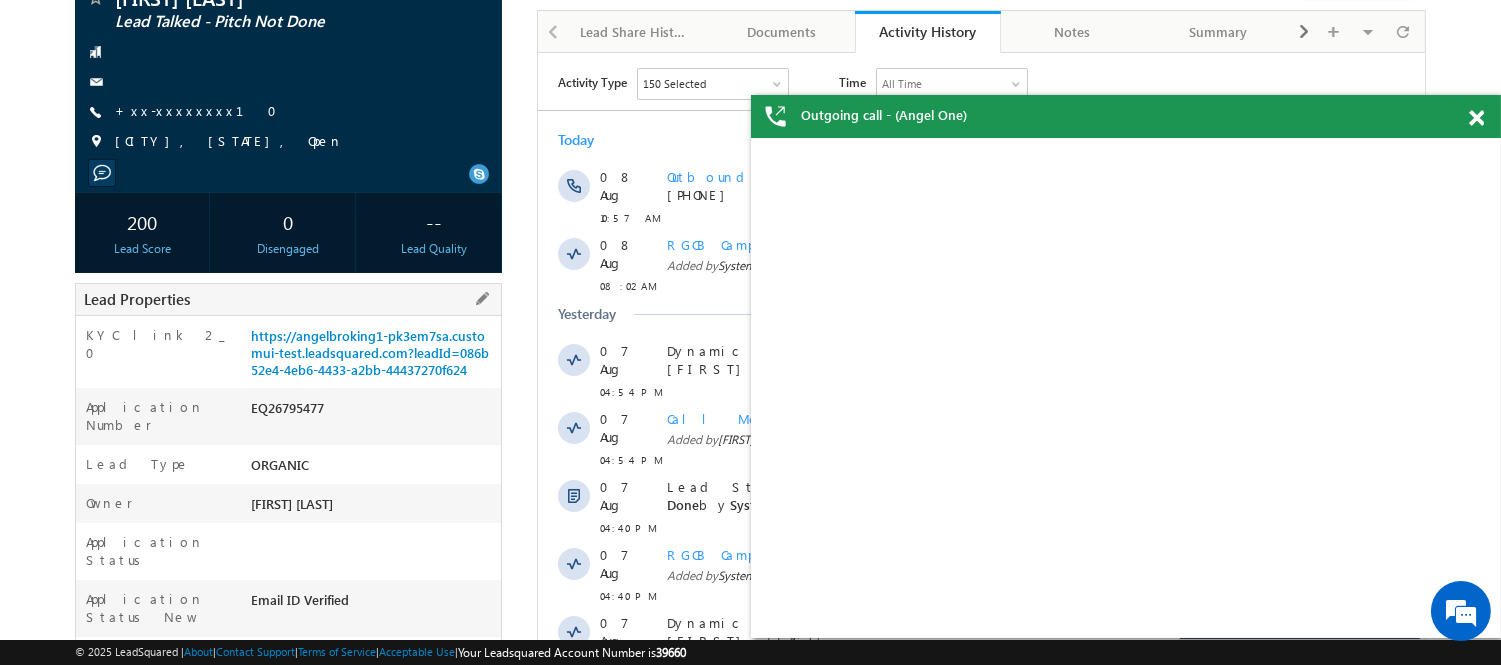 click on "EQ26795477" at bounding box center (373, 412) 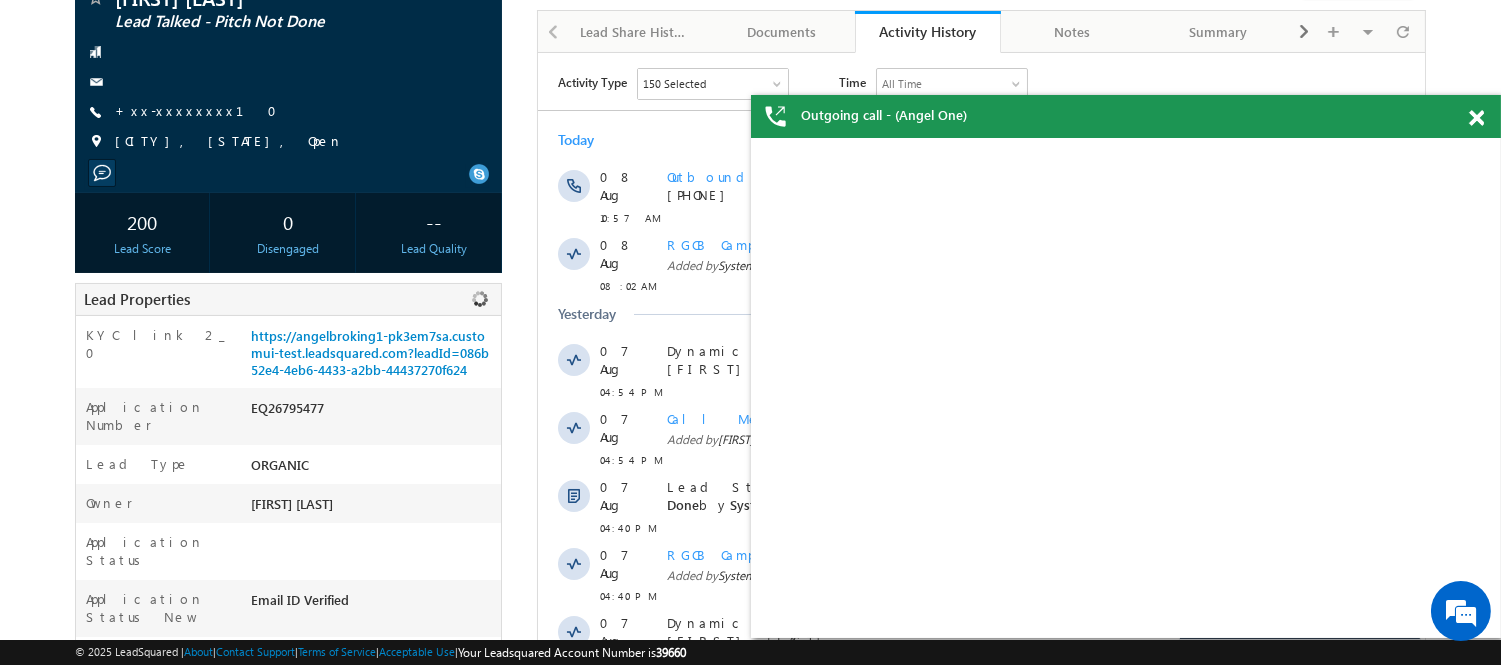 copy on "EQ26795477" 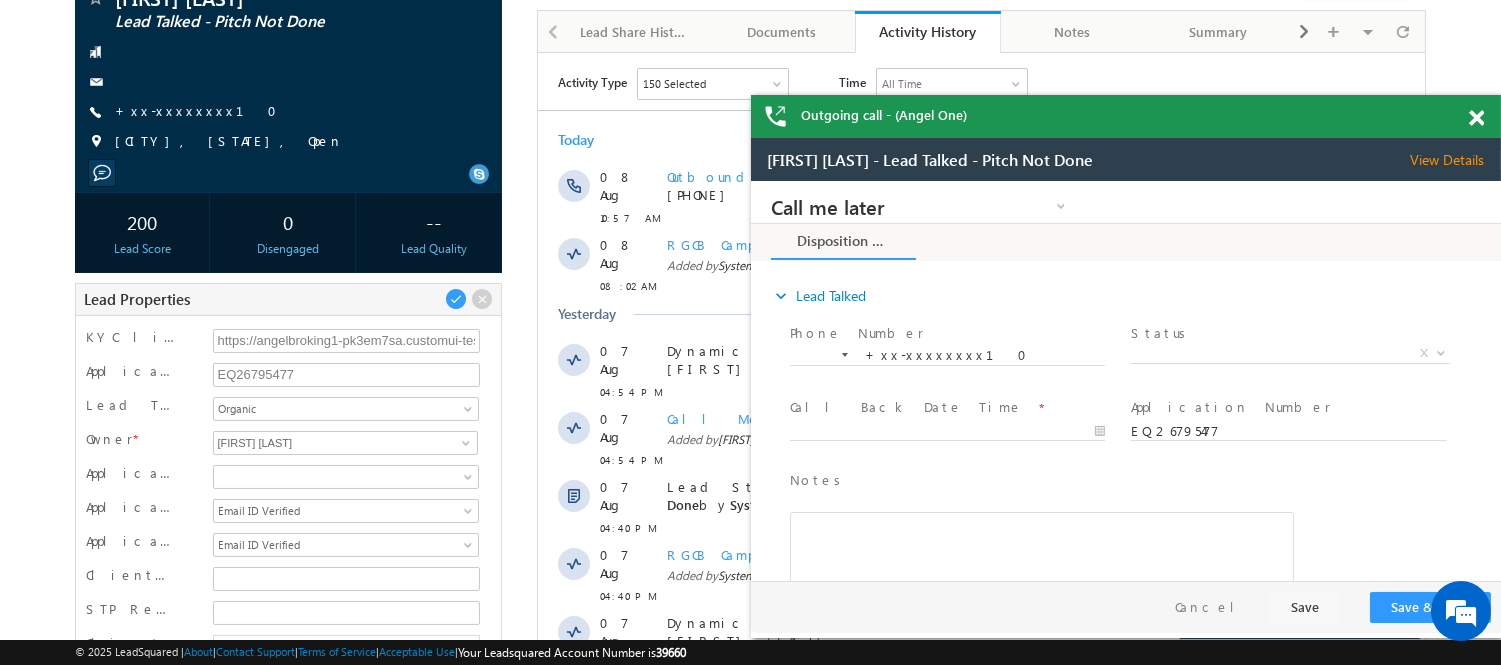 scroll, scrollTop: 113, scrollLeft: 0, axis: vertical 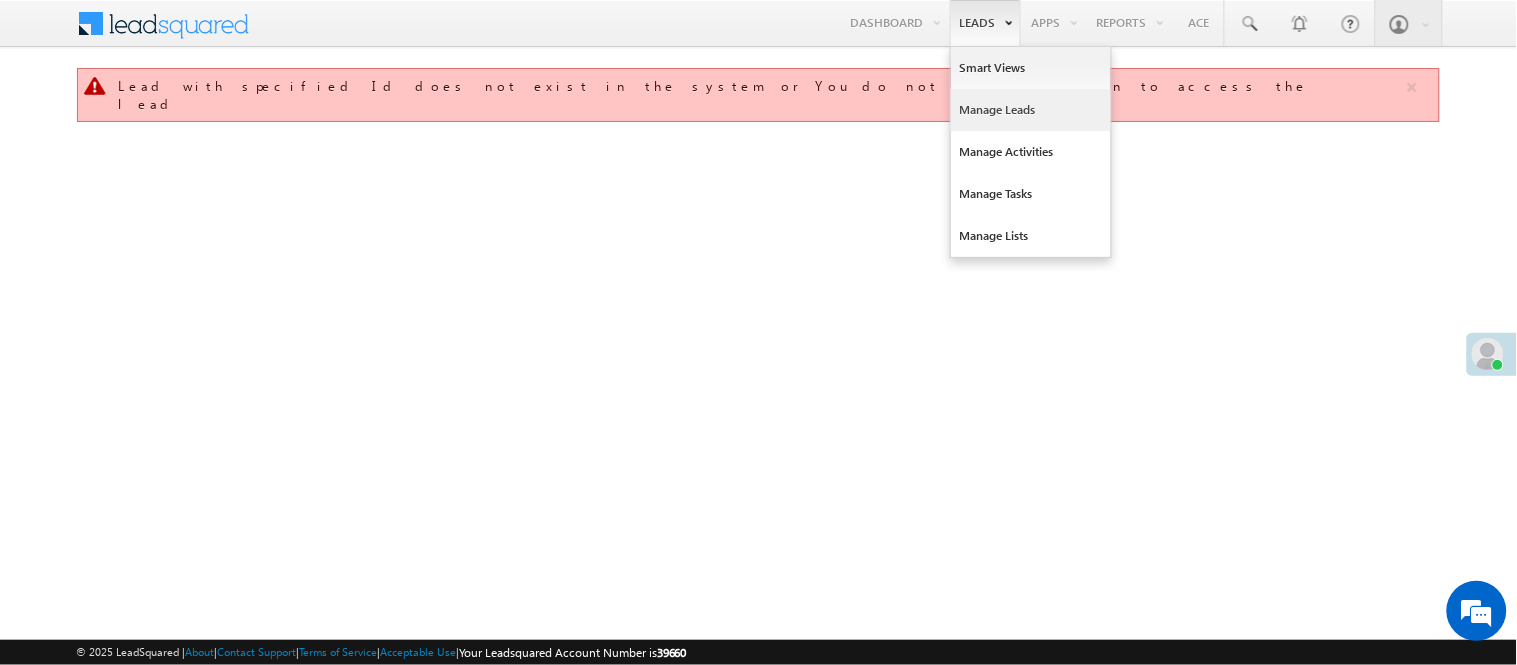 click on "Manage Leads" at bounding box center (1031, 110) 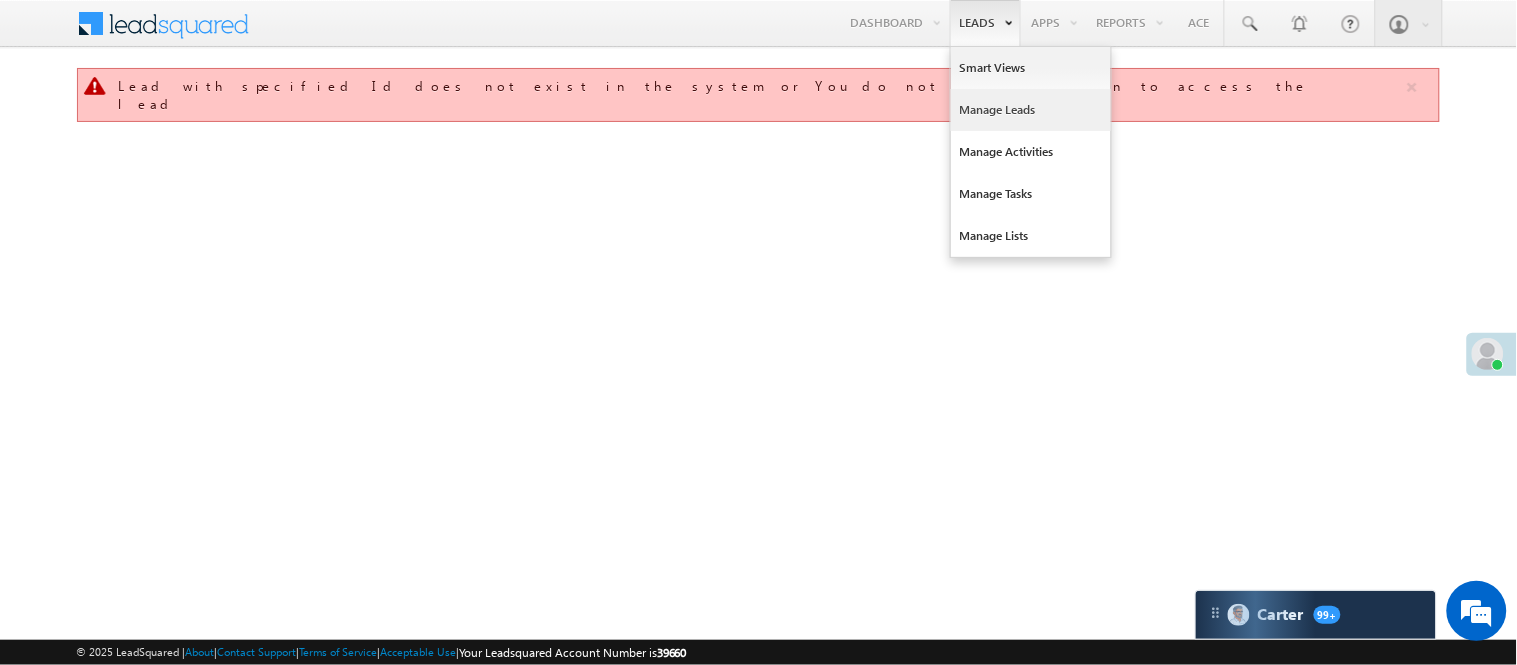click on "Manage Leads" at bounding box center [1031, 110] 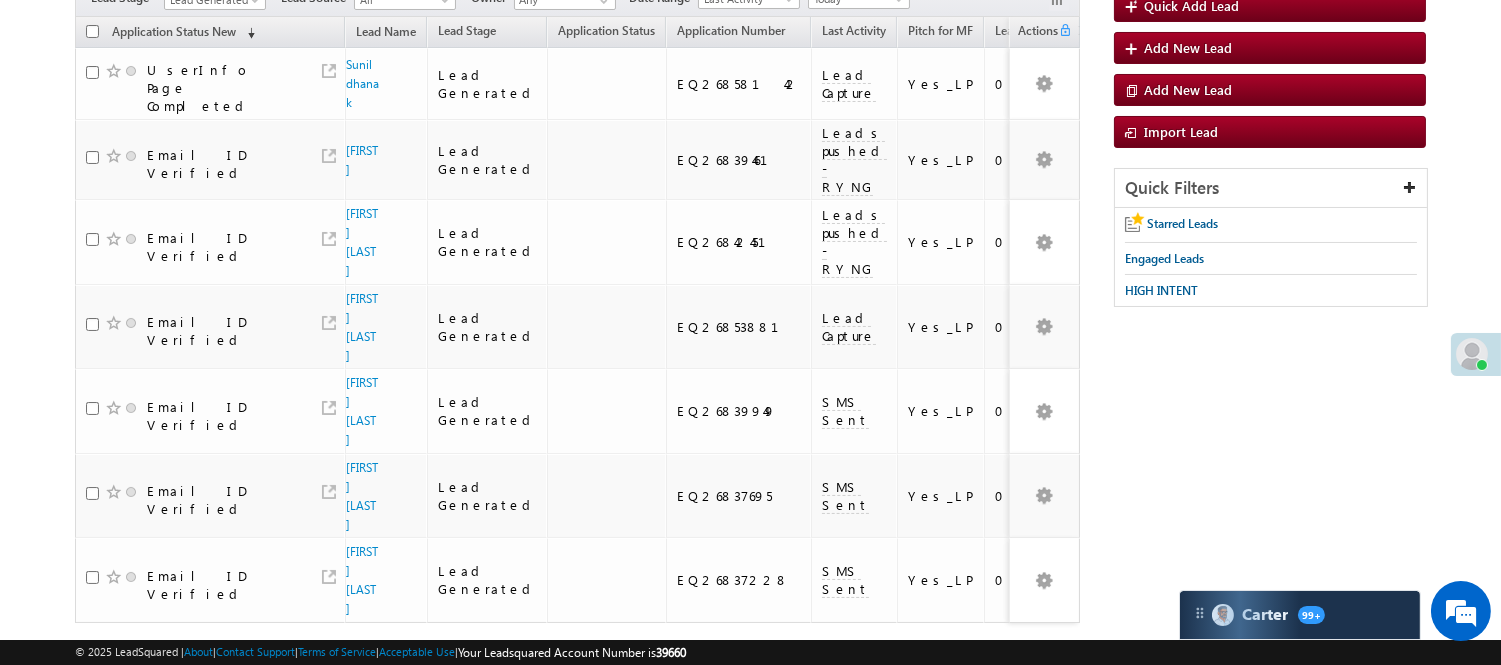 scroll, scrollTop: 0, scrollLeft: 0, axis: both 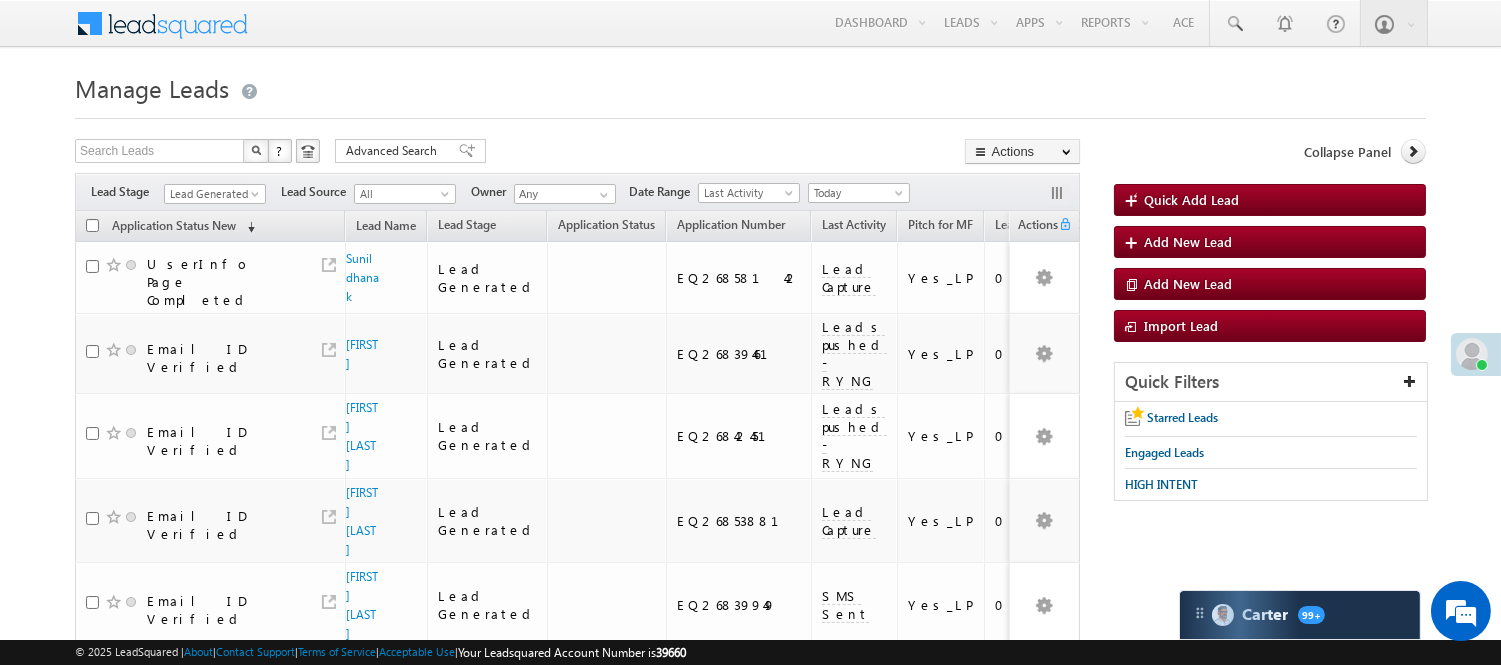 click on "Lead Generated" at bounding box center (212, 194) 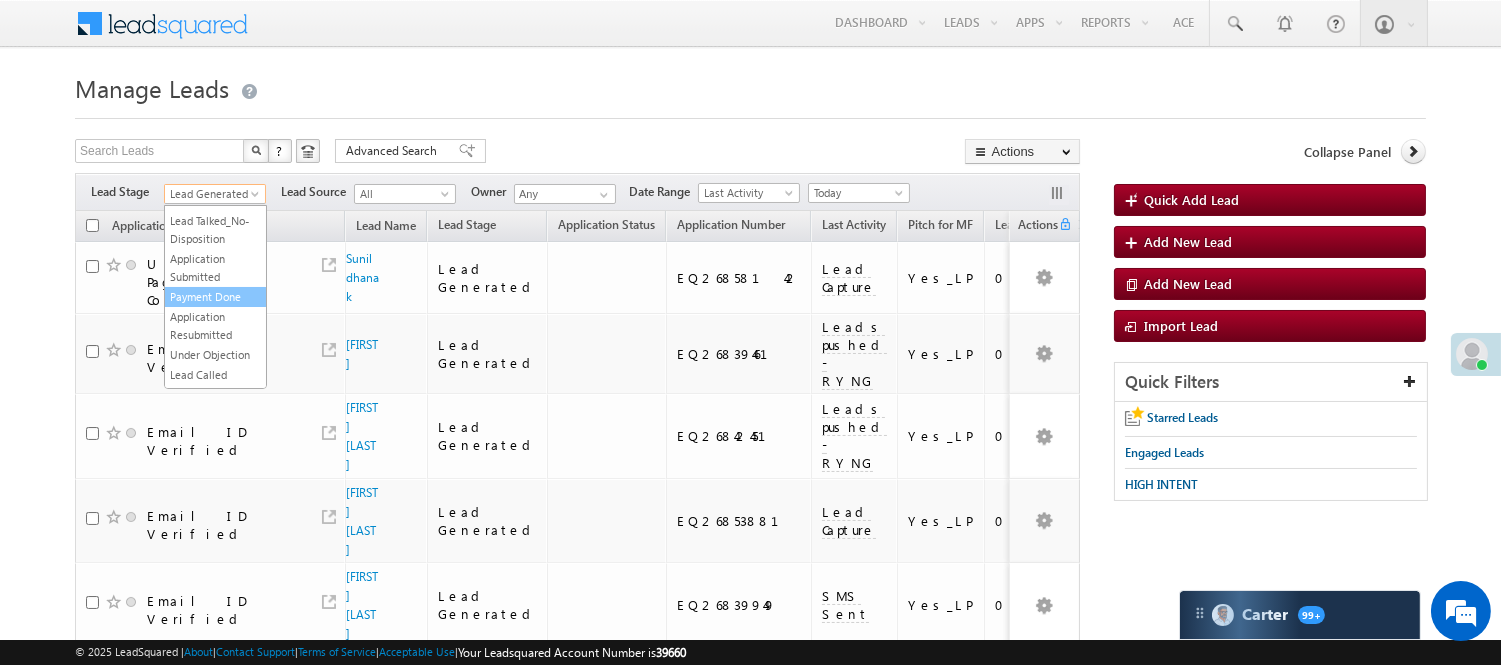 scroll, scrollTop: 333, scrollLeft: 0, axis: vertical 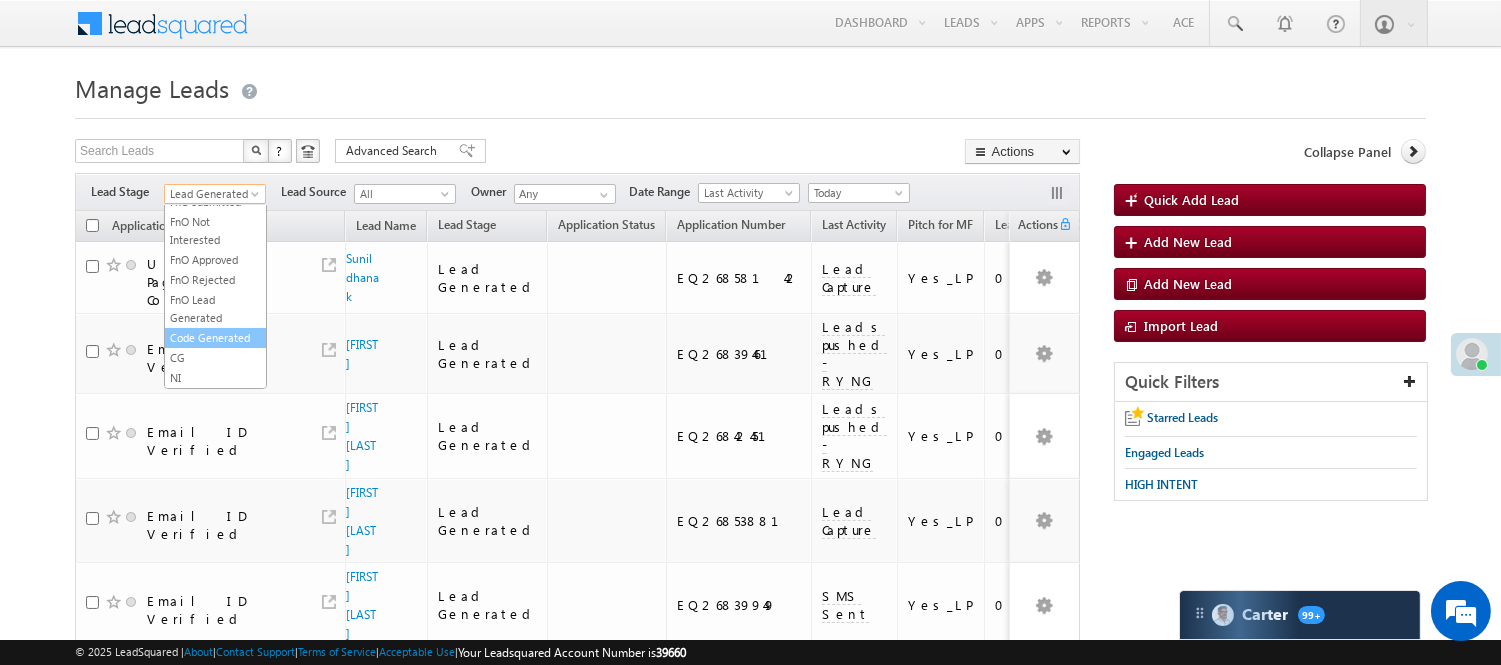 click on "Code Generated" at bounding box center [215, 338] 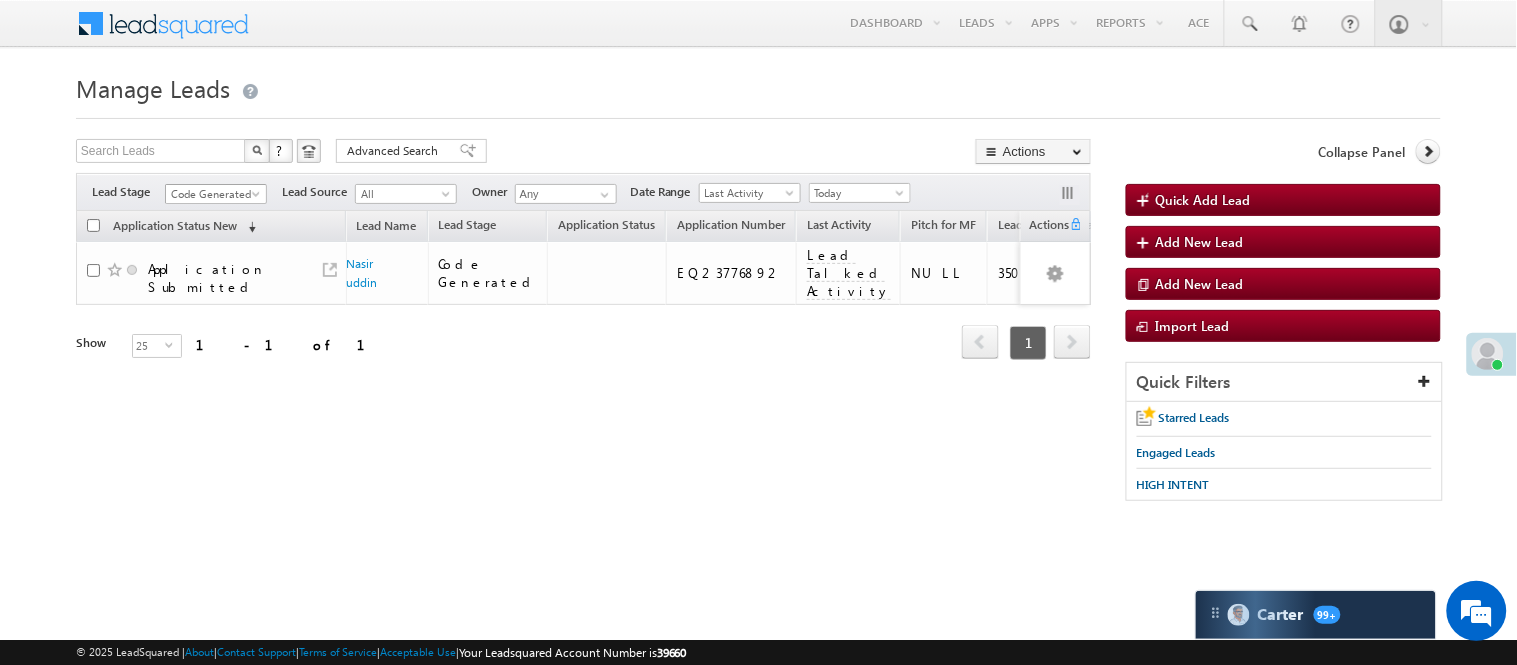 click at bounding box center [258, 198] 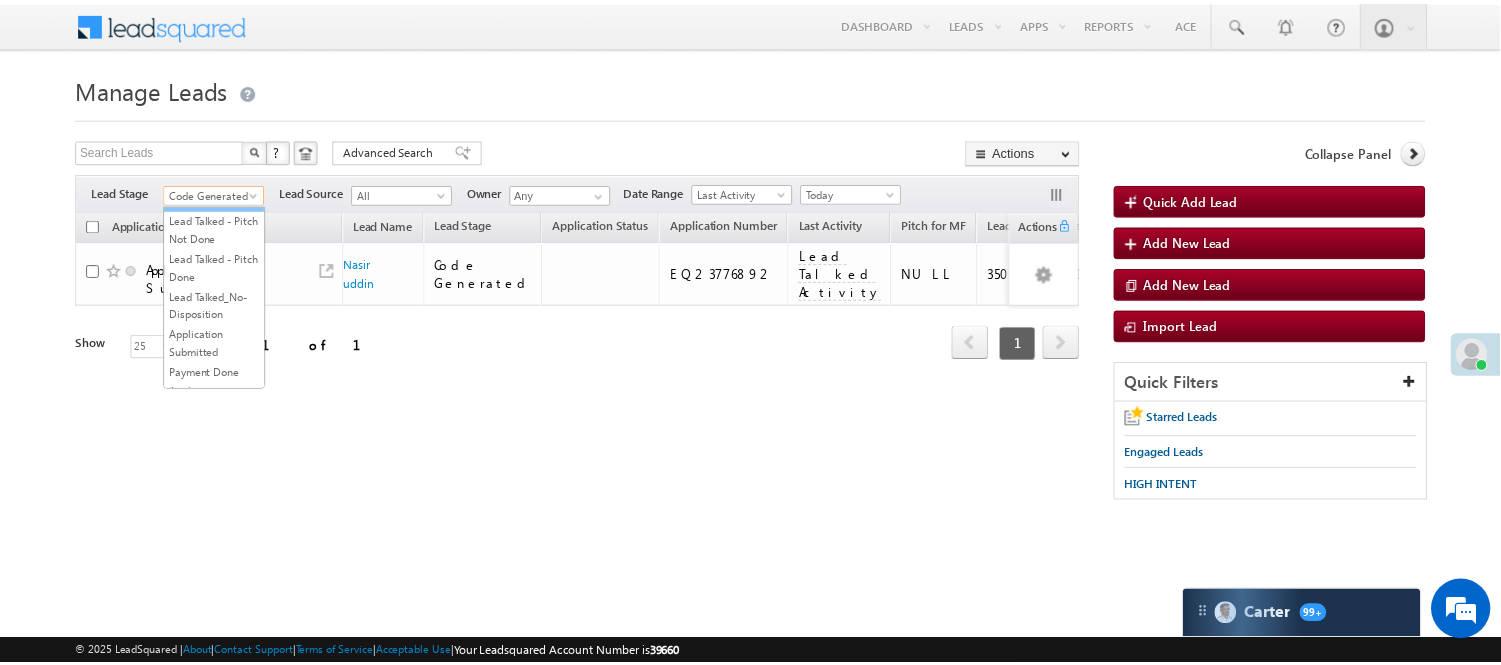 scroll, scrollTop: 0, scrollLeft: 0, axis: both 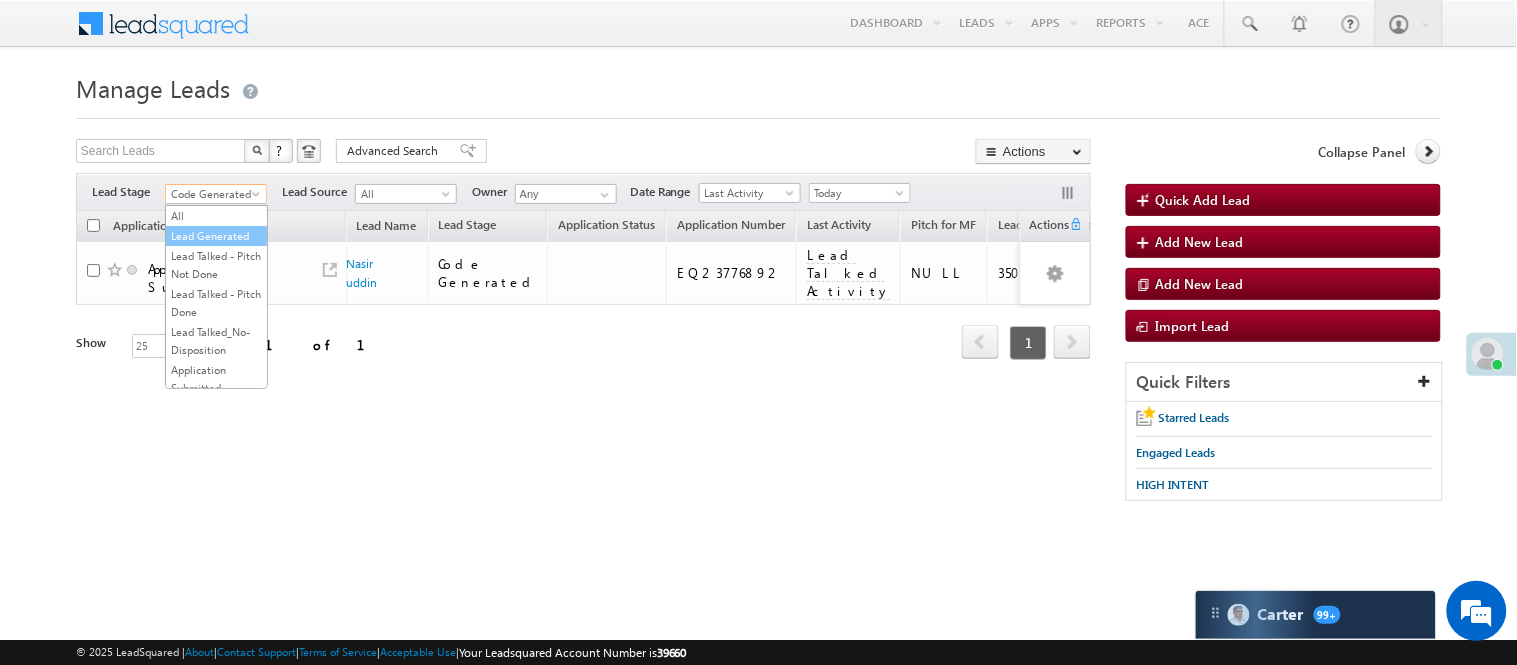 click on "Lead Generated" at bounding box center [216, 236] 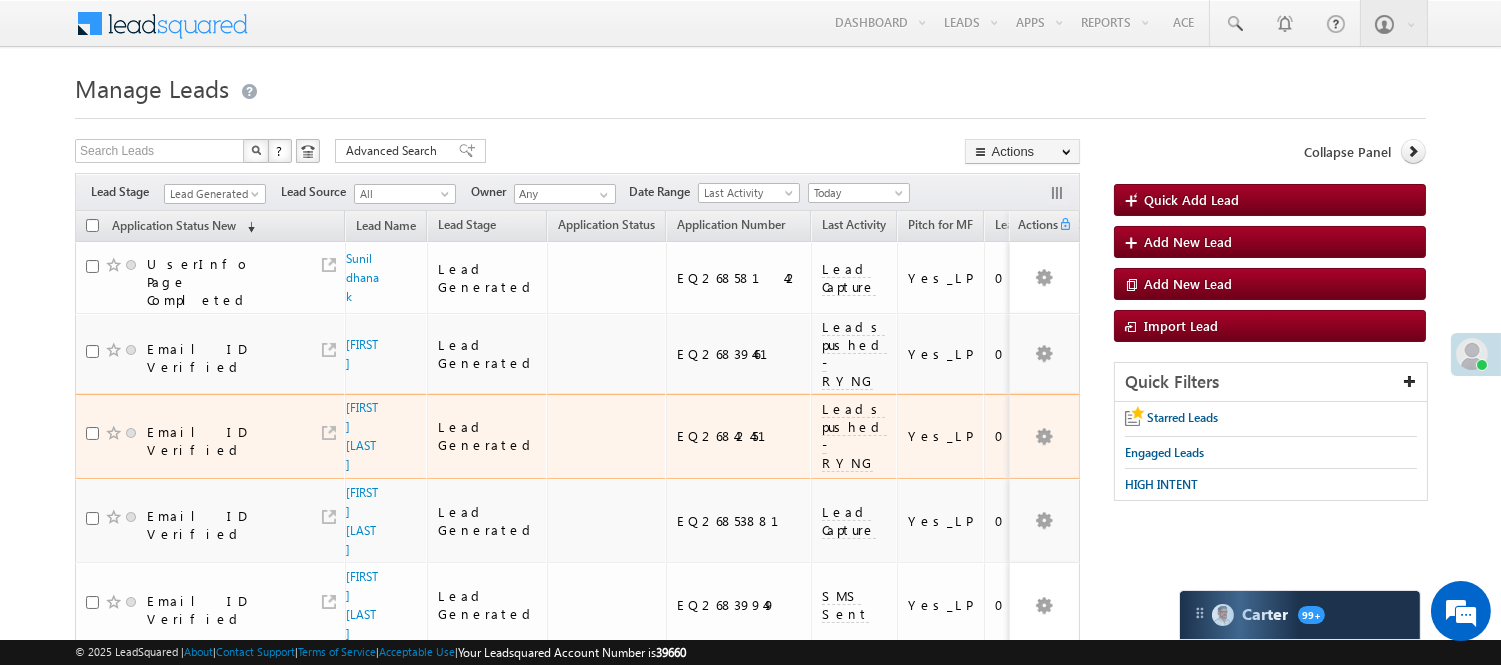click on "Shivam Saini" at bounding box center (363, 436) 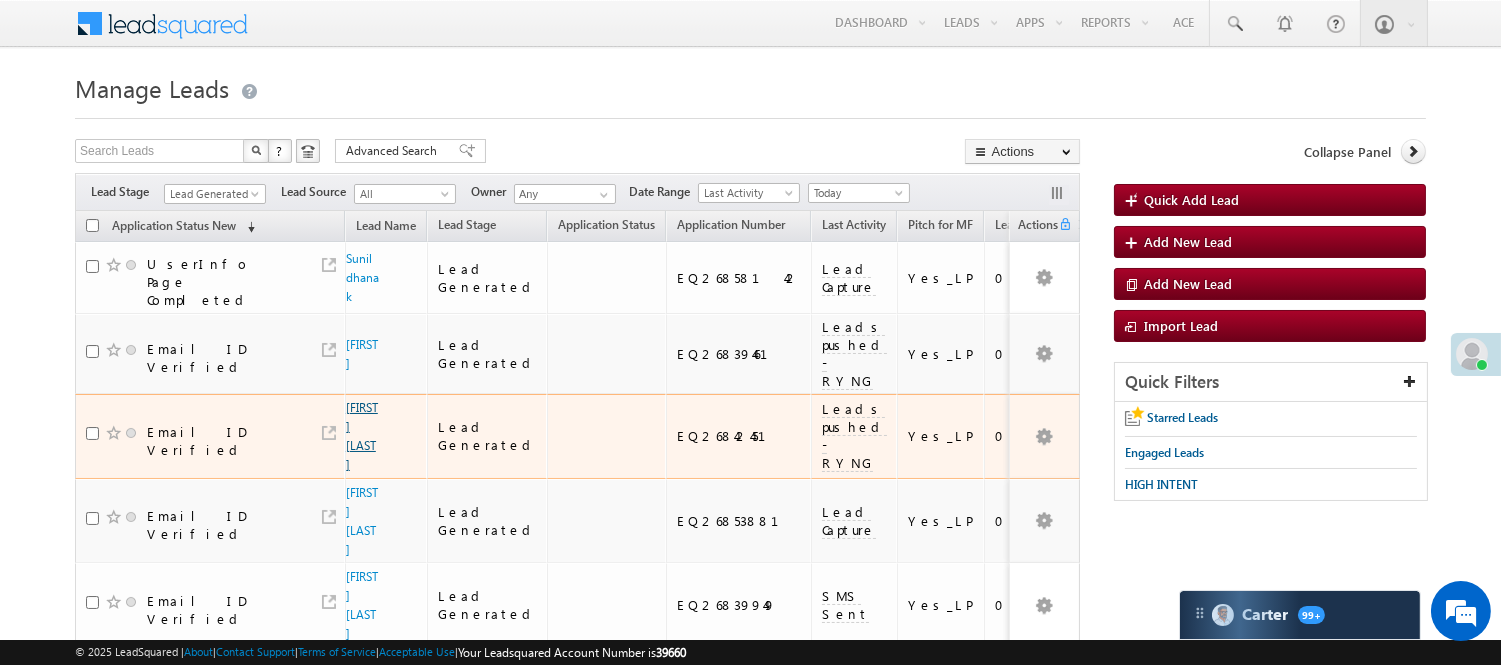 click on "Shivam Saini" at bounding box center [362, 436] 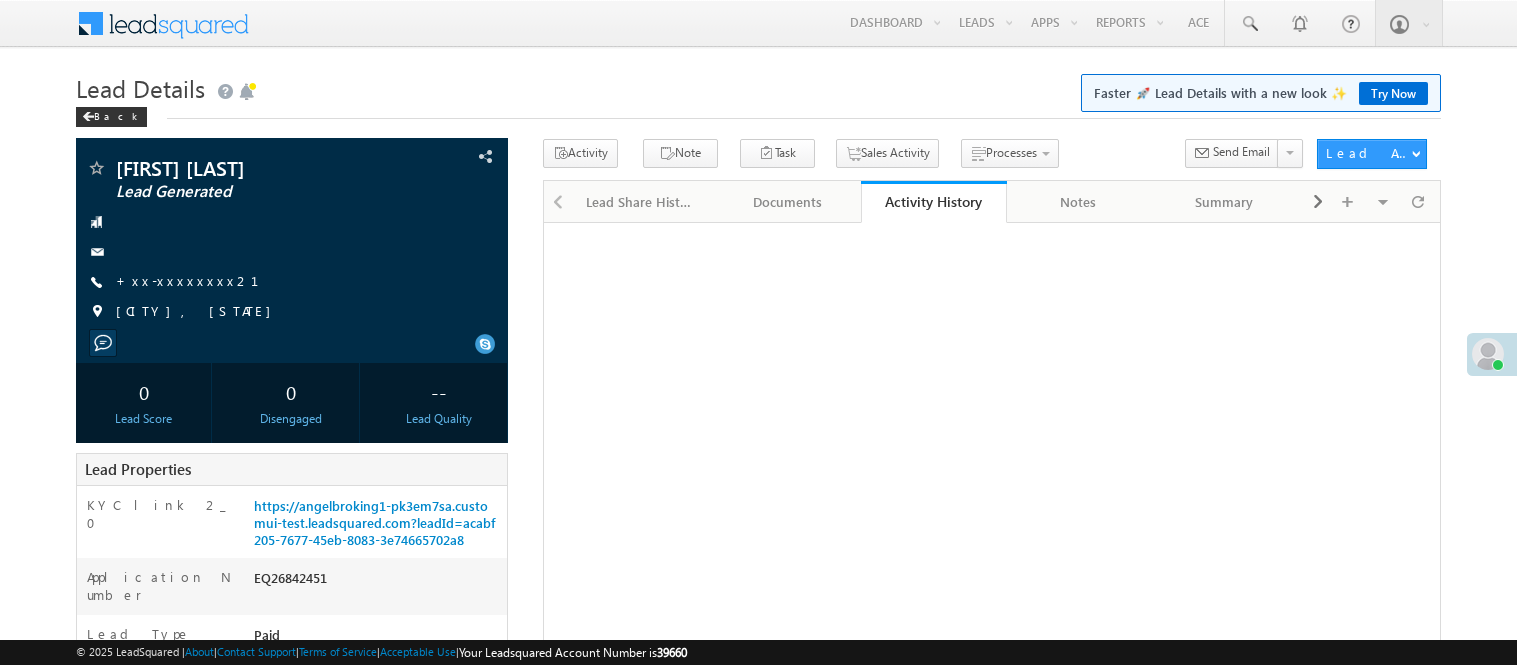 scroll, scrollTop: 0, scrollLeft: 0, axis: both 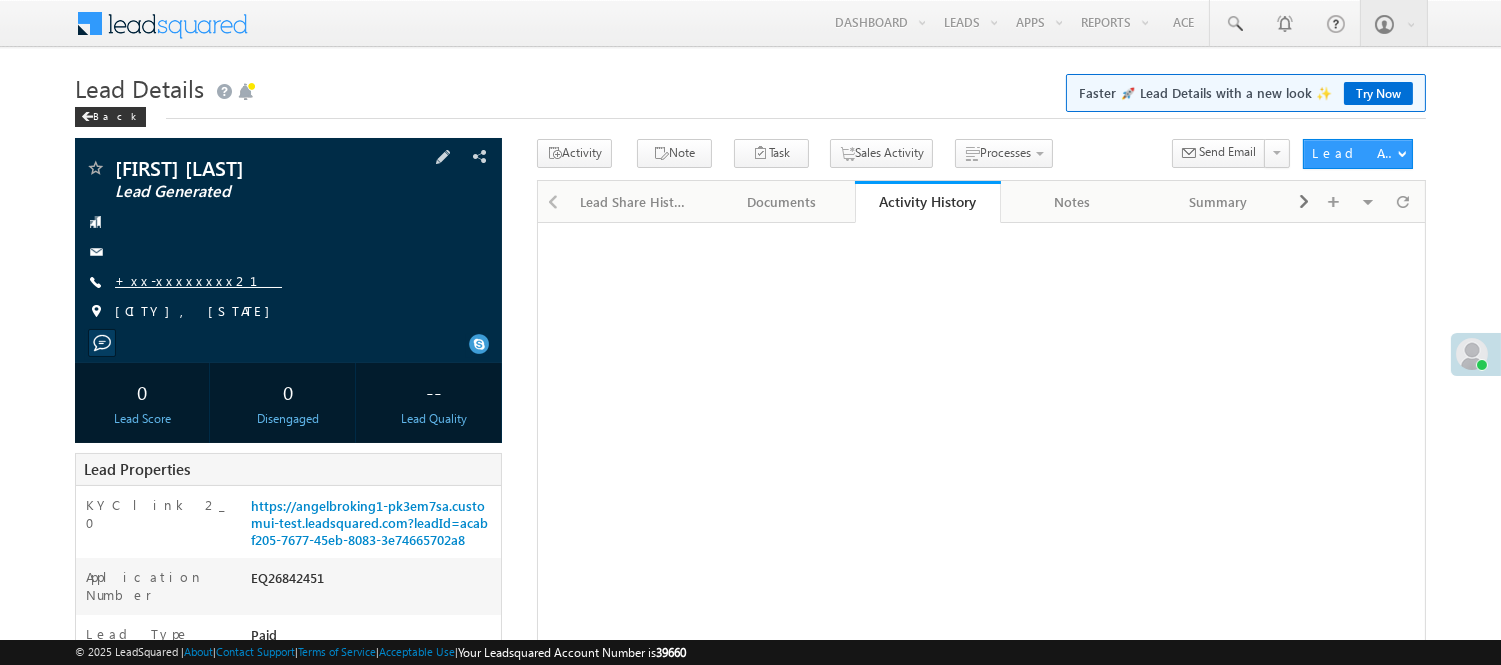 click on "+xx-xxxxxxxx21" at bounding box center (198, 280) 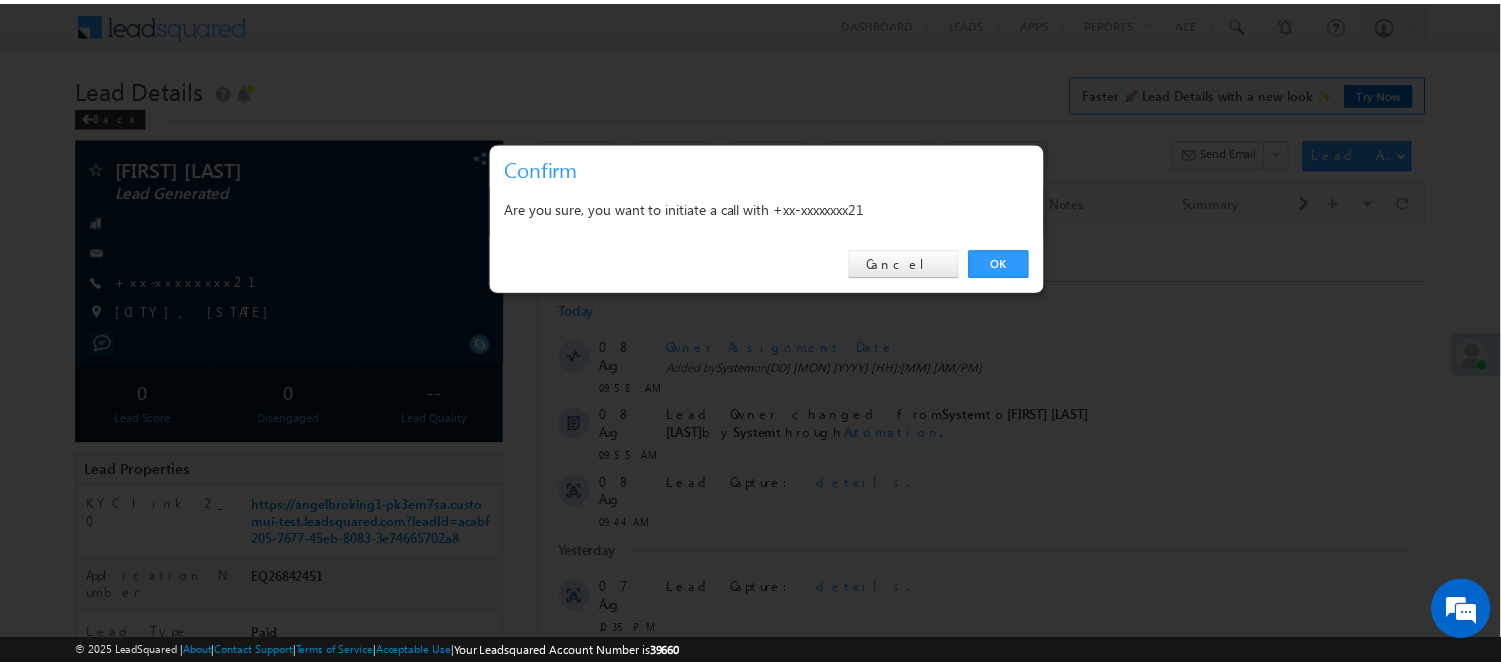 scroll, scrollTop: 0, scrollLeft: 0, axis: both 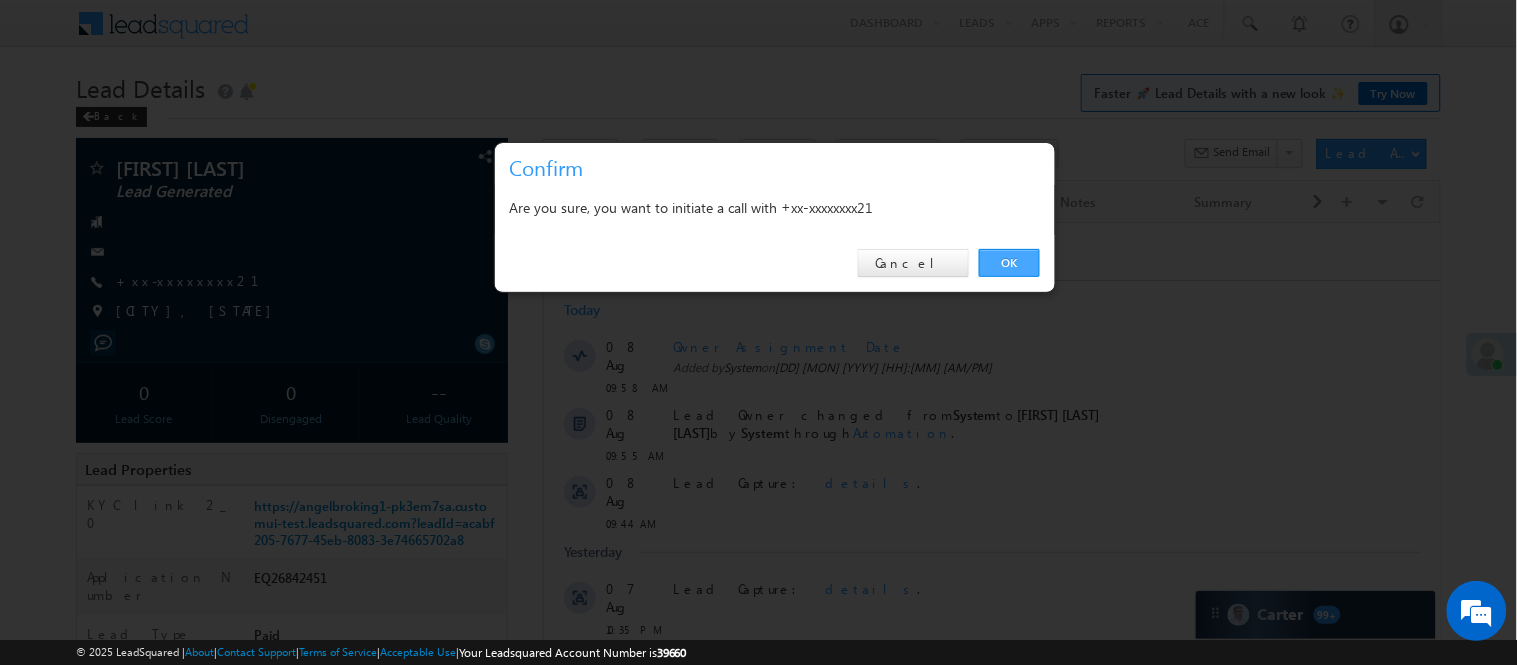 click on "OK" at bounding box center (1009, 263) 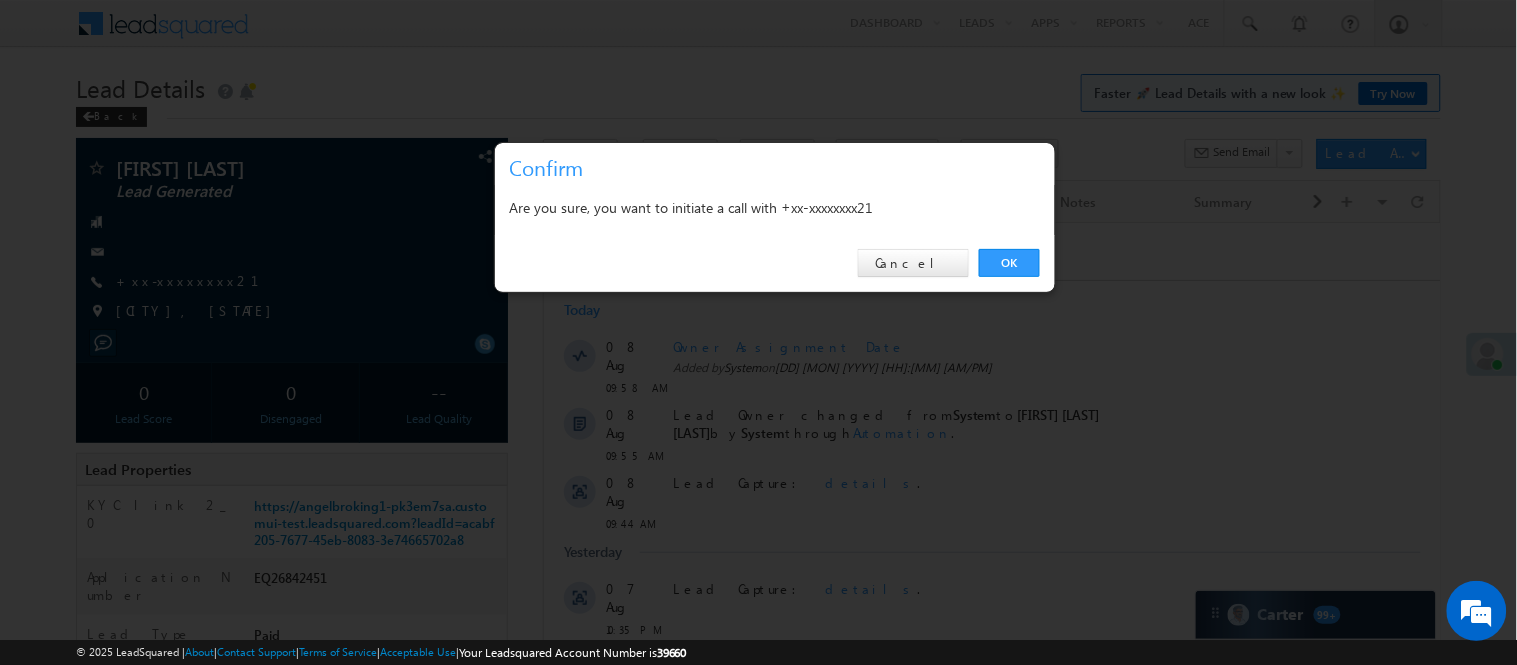 click on "All Time" at bounding box center (957, 253) 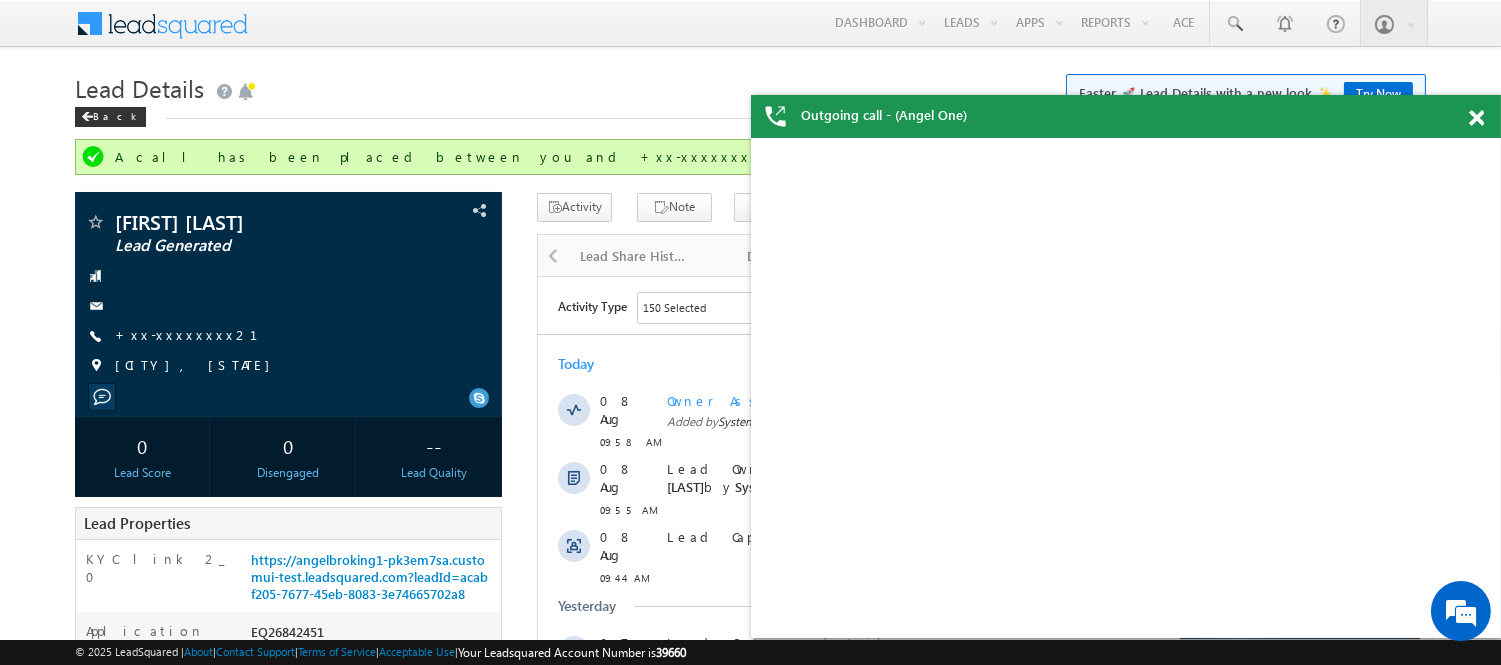 click at bounding box center (1476, 118) 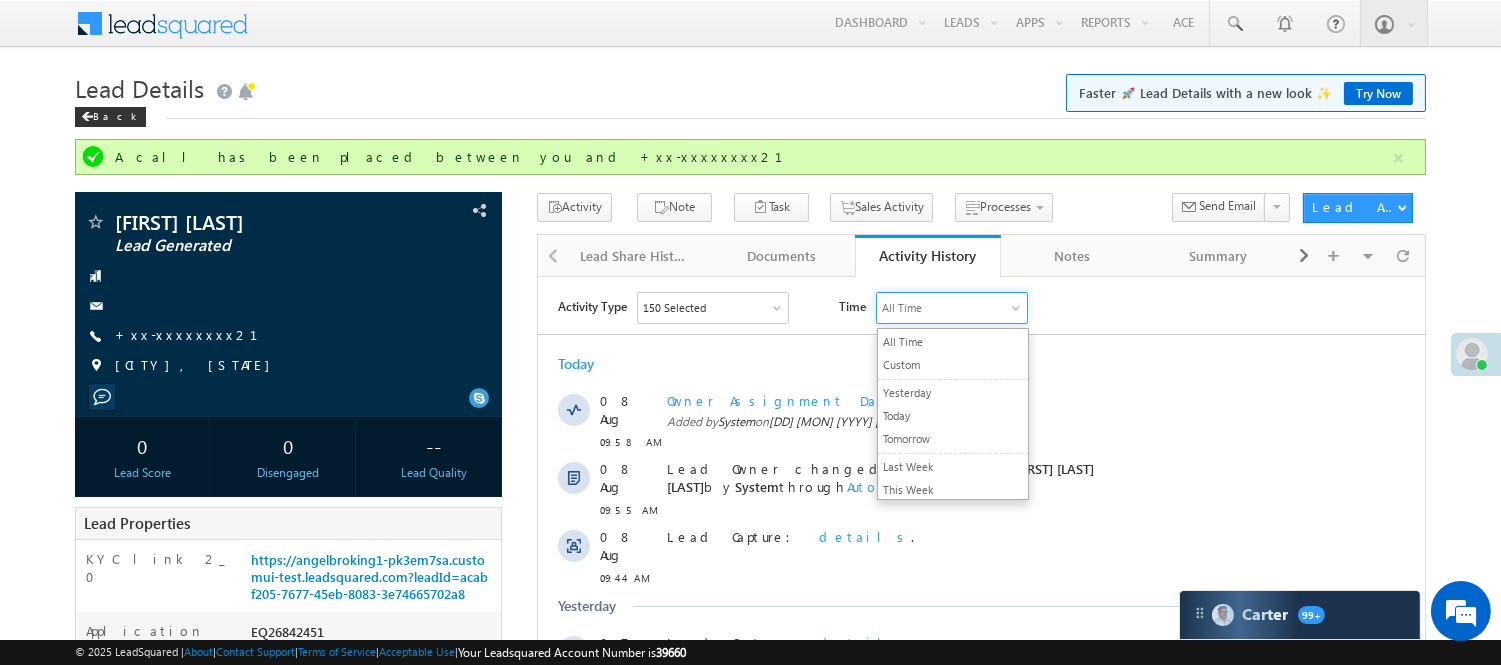 scroll, scrollTop: 0, scrollLeft: 0, axis: both 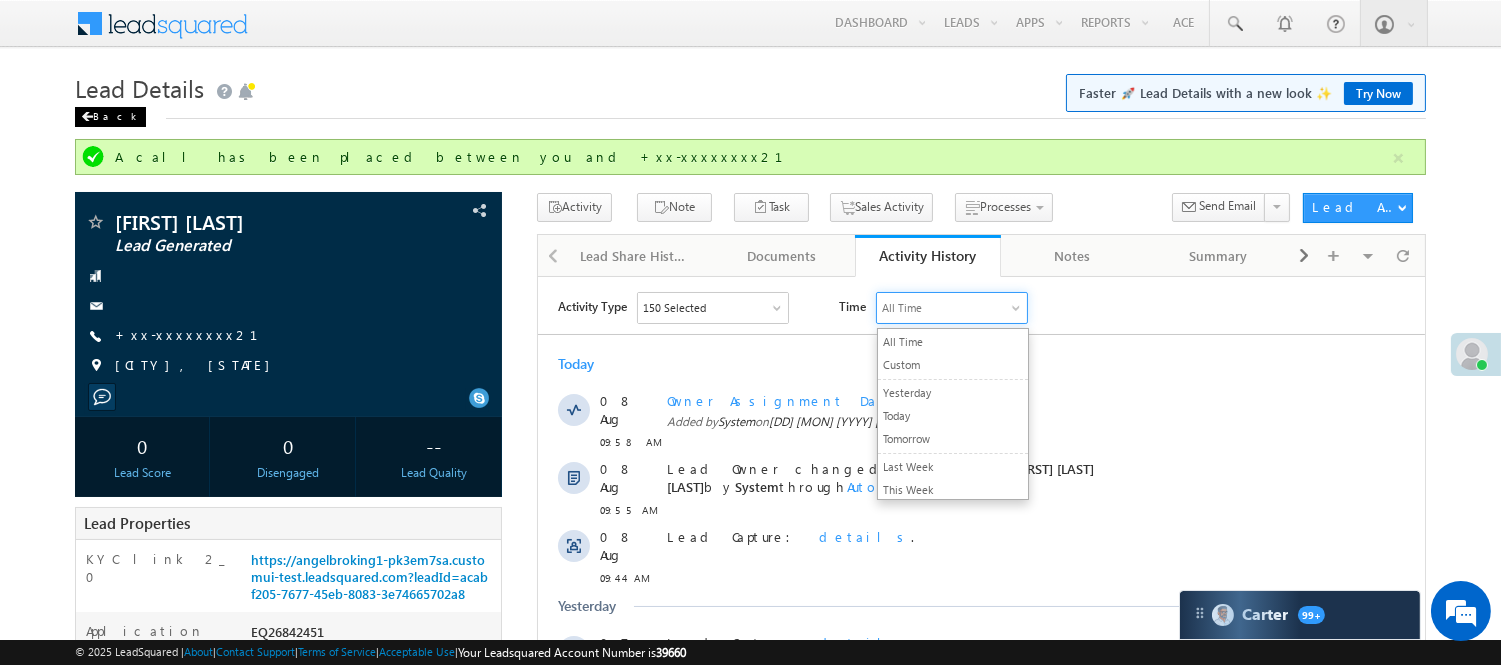 click on "Back" at bounding box center [110, 117] 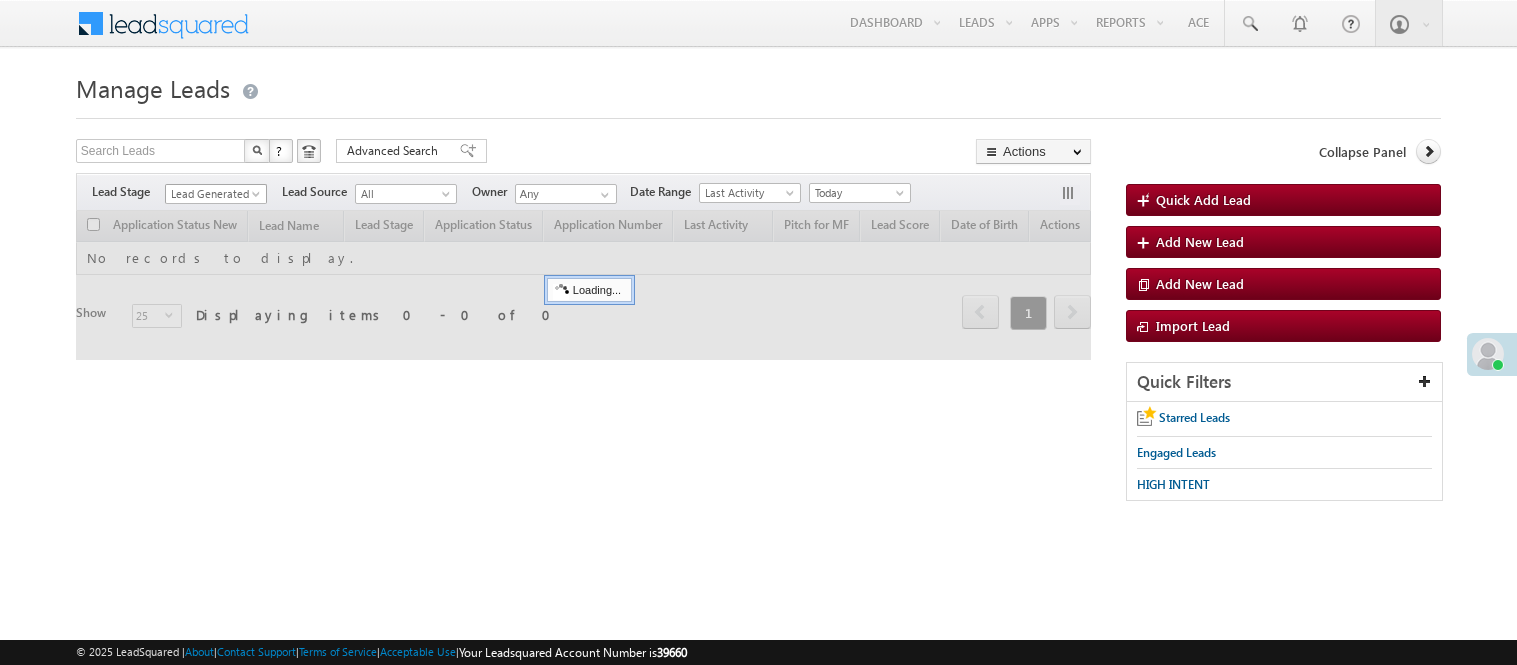 click on "Lead Generated" at bounding box center [213, 194] 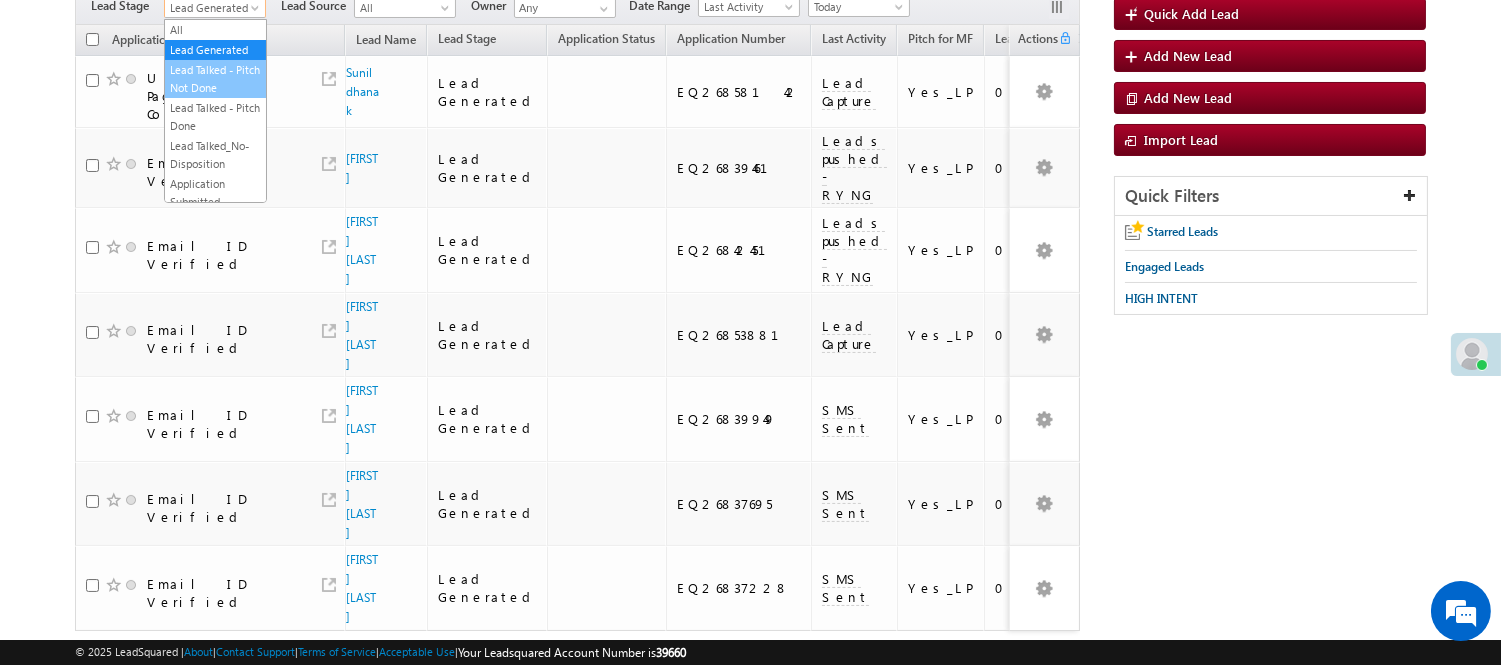 scroll, scrollTop: 0, scrollLeft: 0, axis: both 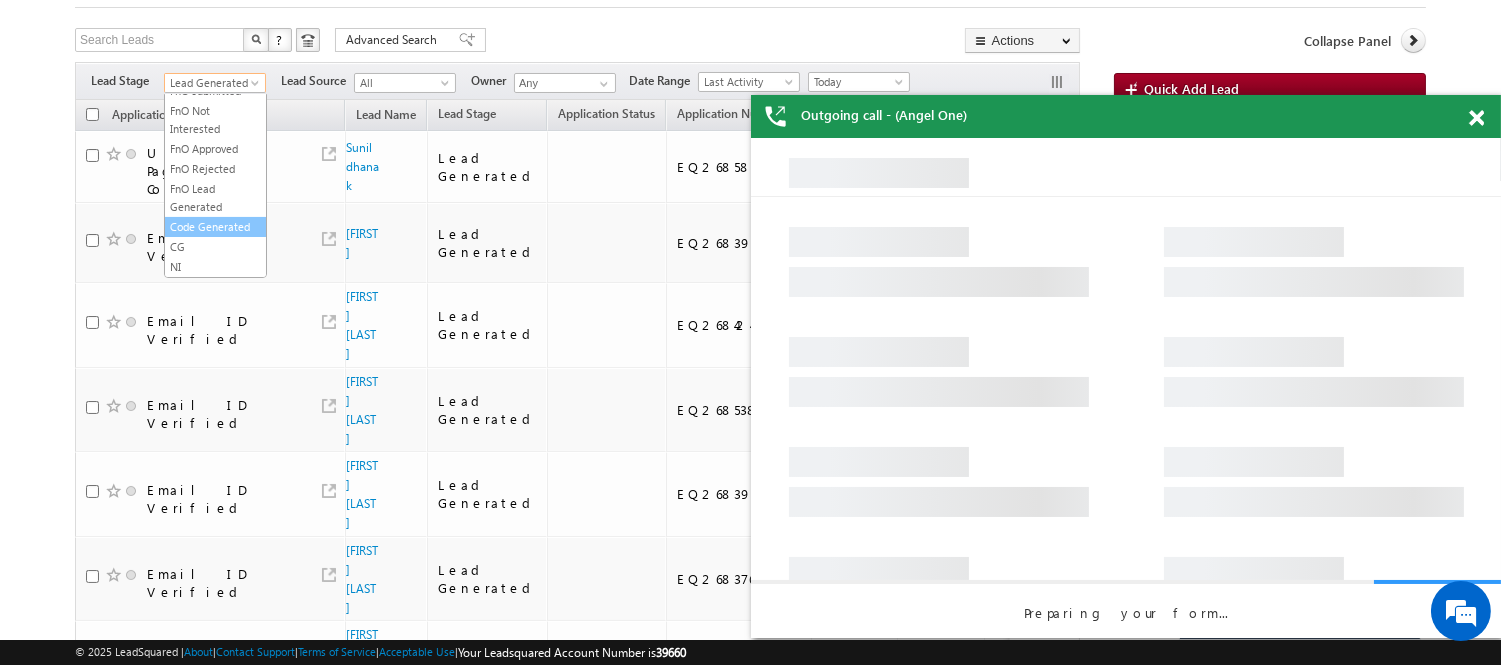 click on "Code Generated" at bounding box center (215, 227) 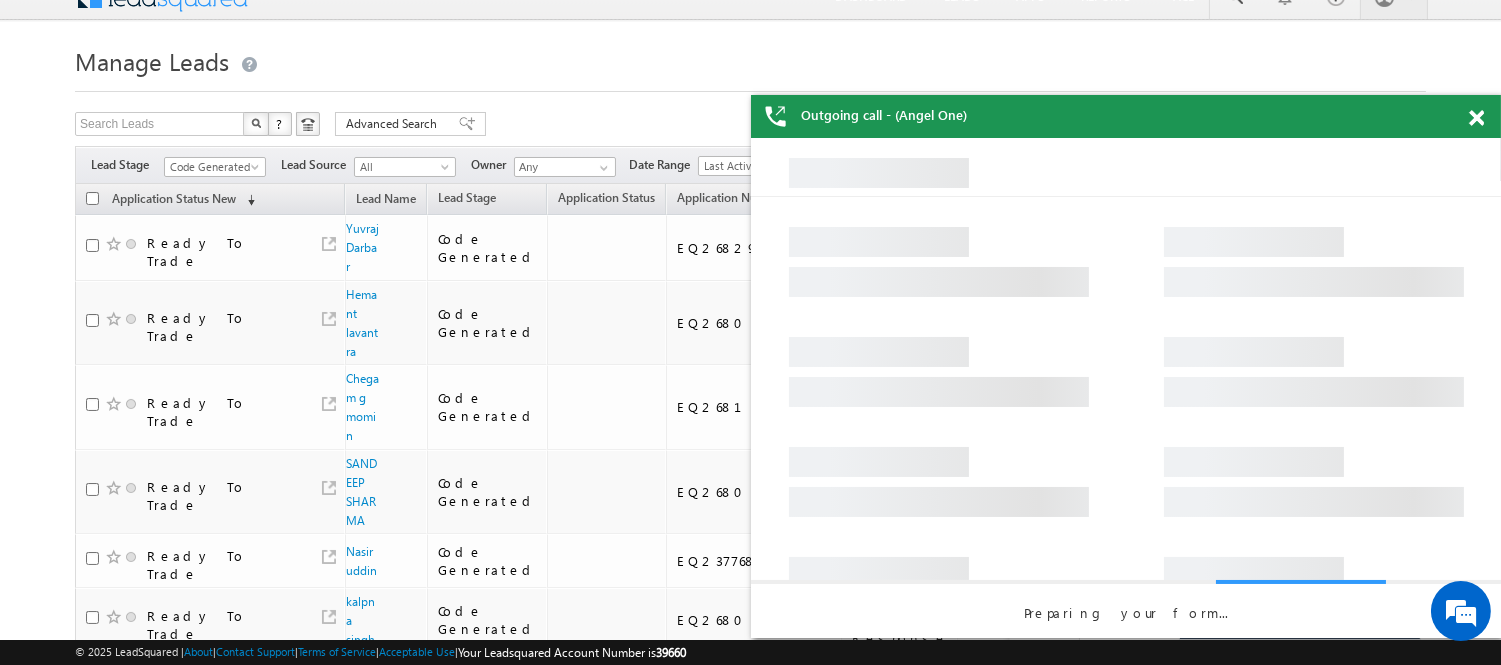 scroll, scrollTop: 0, scrollLeft: 0, axis: both 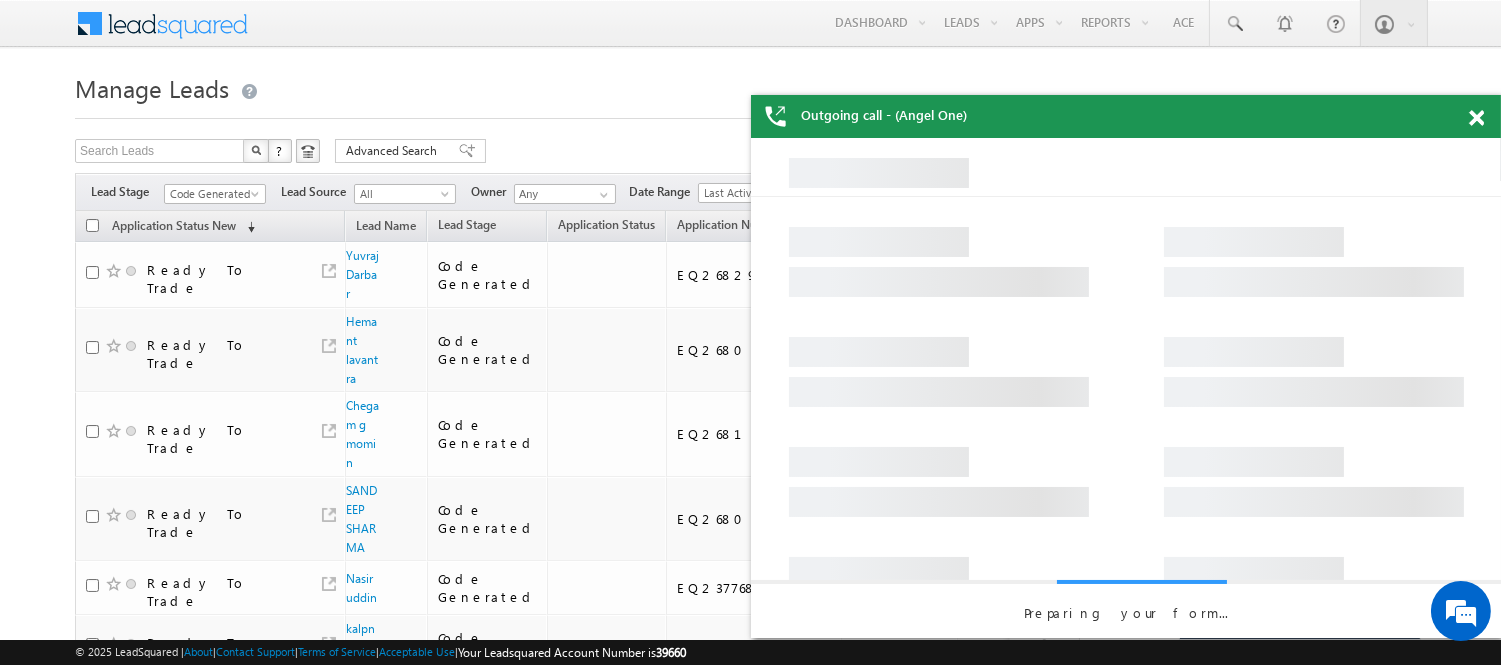 click at bounding box center [1476, 118] 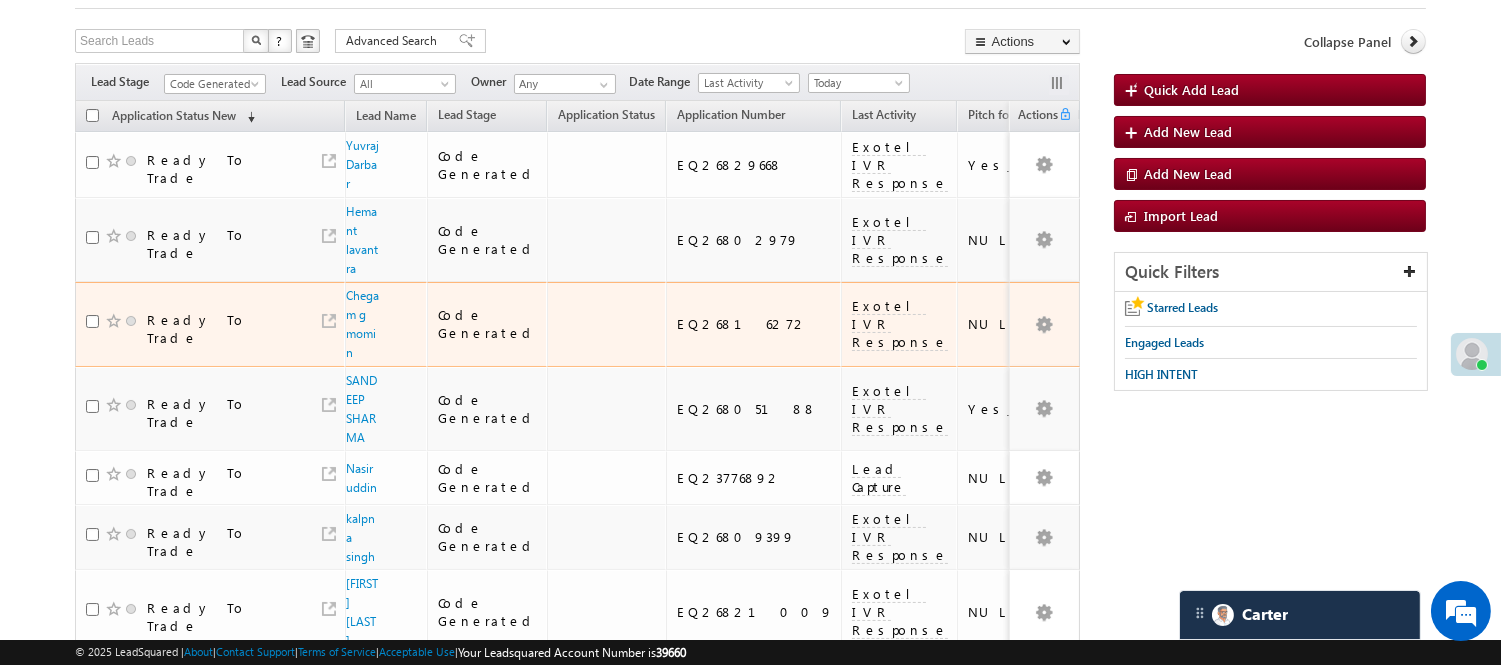 scroll, scrollTop: 144, scrollLeft: 0, axis: vertical 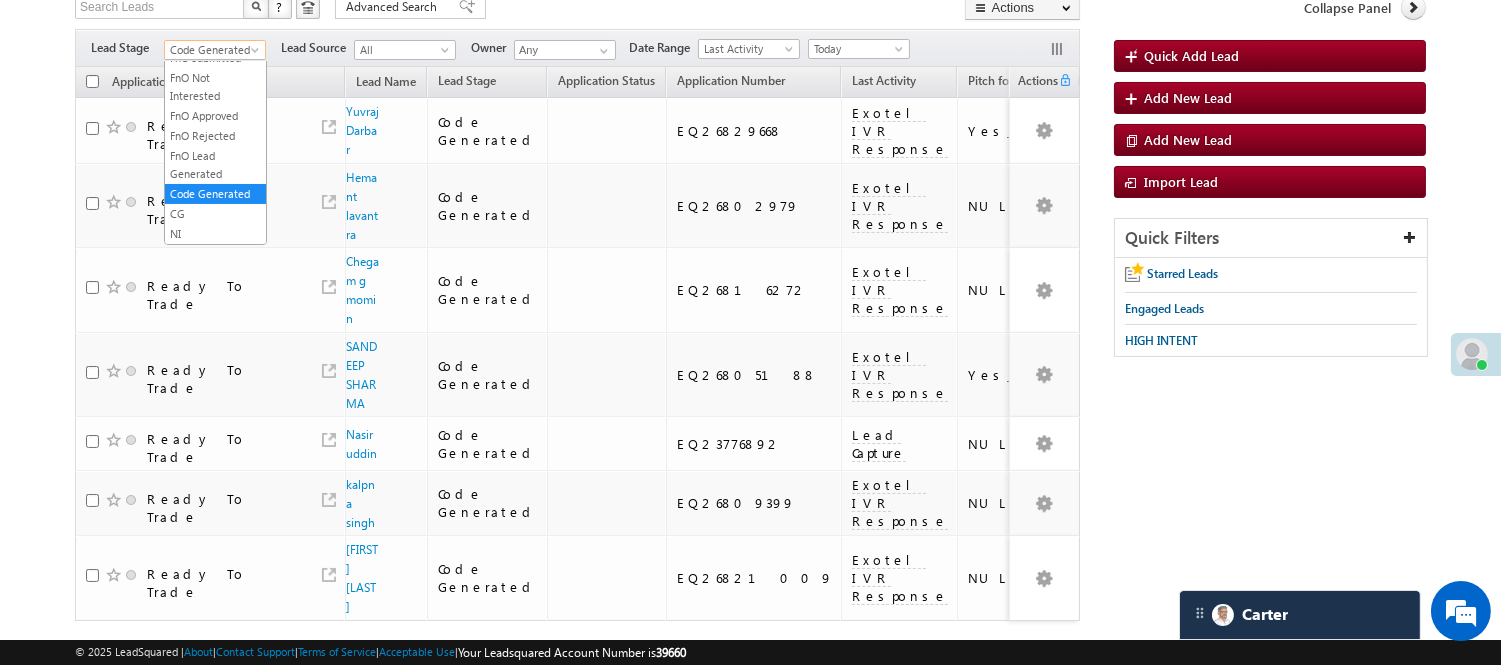 click on "Code Generated" at bounding box center [212, 50] 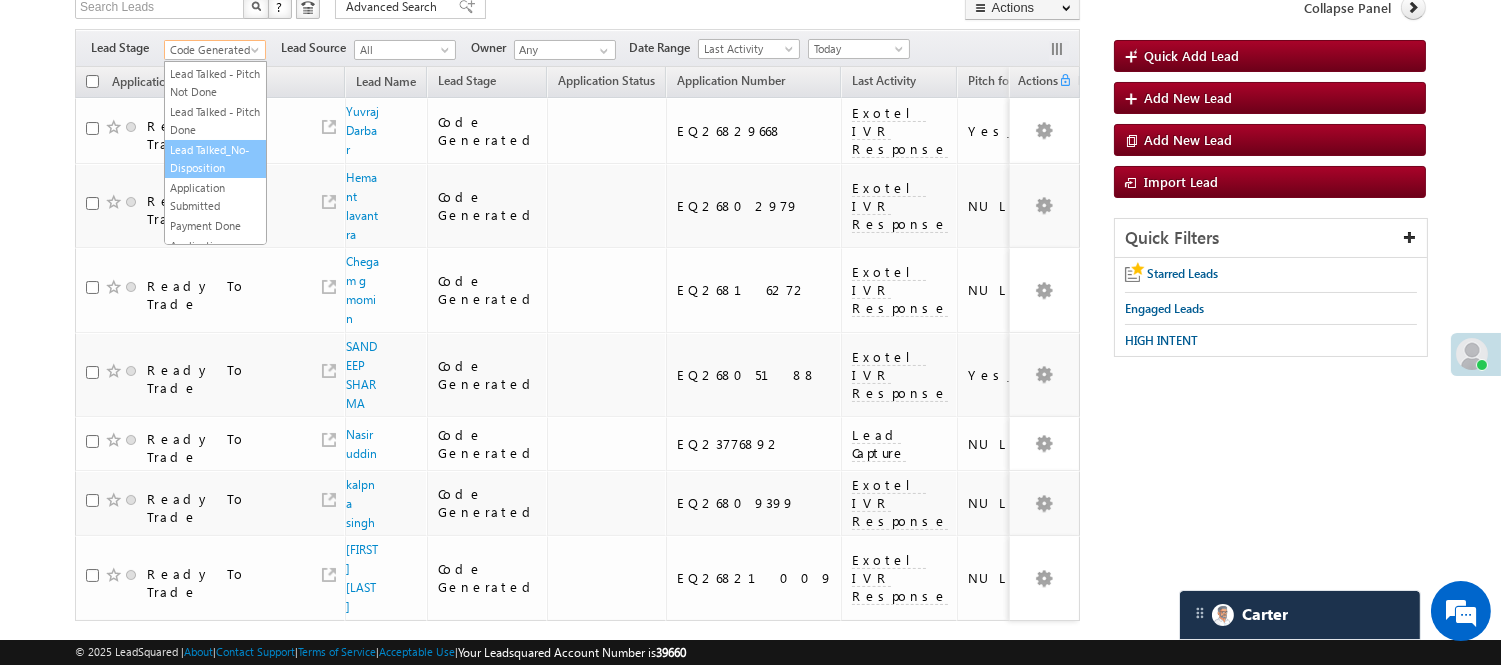 scroll, scrollTop: 0, scrollLeft: 0, axis: both 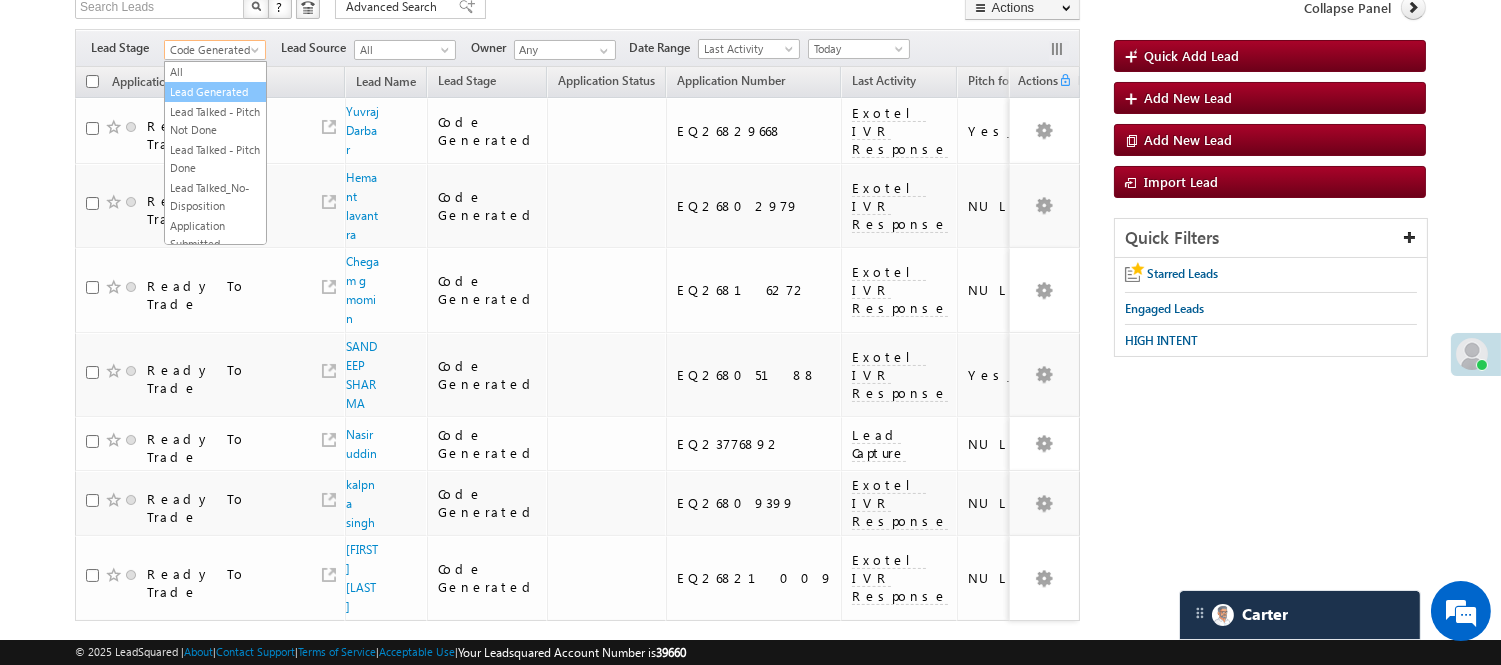 click on "Lead Generated" at bounding box center [215, 92] 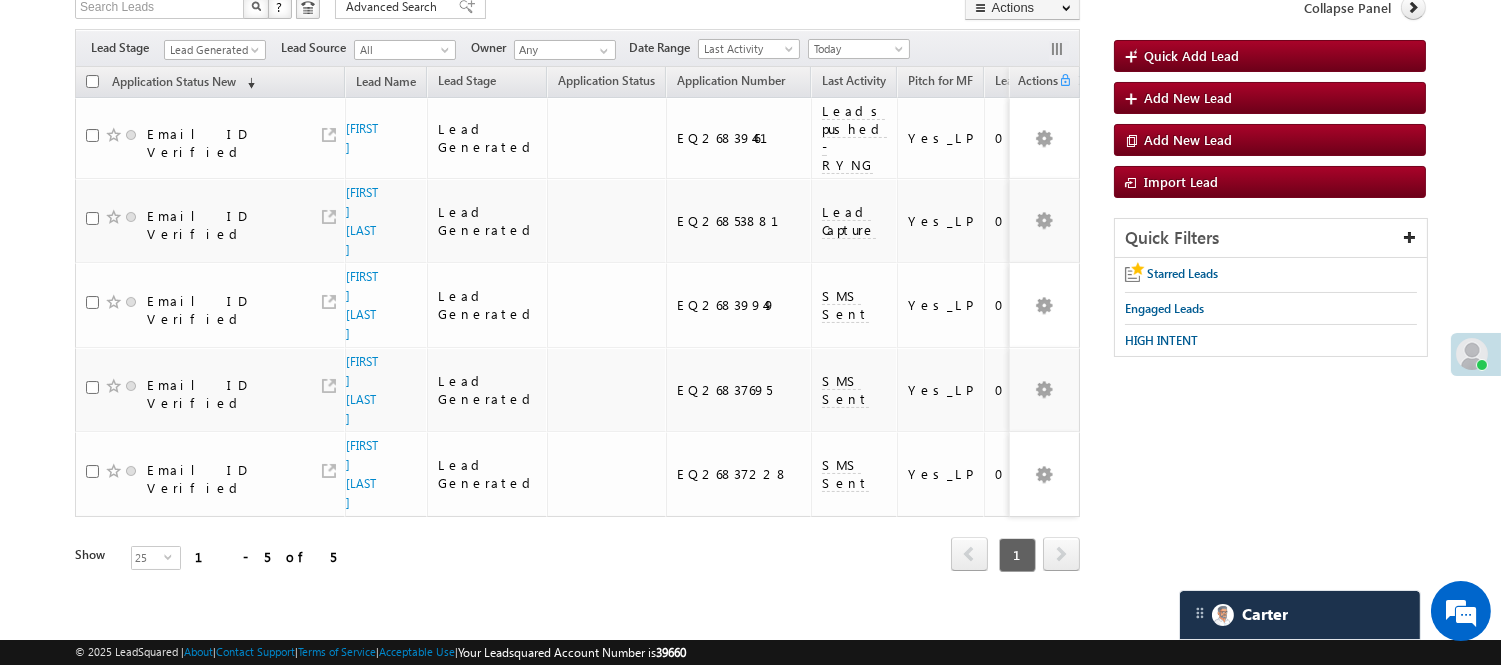 scroll, scrollTop: 62, scrollLeft: 0, axis: vertical 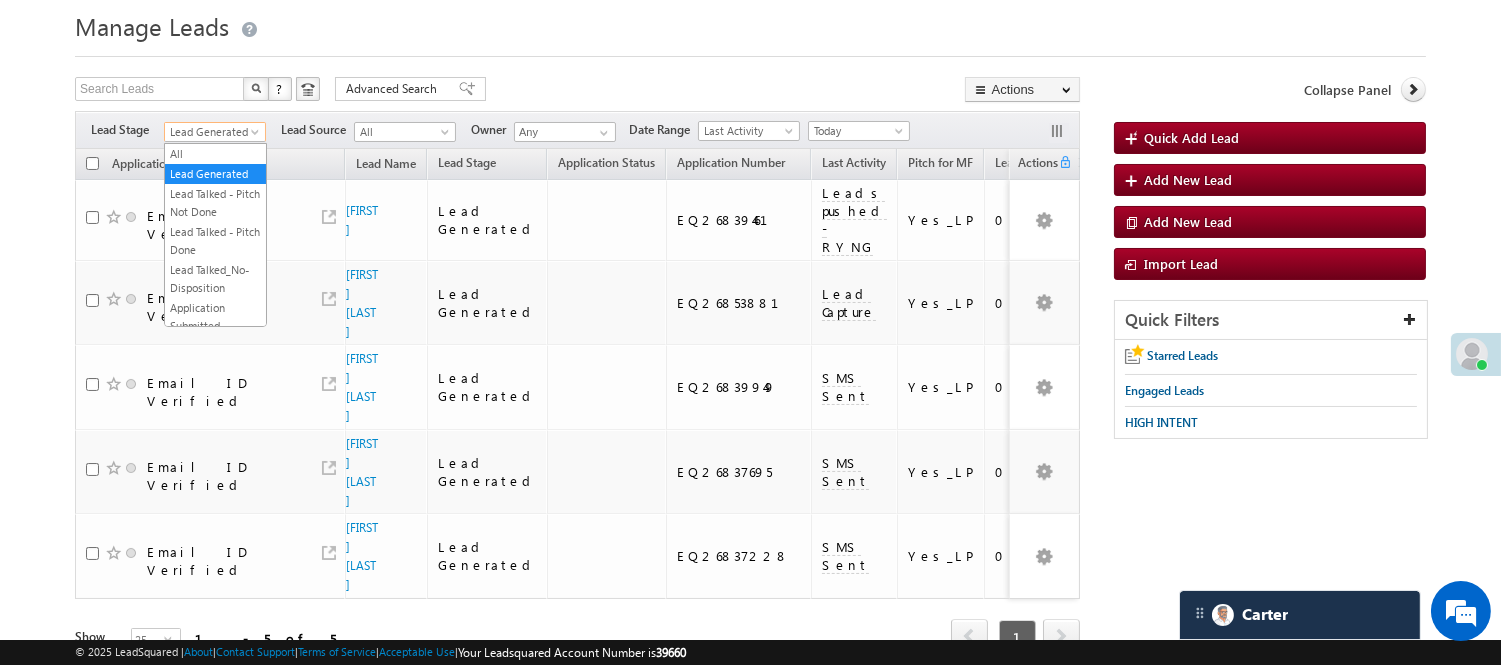 click on "Lead Generated" at bounding box center (212, 132) 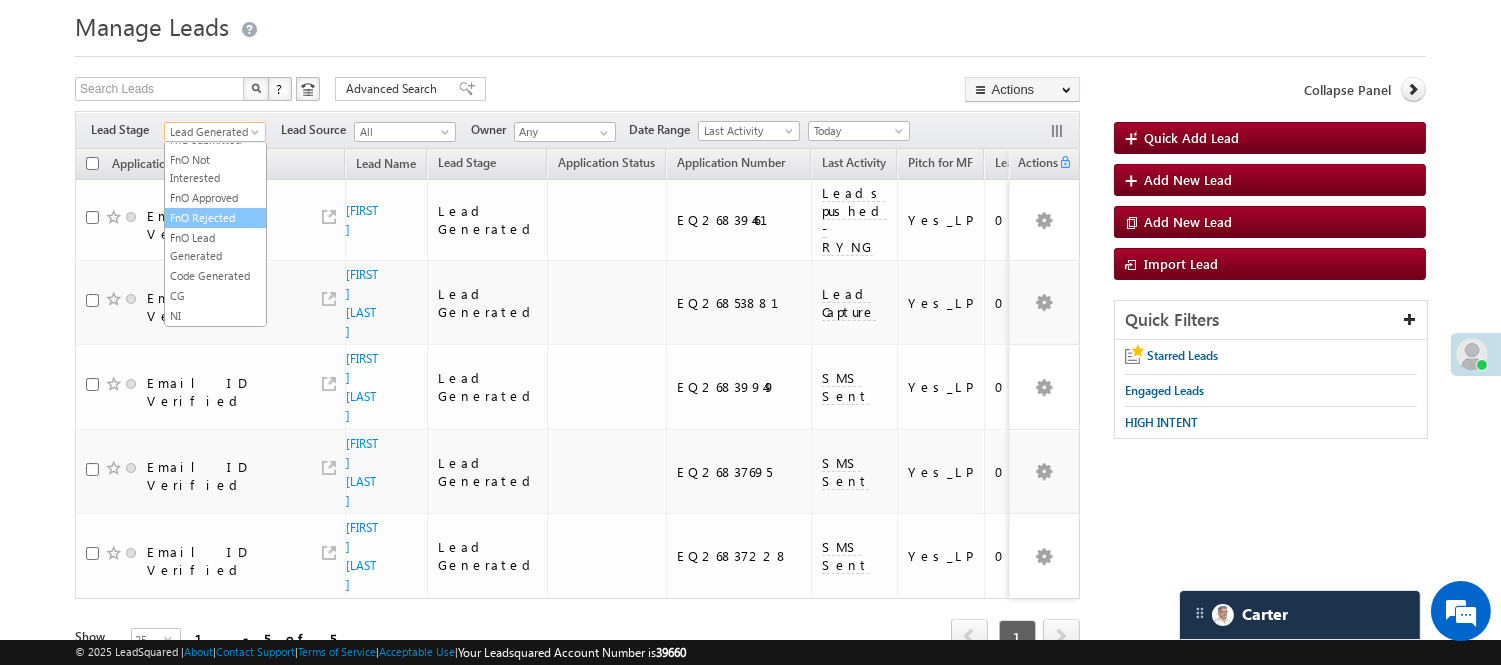 scroll, scrollTop: 496, scrollLeft: 0, axis: vertical 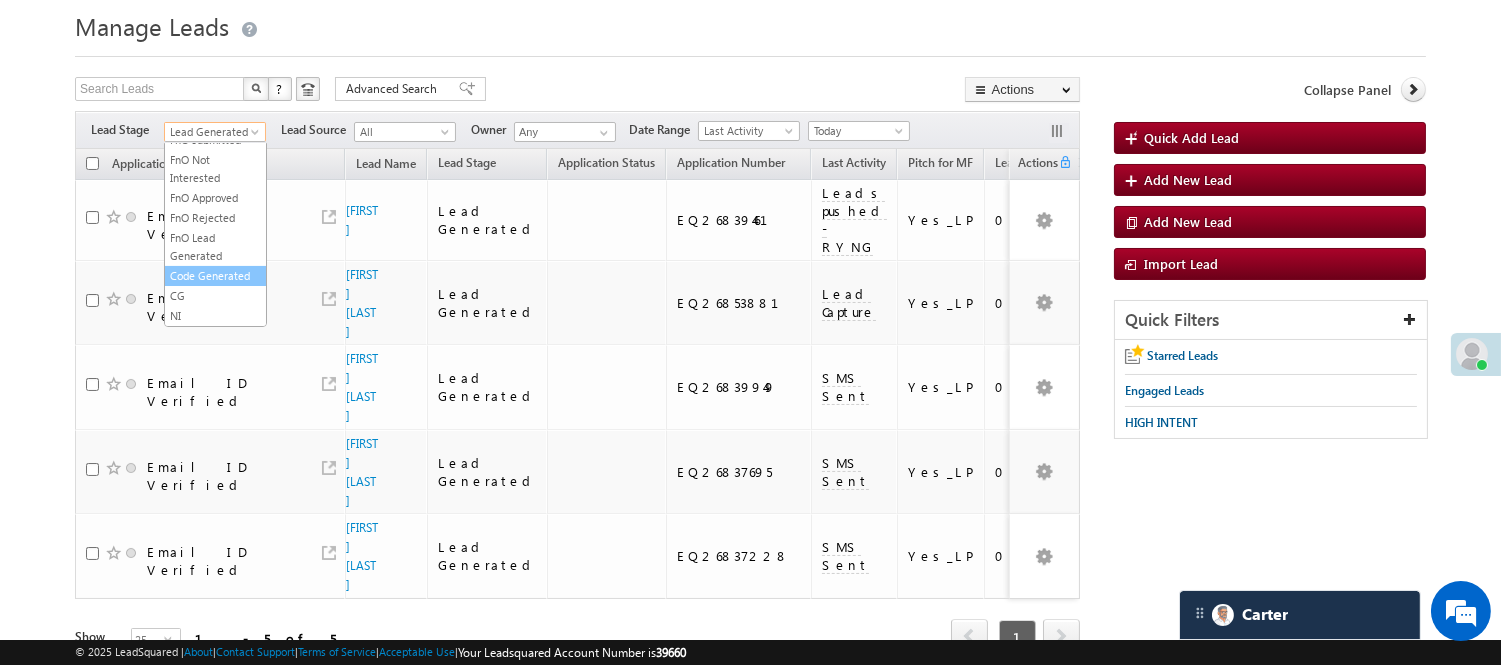 click on "Code Generated" at bounding box center (215, 276) 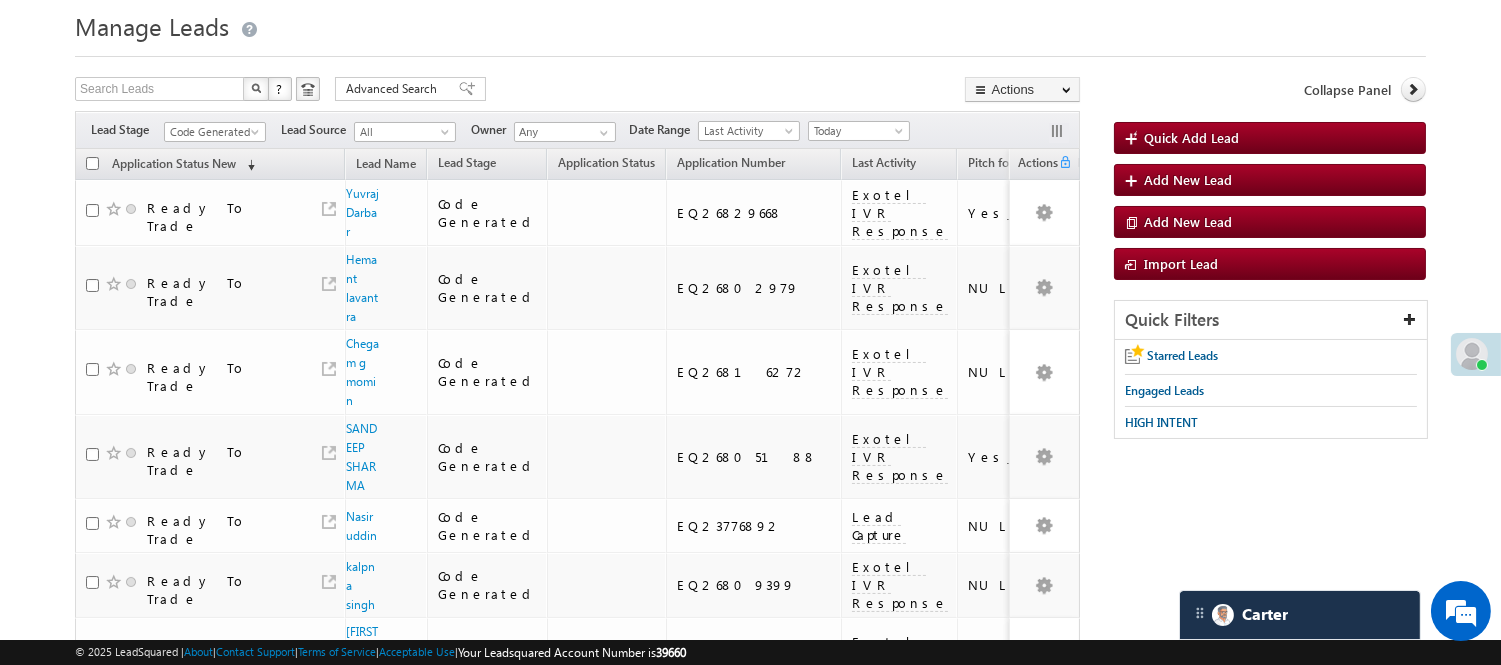 click on "Code Generated" at bounding box center (212, 132) 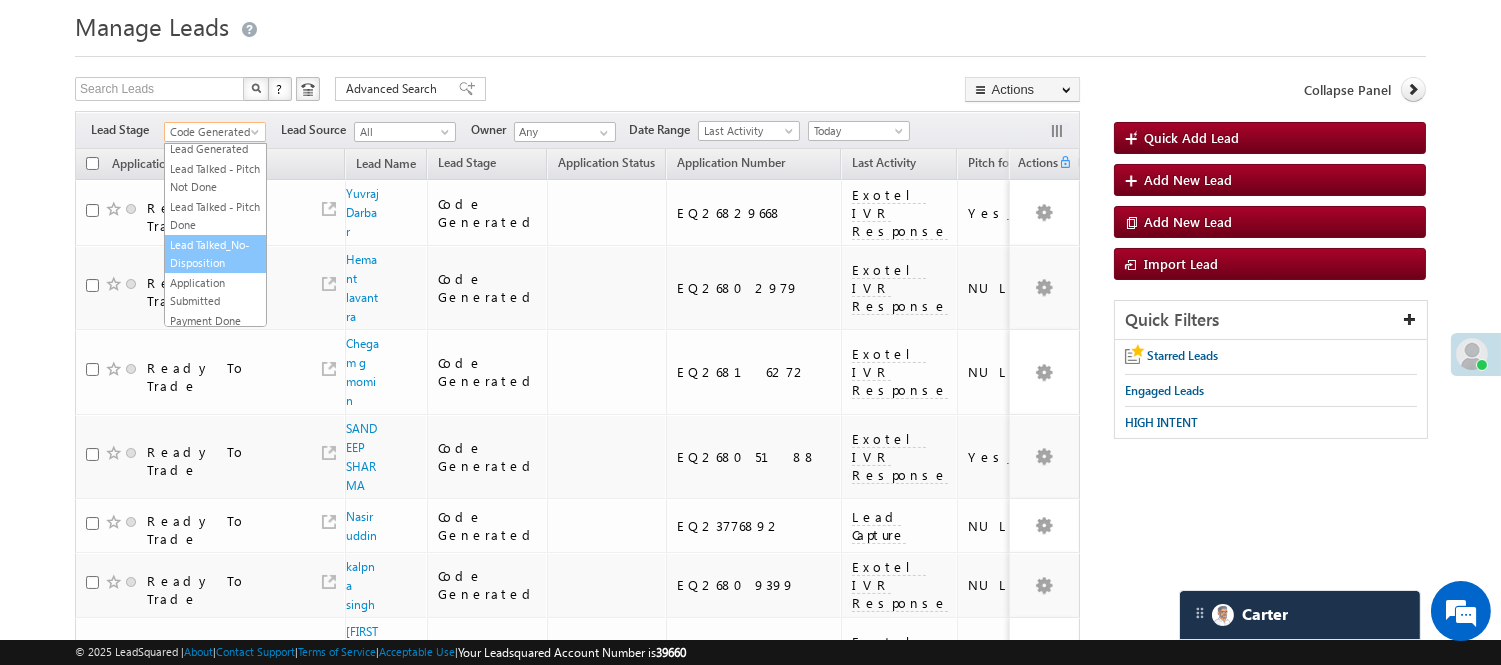 scroll, scrollTop: 0, scrollLeft: 0, axis: both 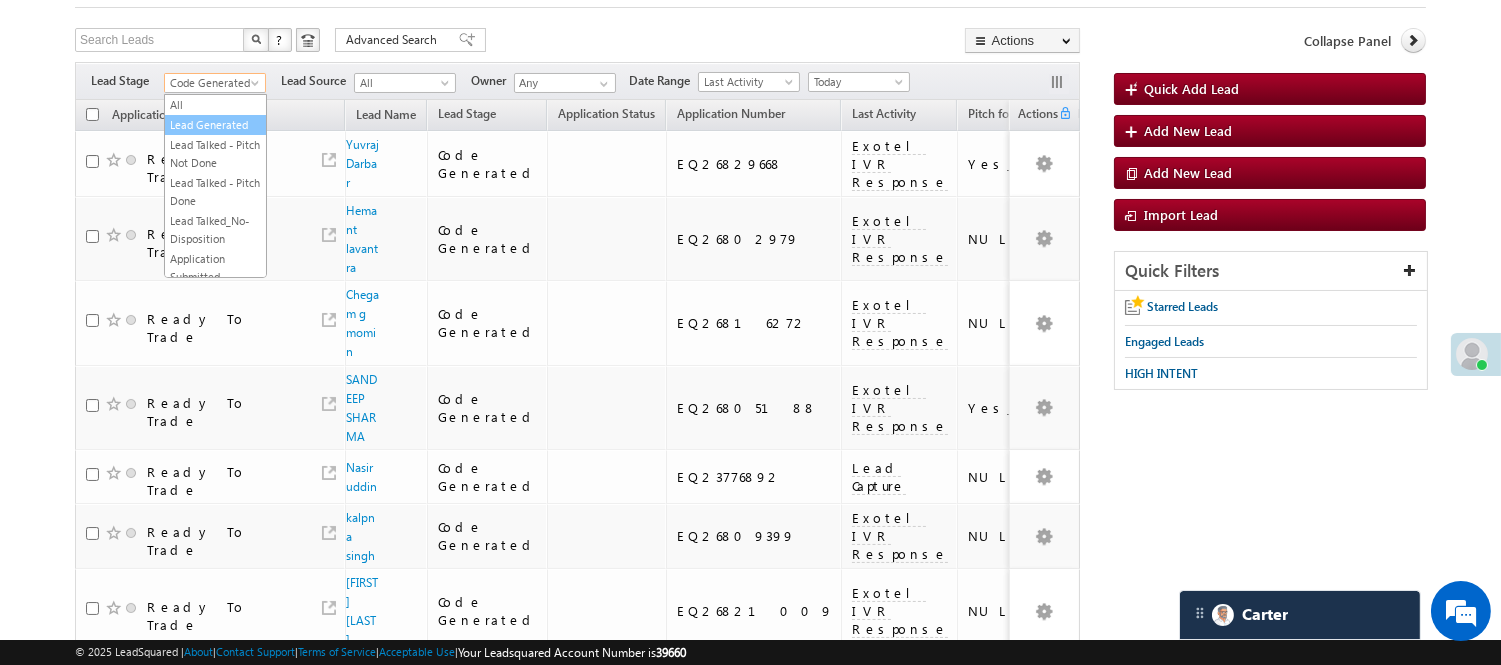 click on "Lead Generated" at bounding box center (215, 125) 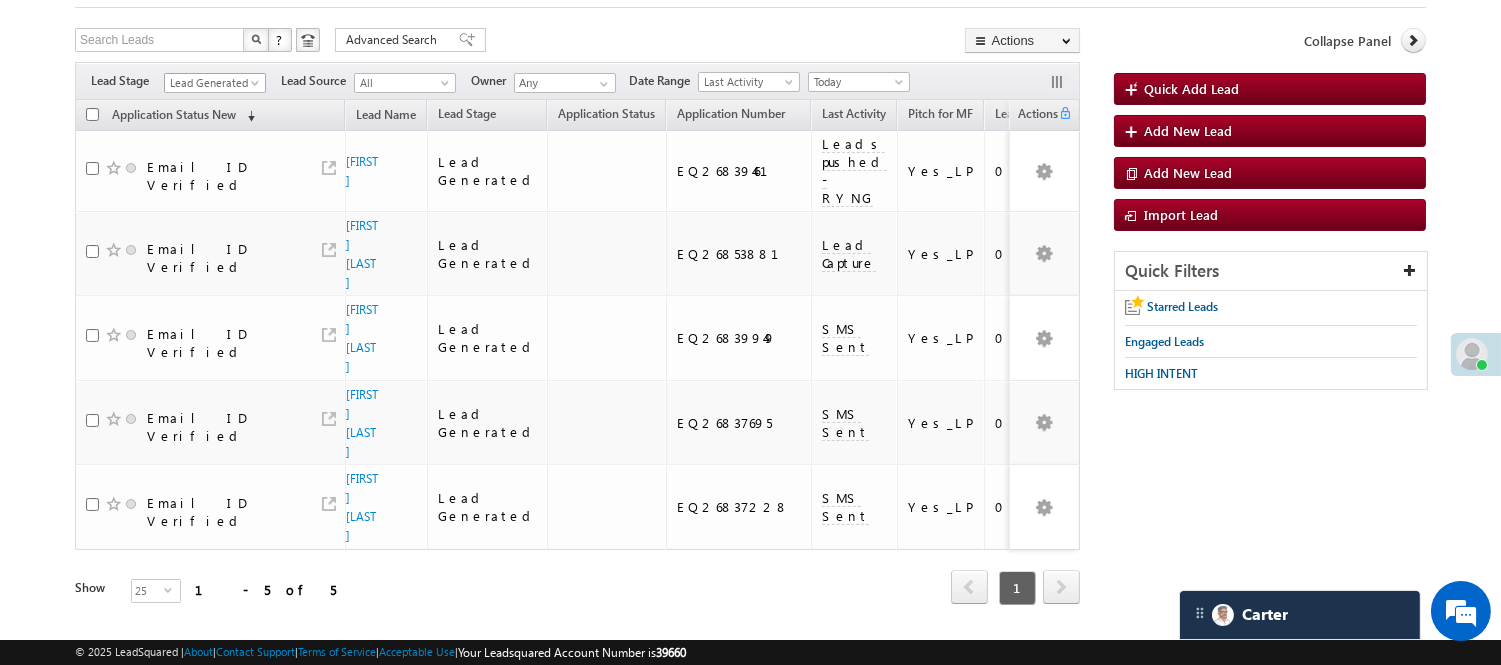 scroll, scrollTop: 62, scrollLeft: 0, axis: vertical 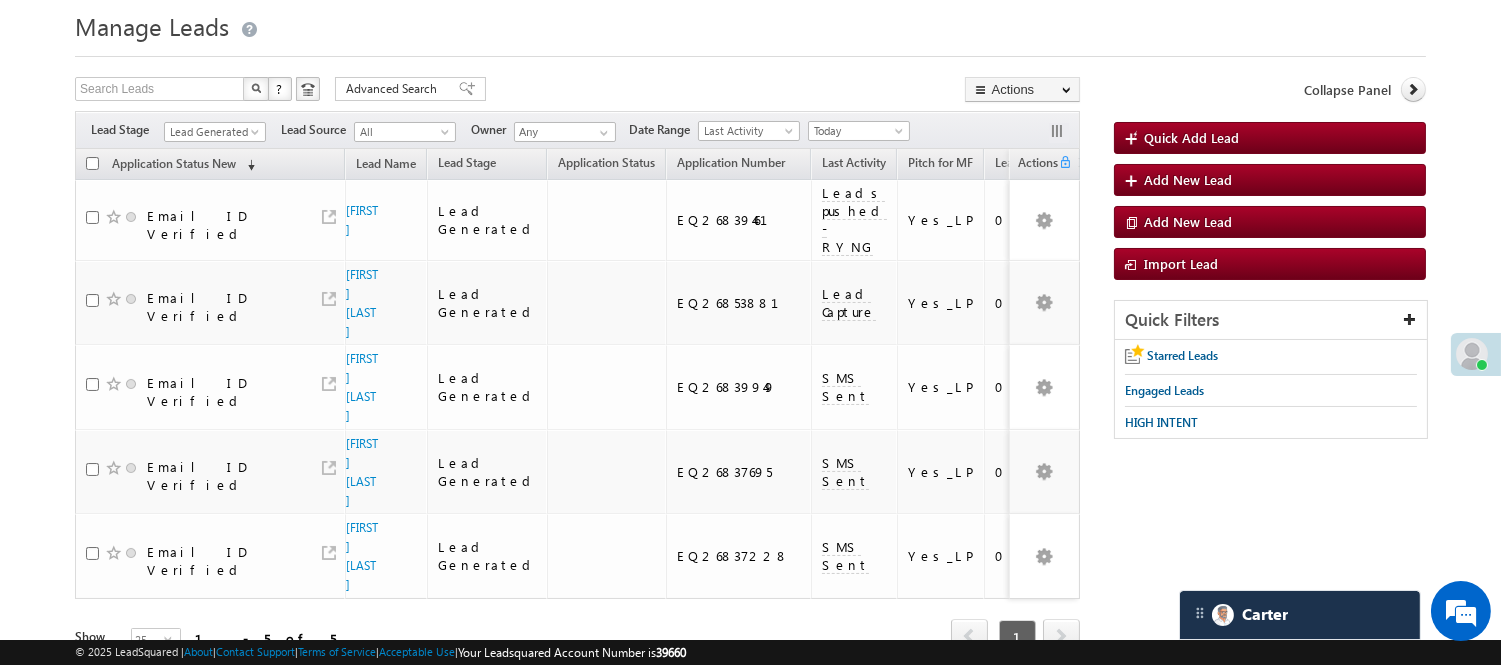 click on "Filters
Lead Stage
All Lead Generated Lead Talked - Pitch Not Done Lead Talked - Pitch Done Lead Talked_No-Disposition Application Submitted Payment Done Application Resubmitted Under Objection Lead Called Lead Talked Not Interested FnO Lead Called FnO Lead Talked FnO submitted FnO Not Interested FnO Approved FnO Rejected FnO Lead Generated Code Generated CG NI Lead Generated
Lead Source
All All
Owner Any Any" at bounding box center [577, 130] 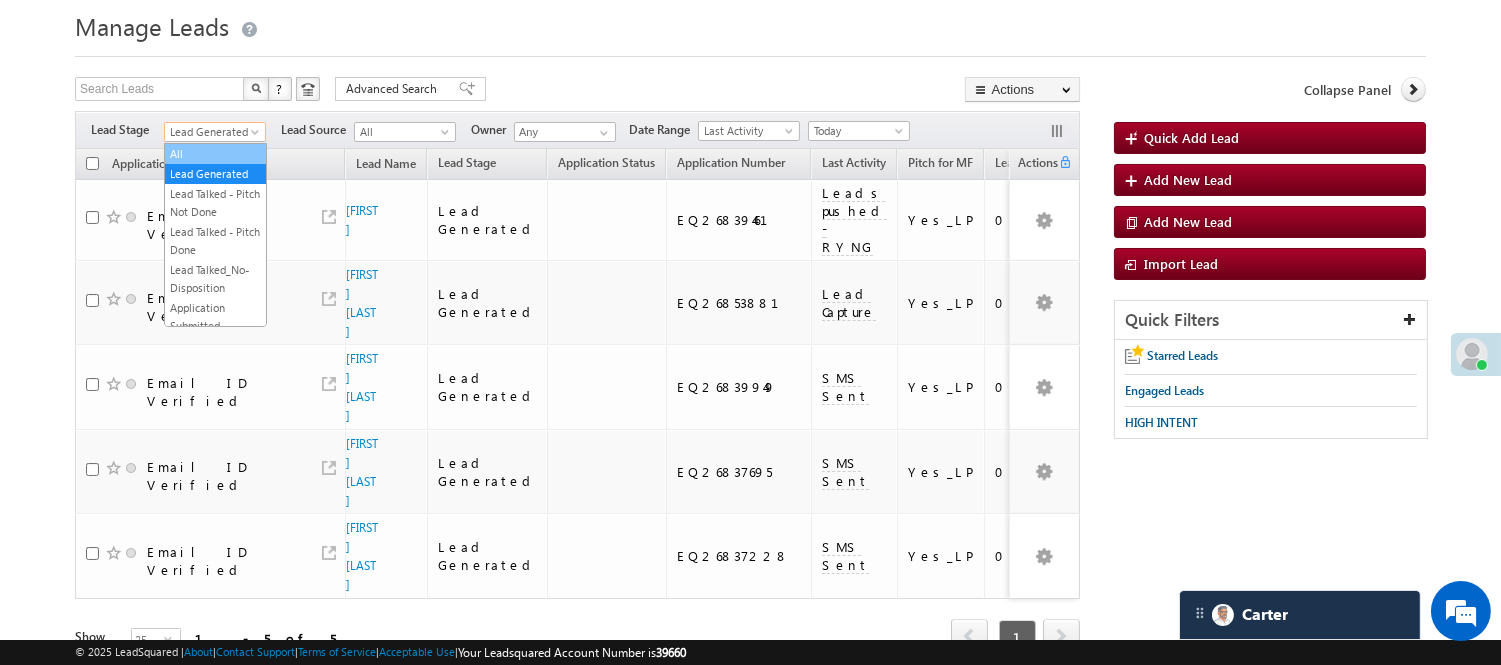 click on "Lead Generated" at bounding box center (212, 132) 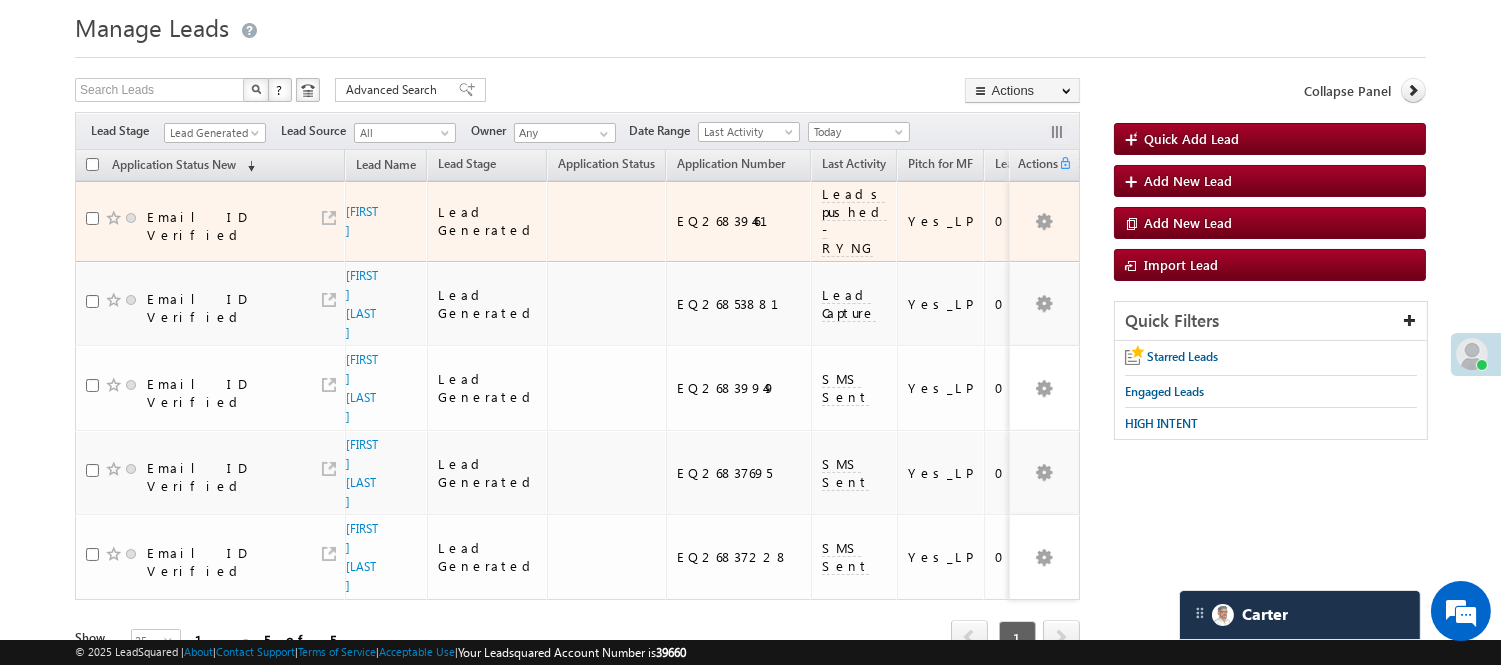 scroll, scrollTop: 62, scrollLeft: 0, axis: vertical 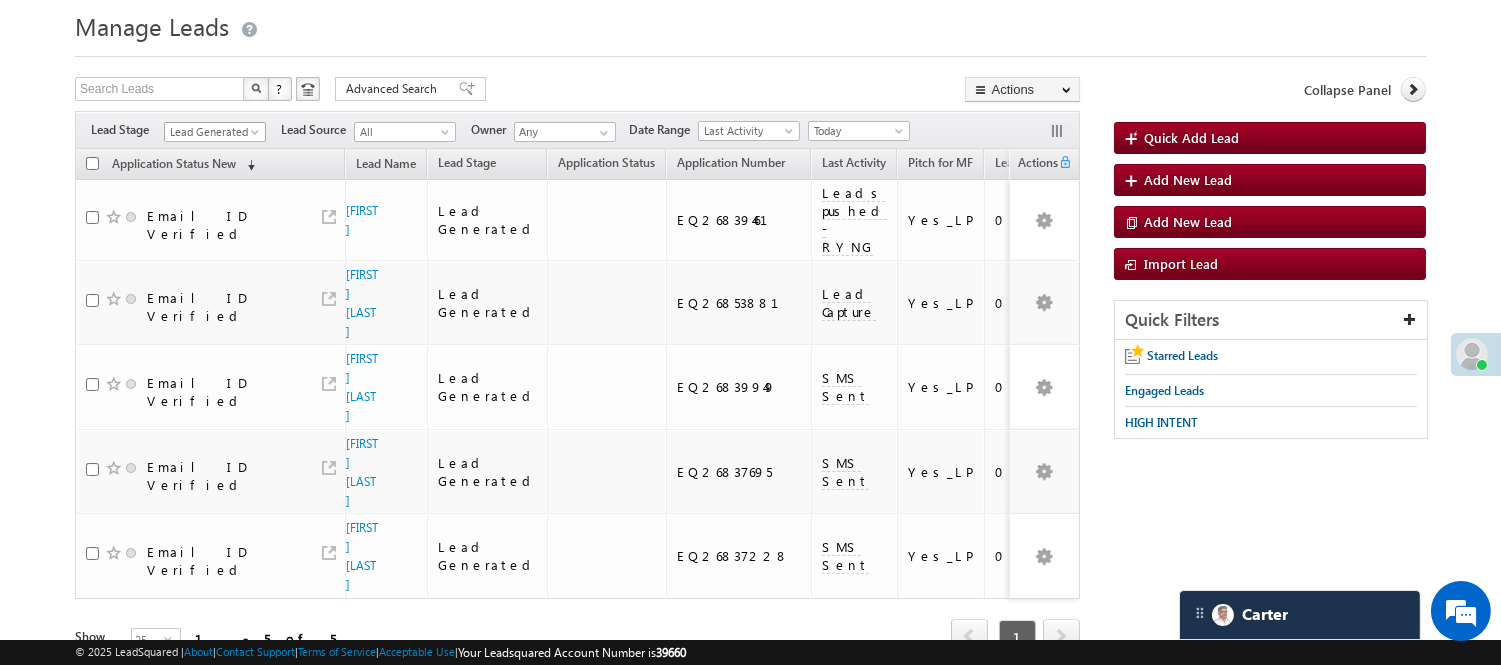 click on "Lead Generated" at bounding box center (212, 132) 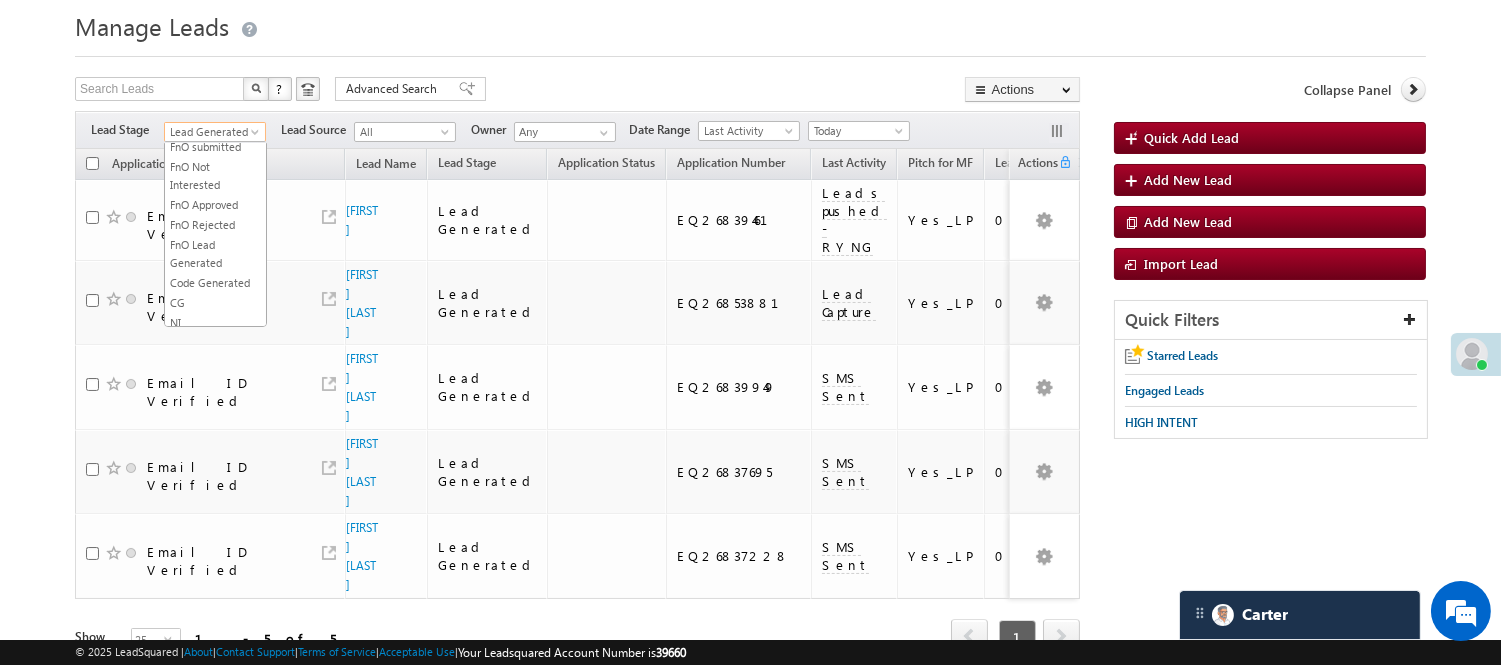 scroll, scrollTop: 444, scrollLeft: 0, axis: vertical 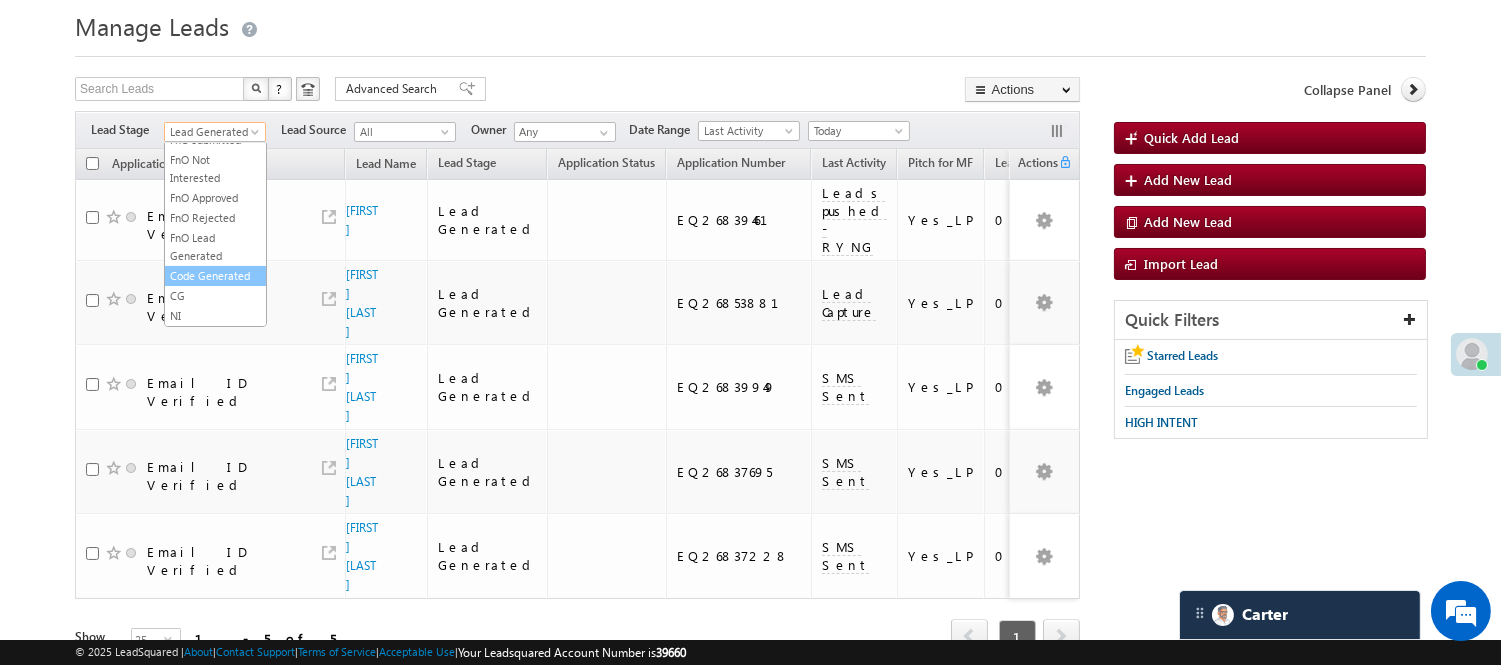 click on "Code Generated" at bounding box center (215, 276) 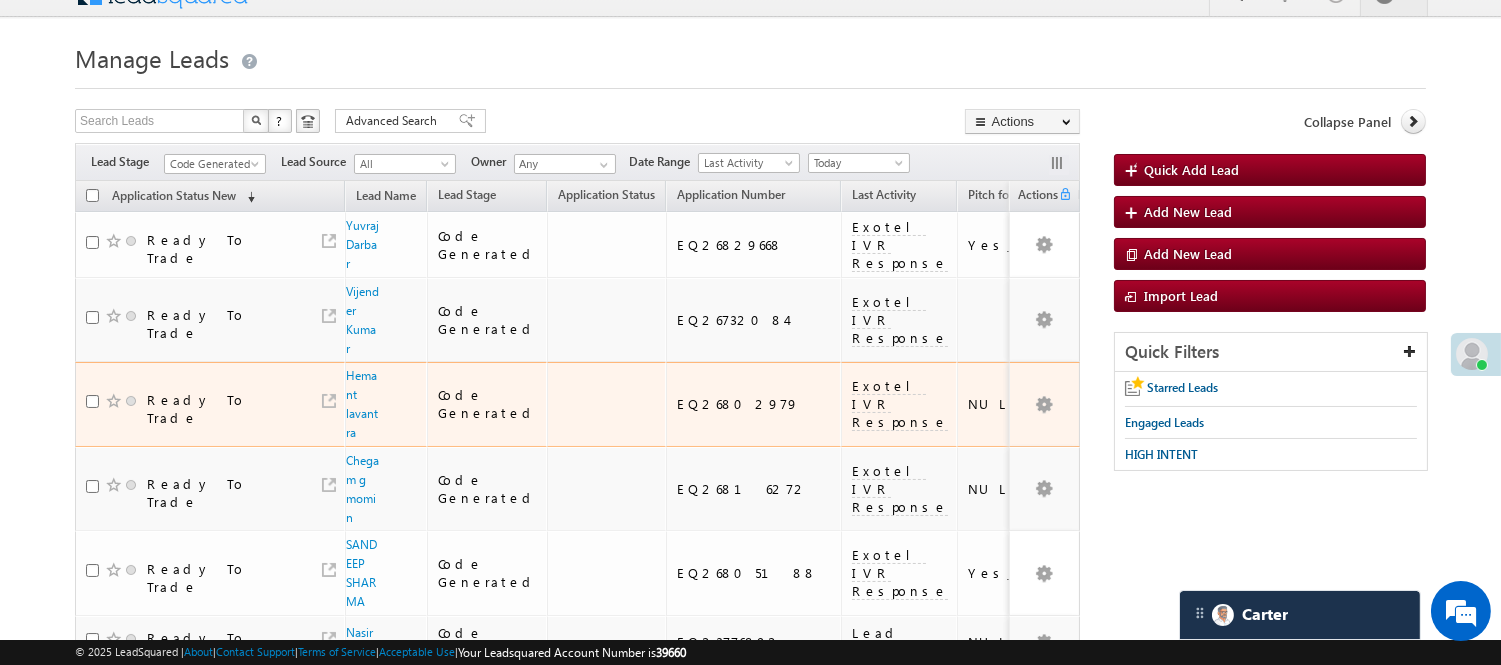 scroll, scrollTop: 0, scrollLeft: 0, axis: both 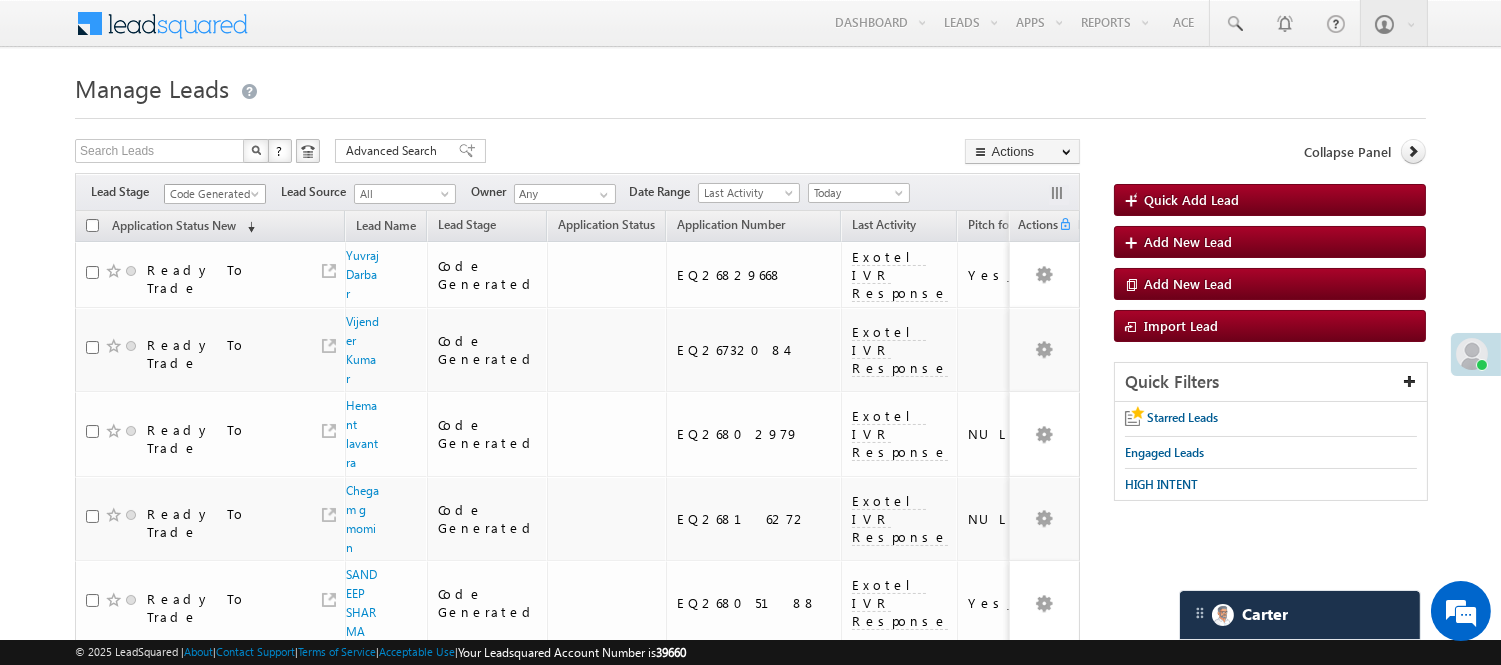 click on "Code Generated" at bounding box center [212, 194] 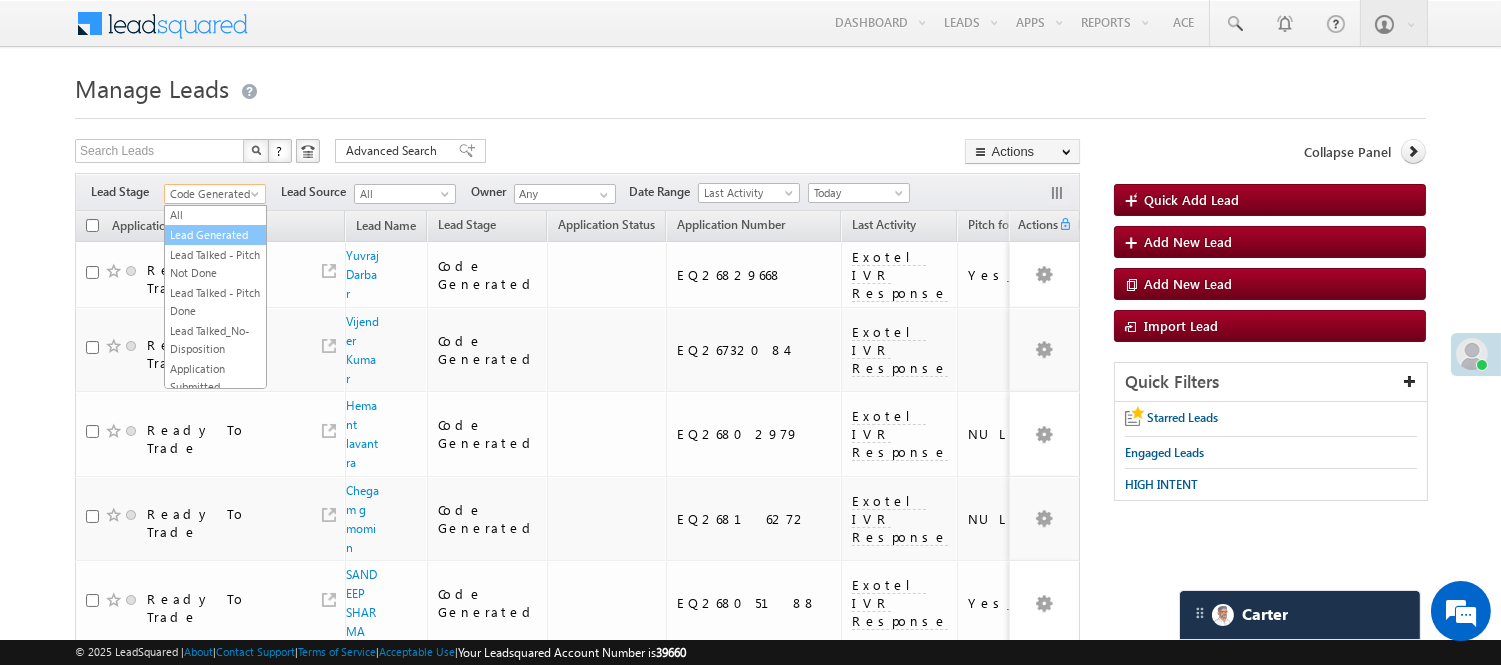 scroll, scrollTop: 0, scrollLeft: 0, axis: both 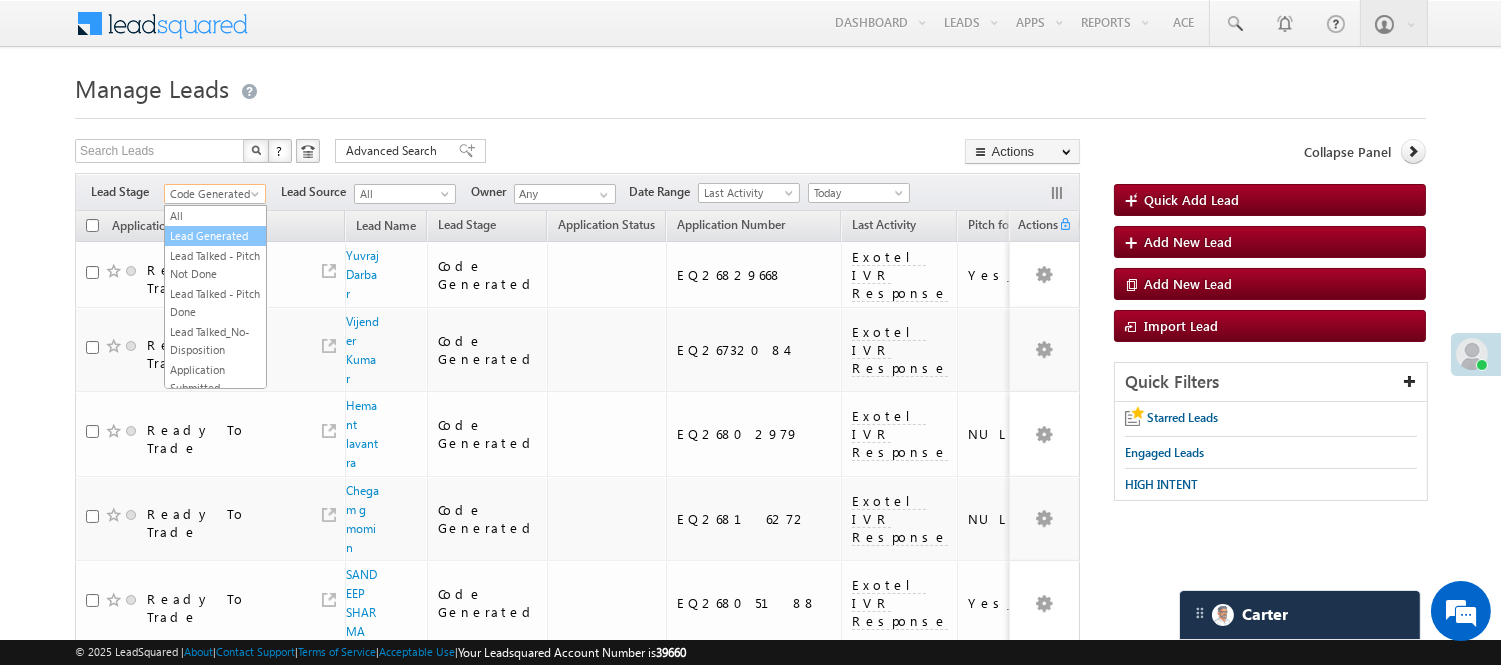 click on "Lead Generated" at bounding box center (215, 236) 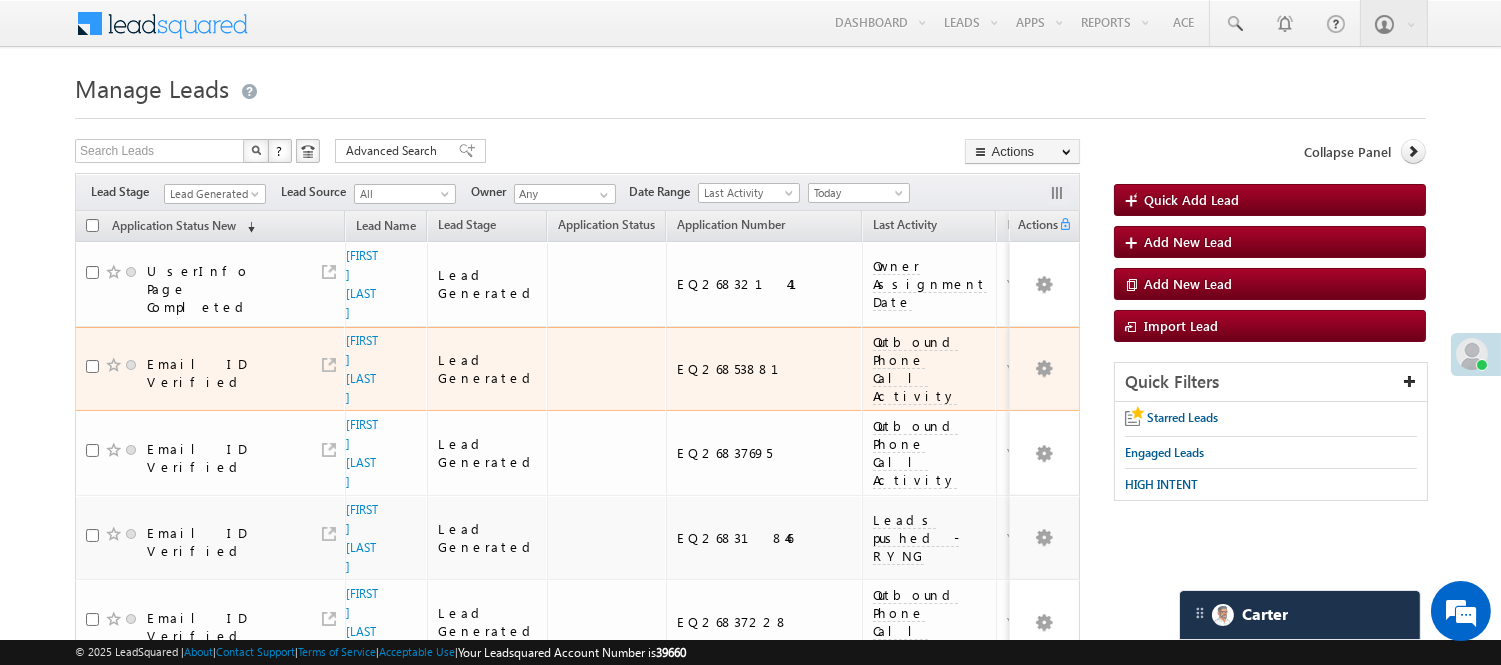 scroll, scrollTop: 224, scrollLeft: 0, axis: vertical 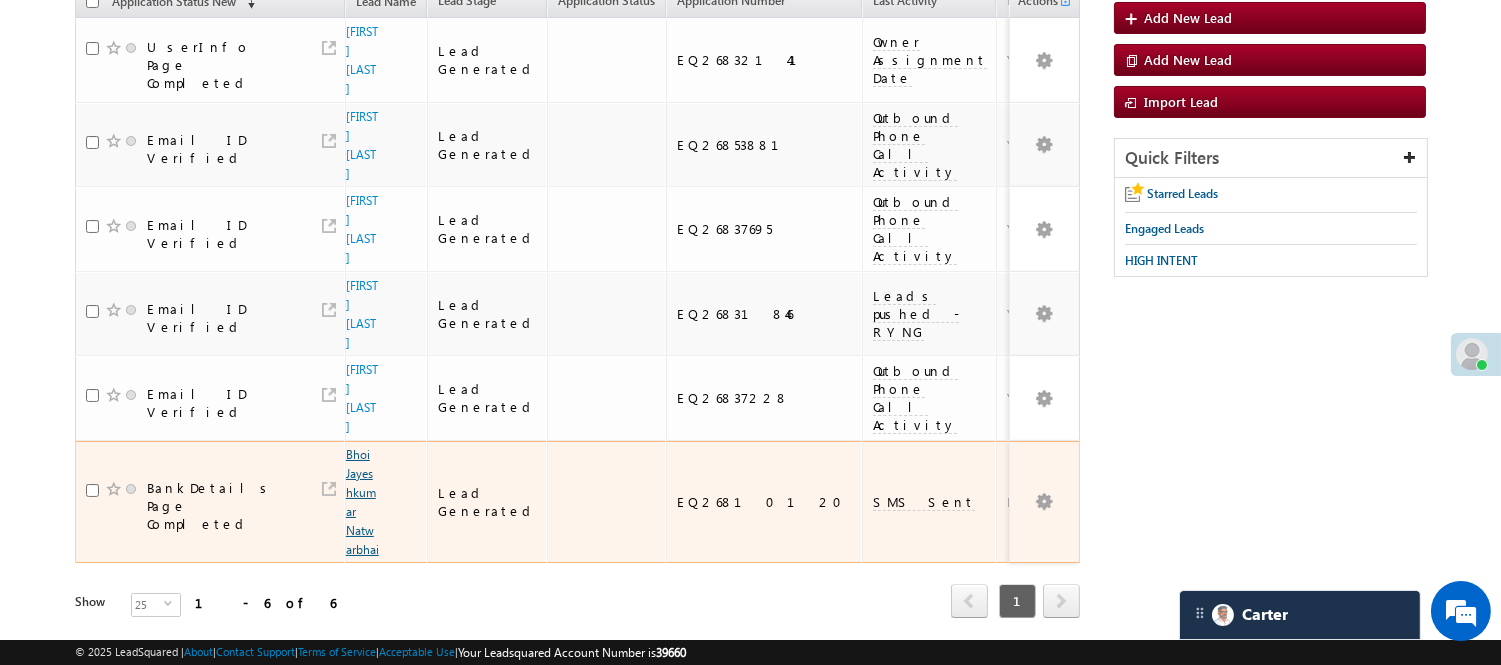 click on "Bhoi Jayeshkumar Natwarbhai" at bounding box center (362, 502) 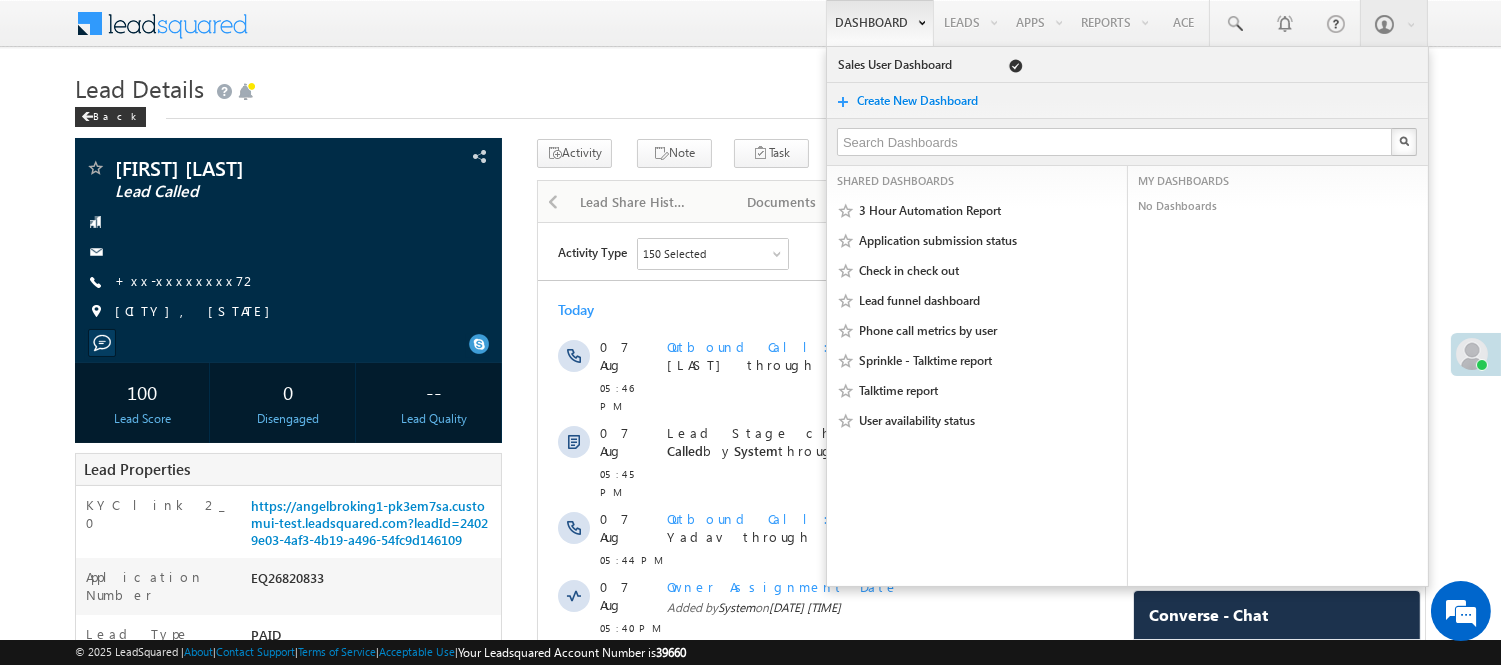 scroll, scrollTop: 0, scrollLeft: 0, axis: both 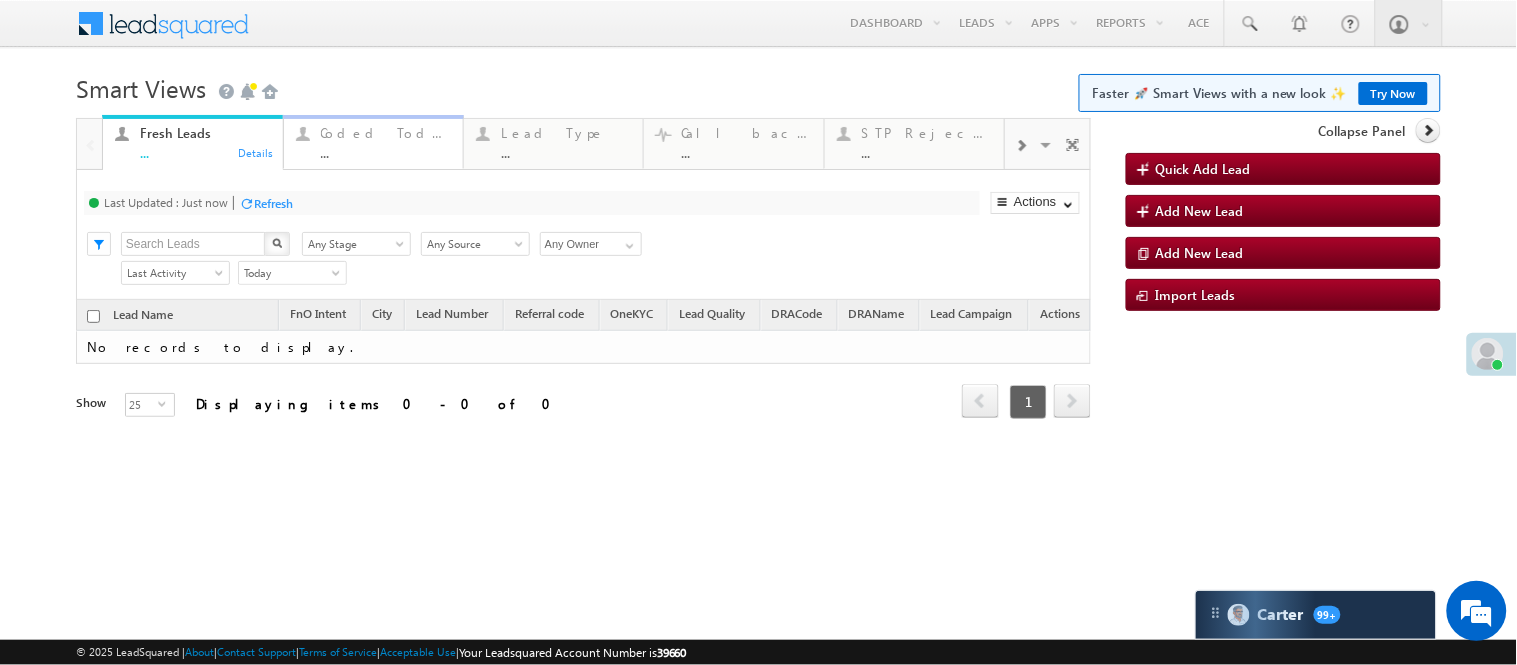 click on "Coded Today" at bounding box center (386, 133) 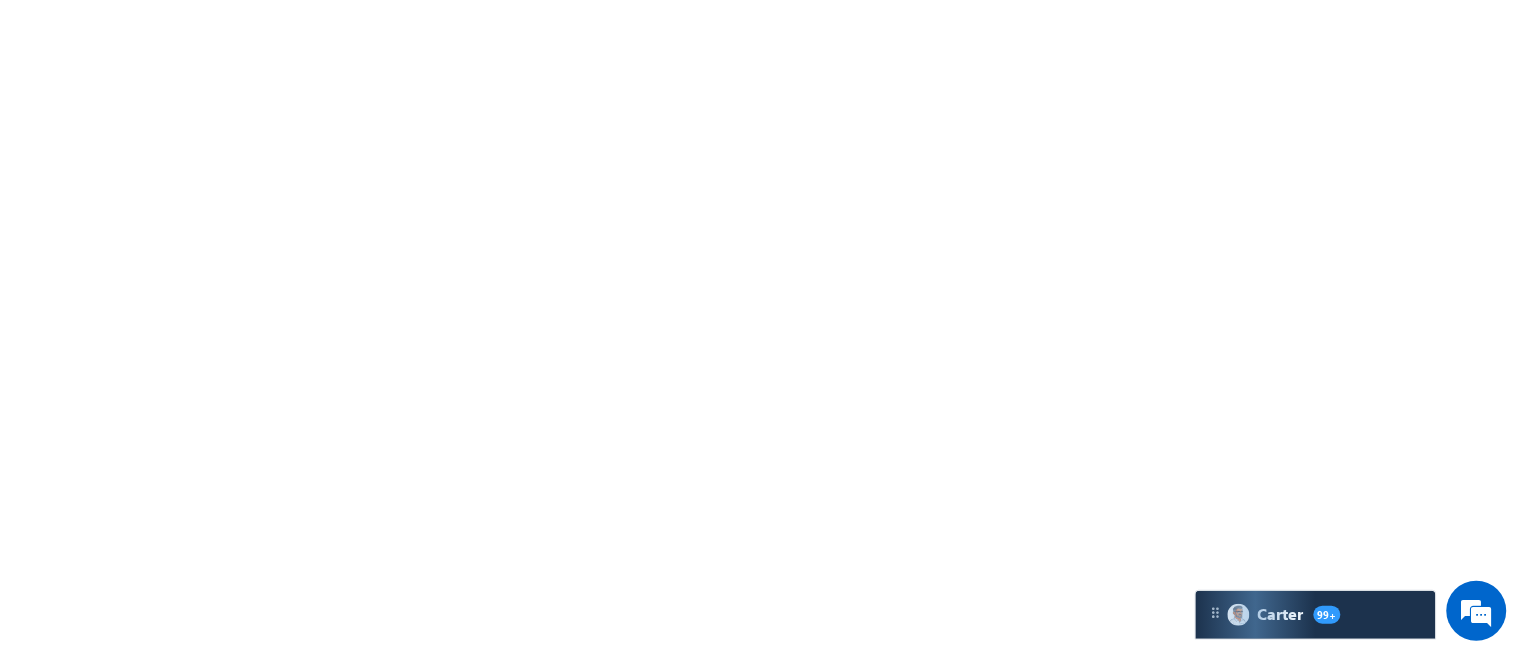 scroll, scrollTop: 0, scrollLeft: 0, axis: both 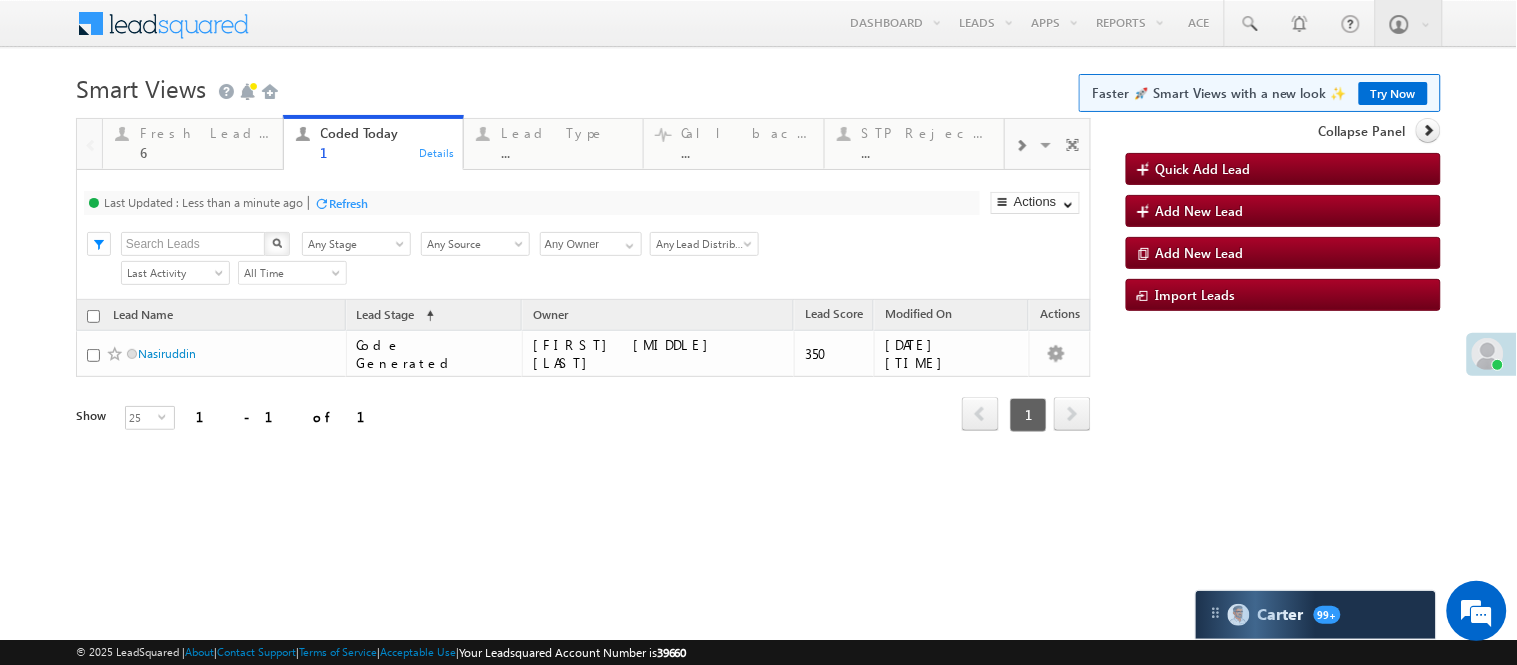 click on "Menu
[FIRST] [MIDDLE] [LAST]
[EMAIL]" at bounding box center [758, 283] 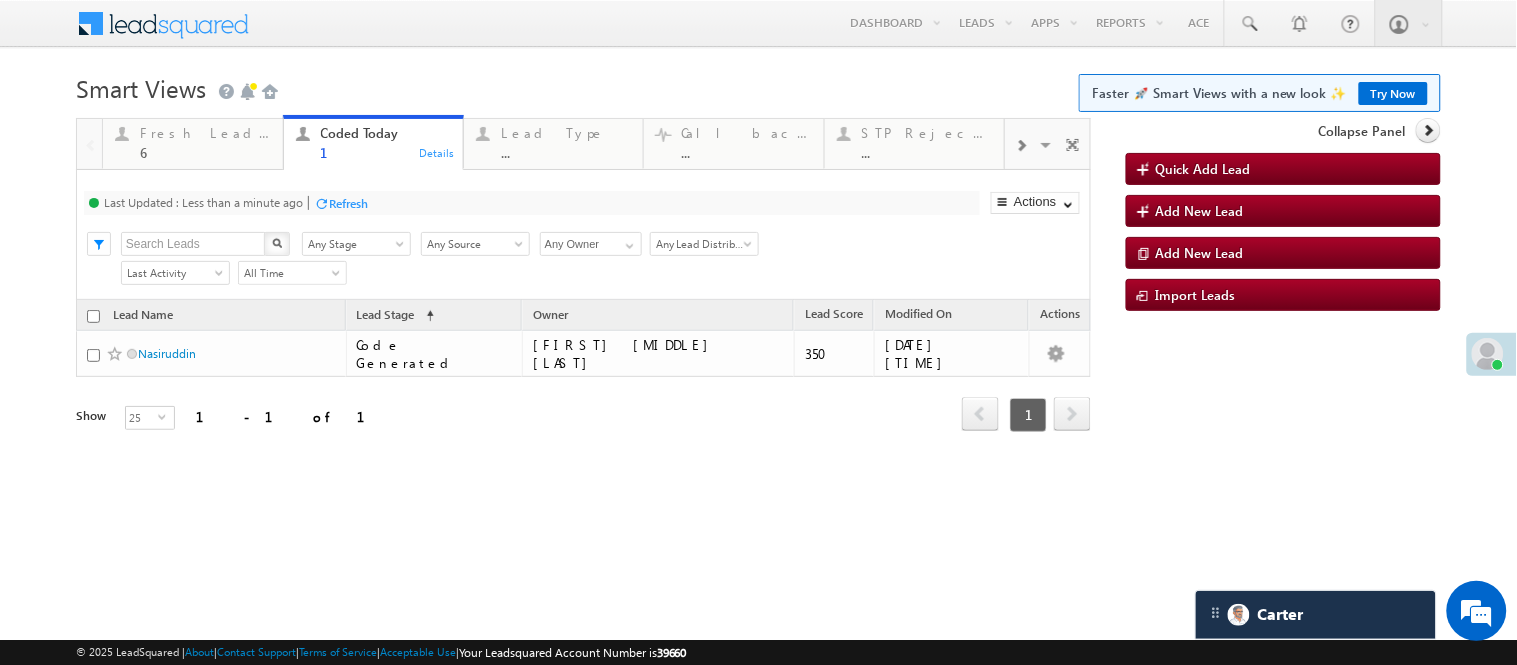 click on "Menu
[FIRST] [MIDDLE] [LAST]
[EMAIL]
Angel Broki" at bounding box center [758, 24] 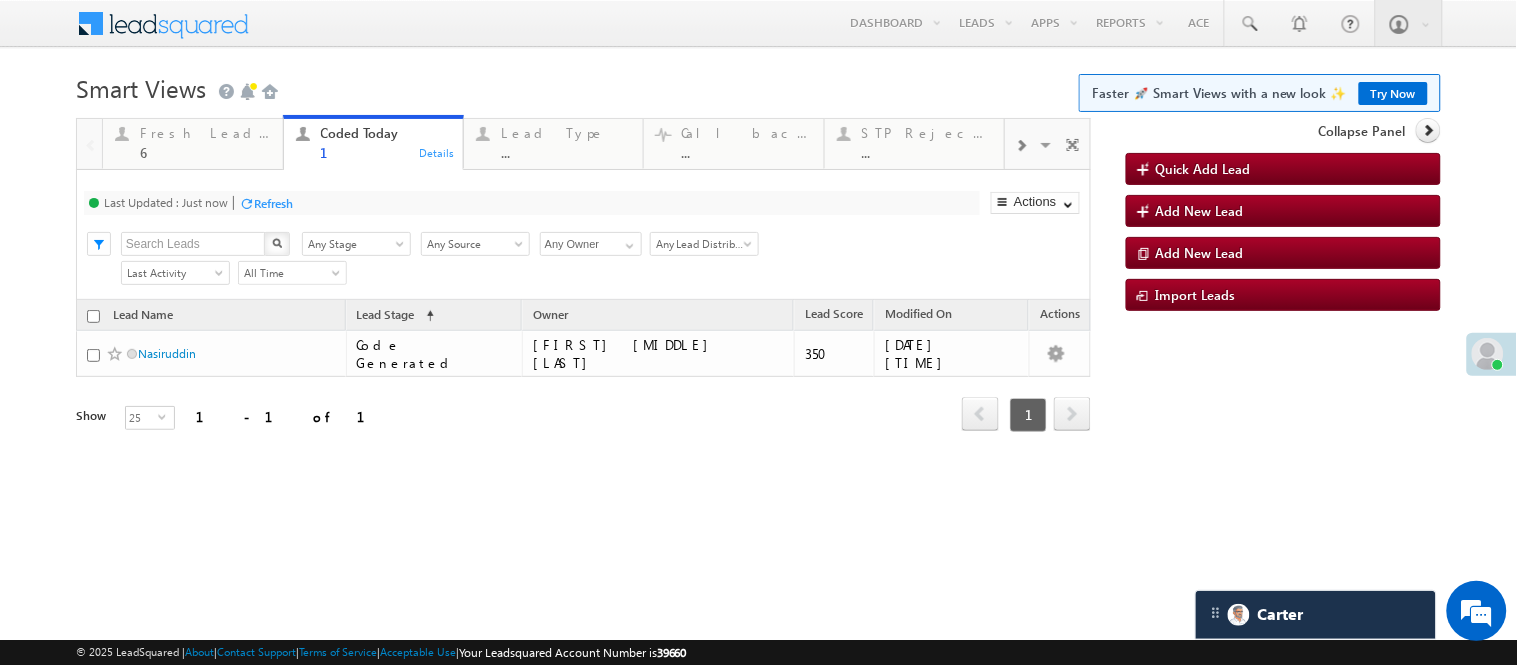 click on "Smart Views Getting Started Faster 🚀 Smart Views with a new look ✨ Try Now" at bounding box center (758, 86) 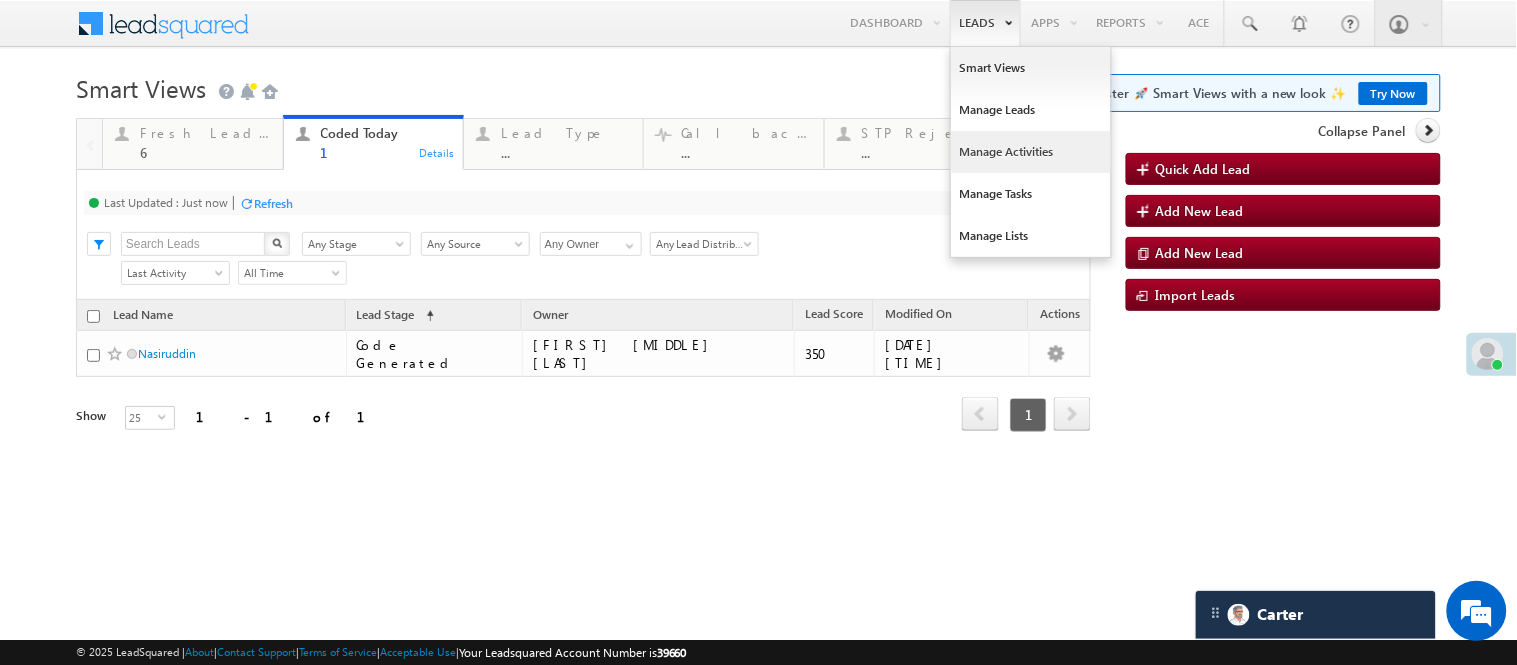 click on "Manage Activities" at bounding box center [1031, 152] 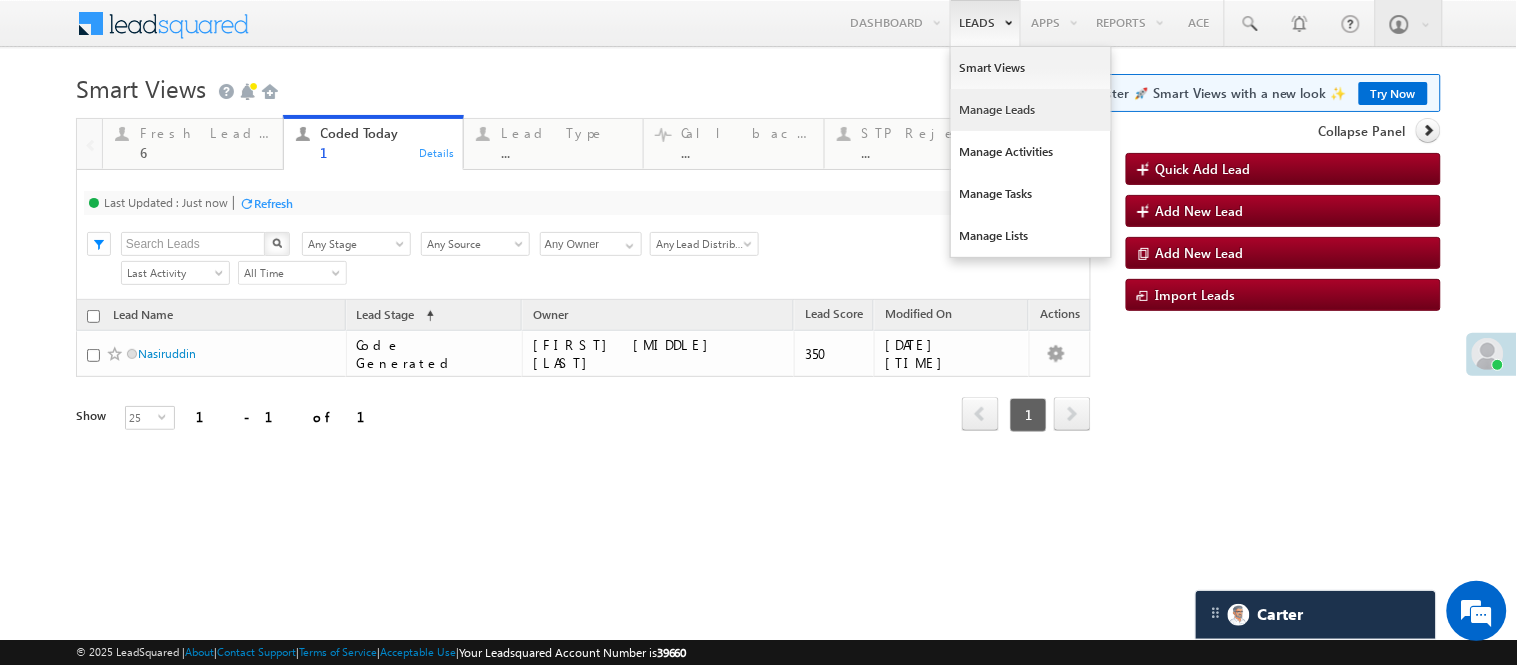 click on "Manage Leads" at bounding box center (1031, 110) 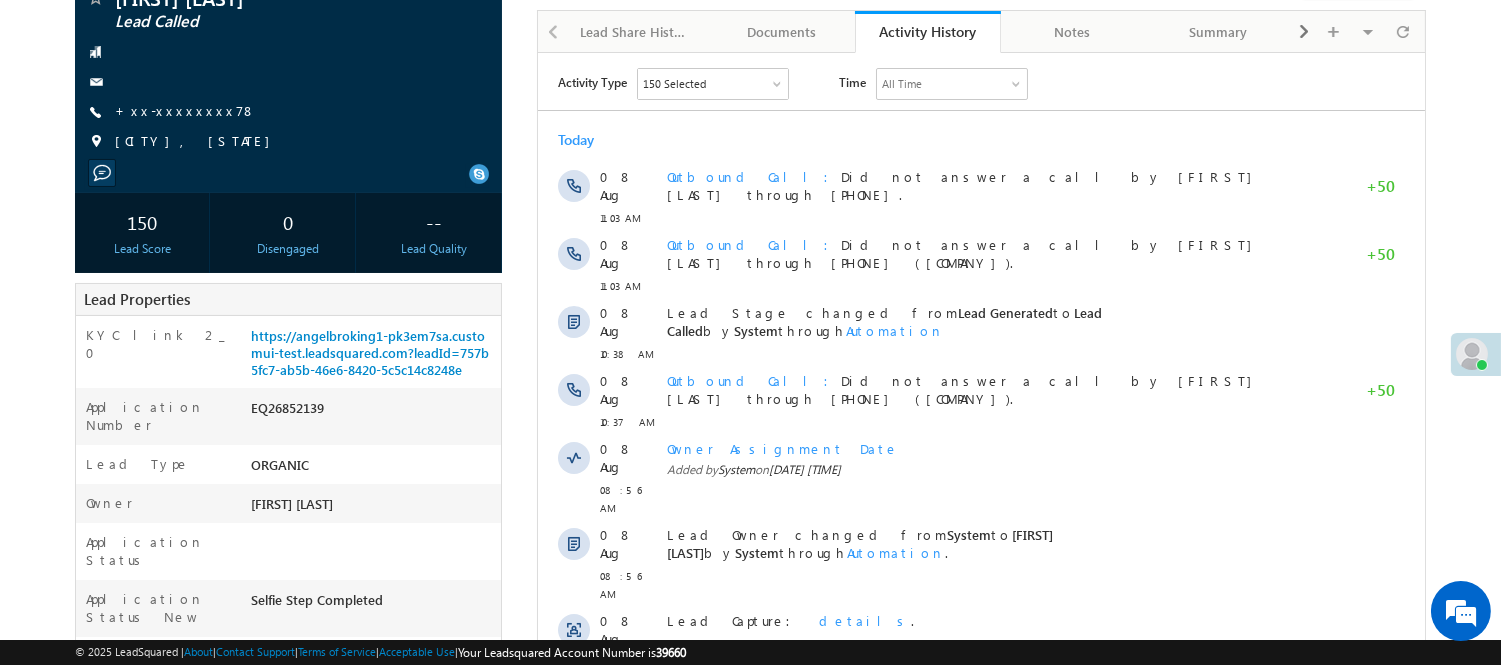 scroll, scrollTop: 222, scrollLeft: 0, axis: vertical 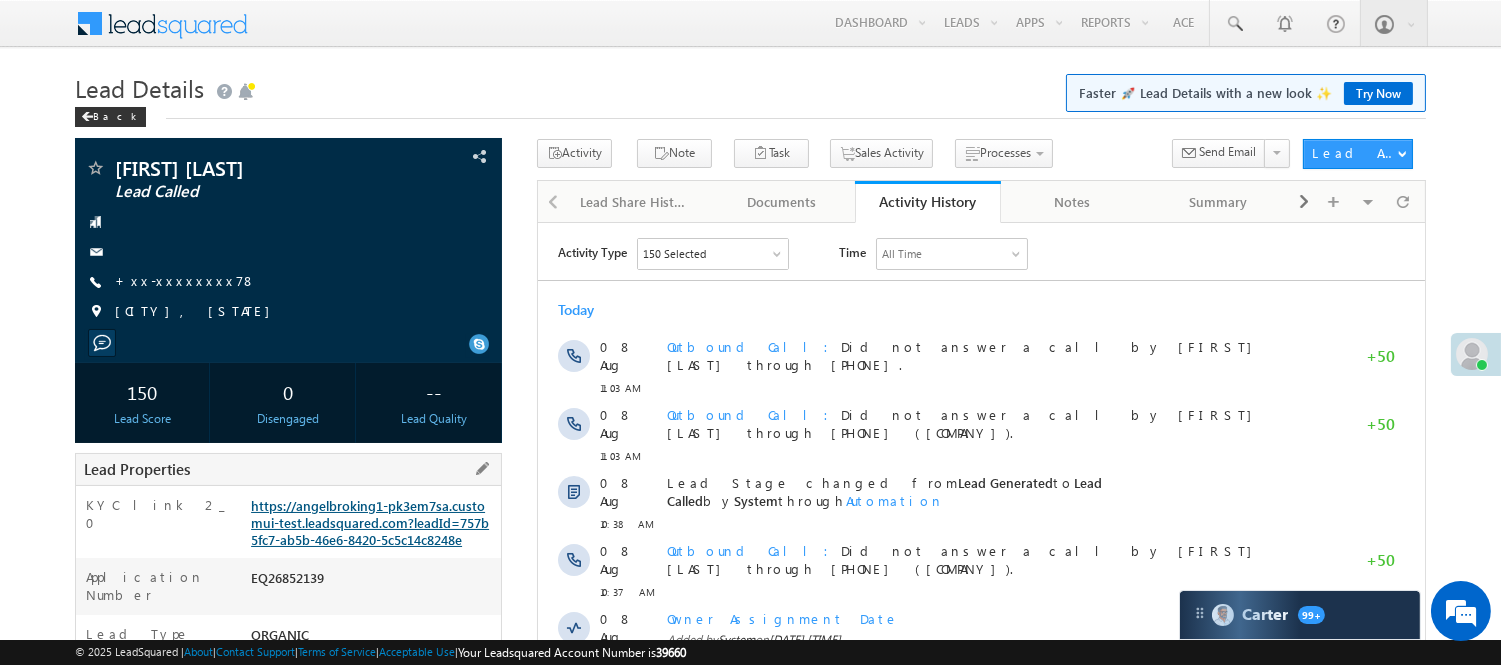 click on "https://angelbroking1-pk3em7sa.customui-test.leadsquared.com?leadId=757b5fc7-ab5b-46e6-8420-5c5c14c8248e" at bounding box center [370, 522] 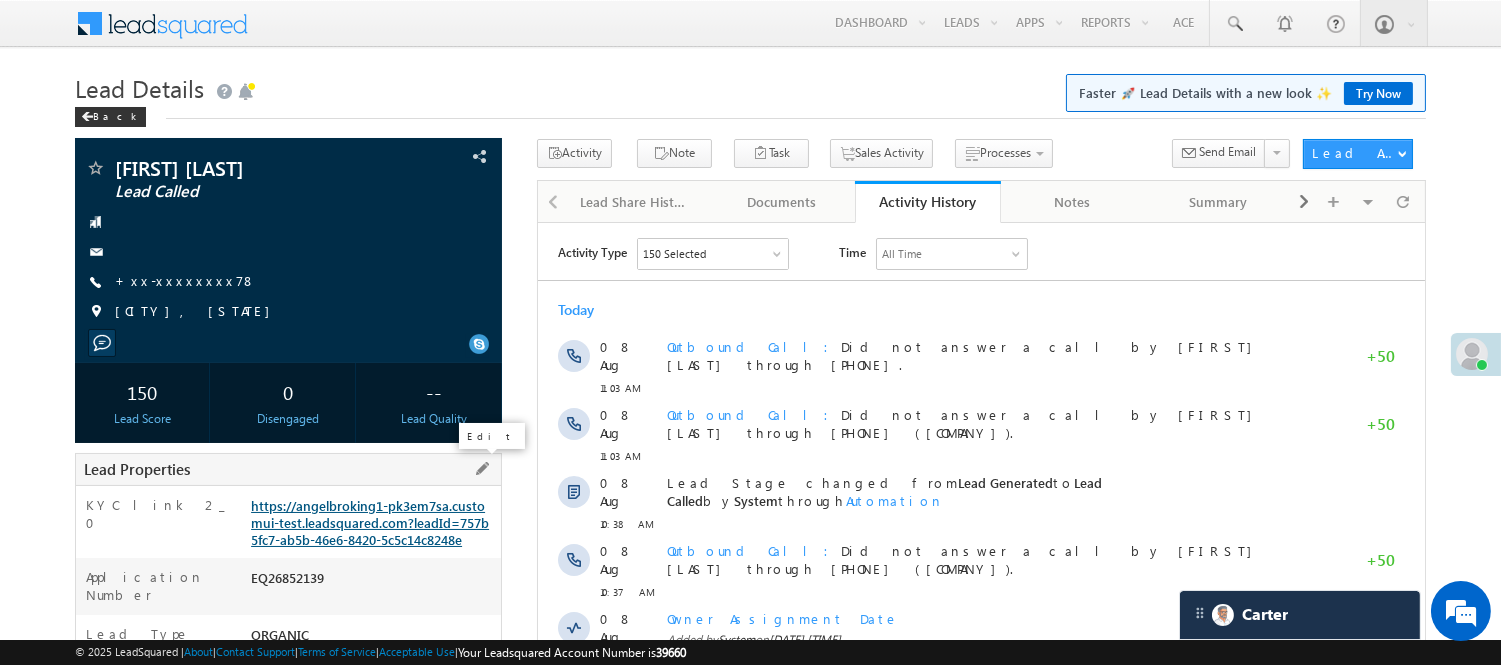 click on "https://angelbroking1-pk3em7sa.customui-test.leadsquared.com?leadId=757b5fc7-ab5b-46e6-8420-5c5c14c8248e" at bounding box center [370, 522] 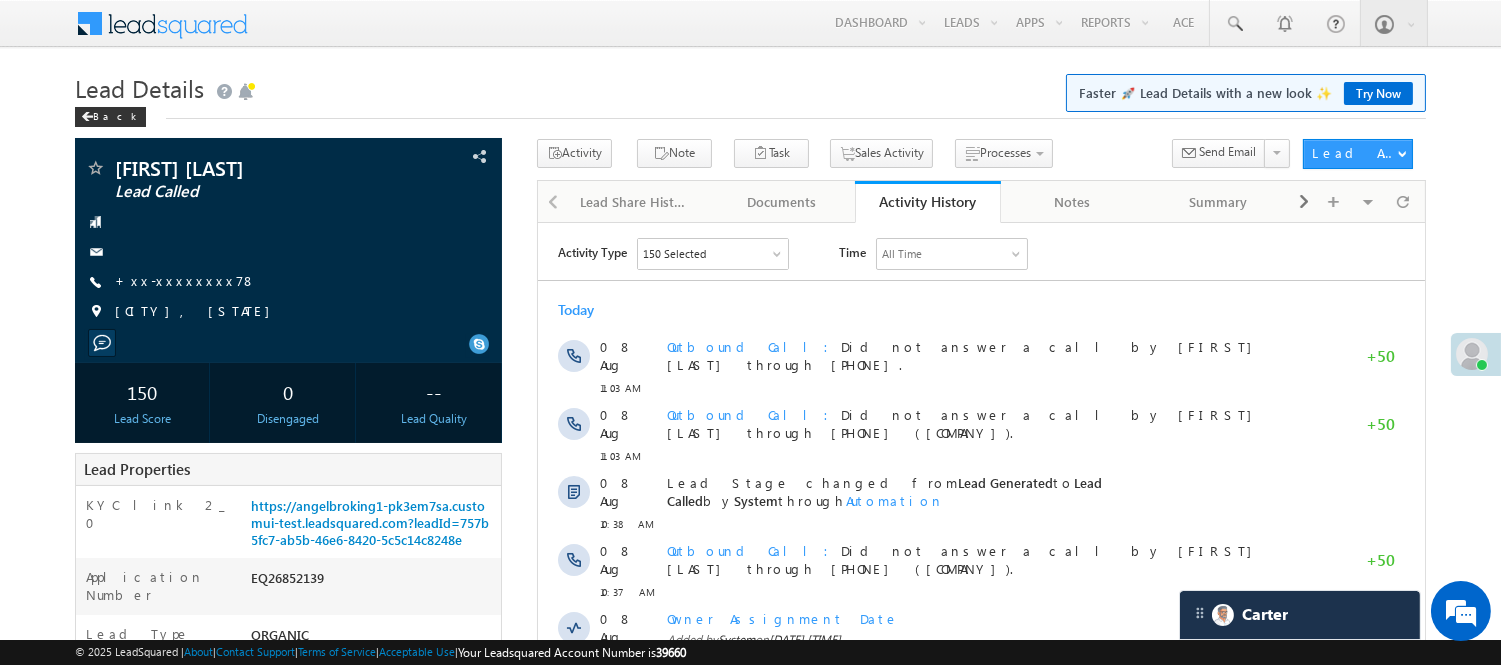 click on "Lead Details Faster 🚀 Lead Details with a new look ✨ Try Now" at bounding box center (750, 86) 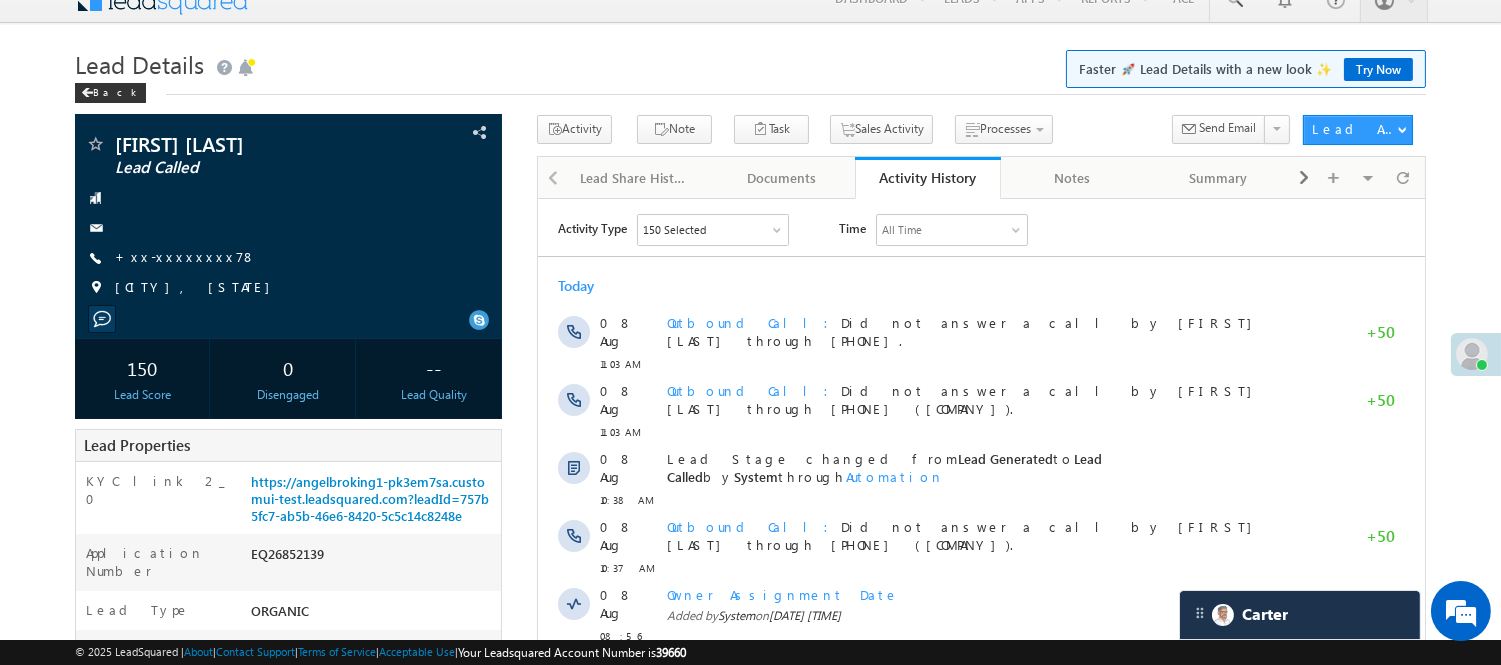 scroll, scrollTop: 0, scrollLeft: 0, axis: both 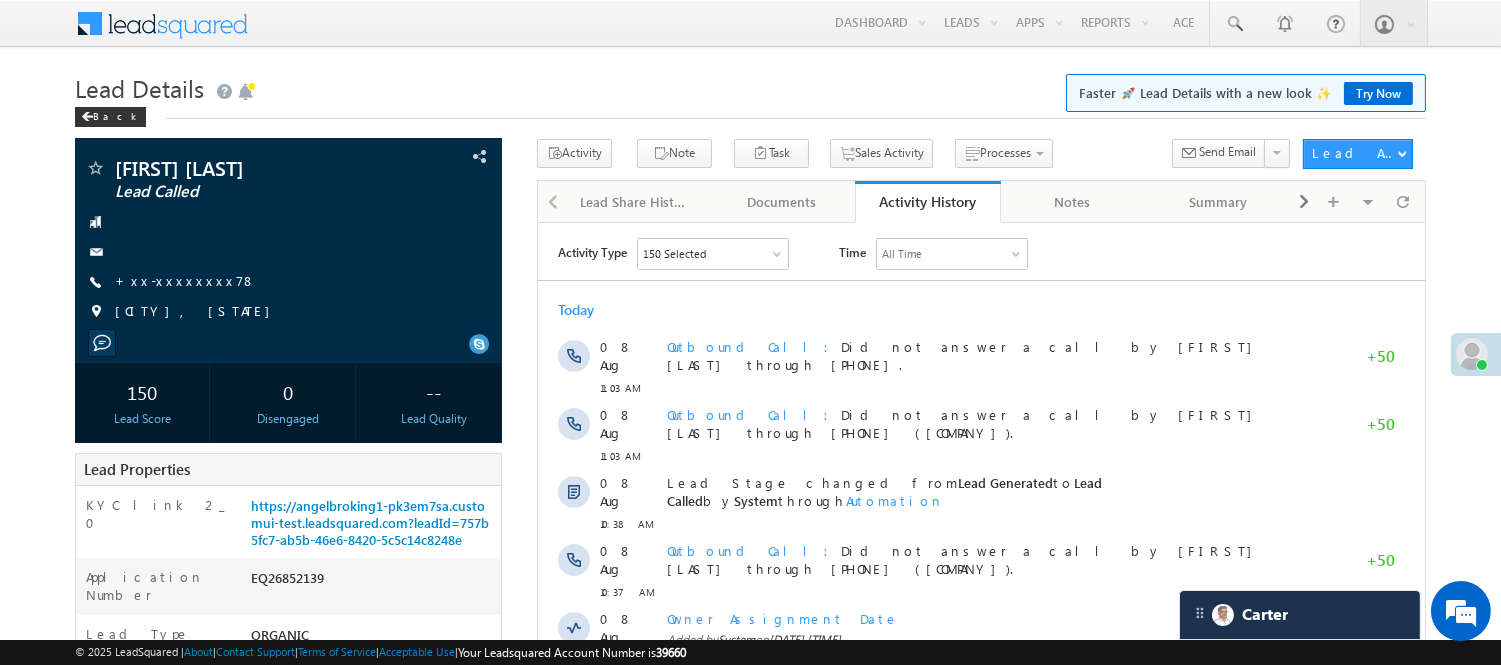click on "Back" at bounding box center [750, 112] 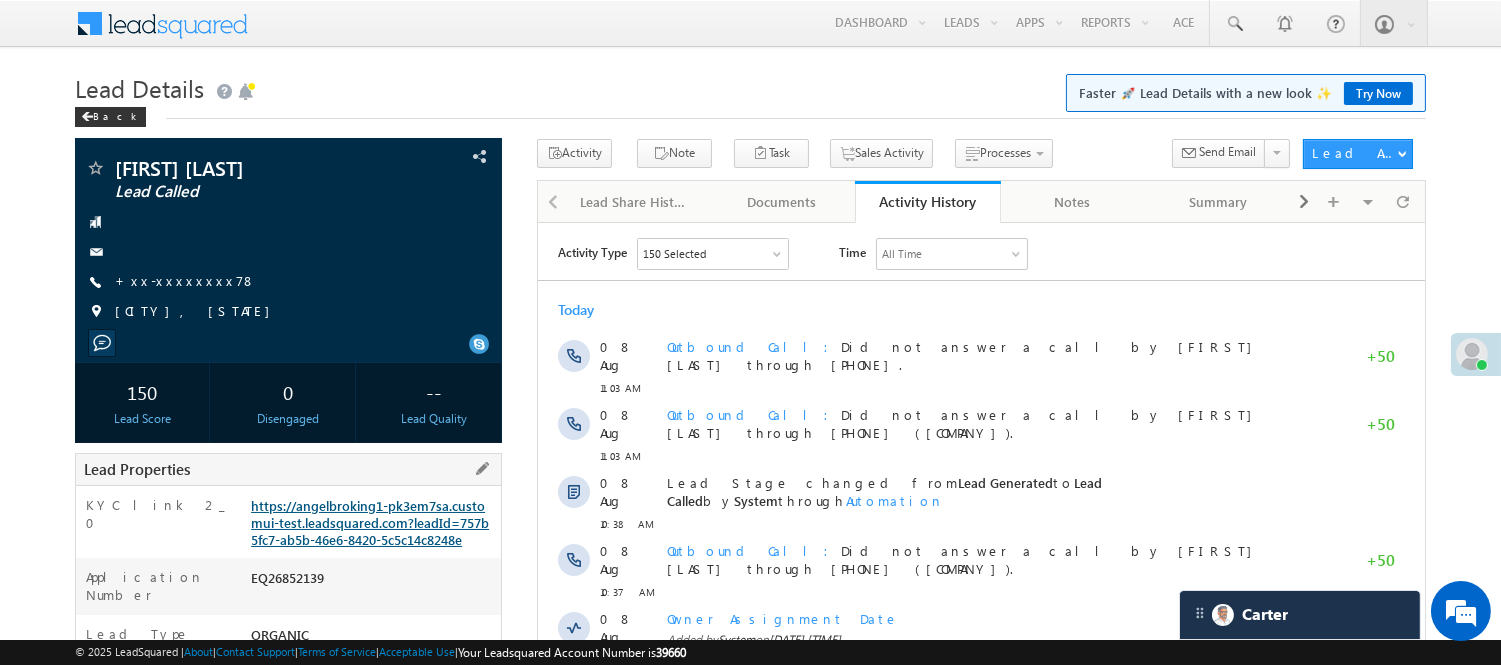 click on "https://angelbroking1-pk3em7sa.customui-test.leadsquared.com?leadId=757b5fc7-ab5b-46e6-8420-5c5c14c8248e" at bounding box center (370, 522) 